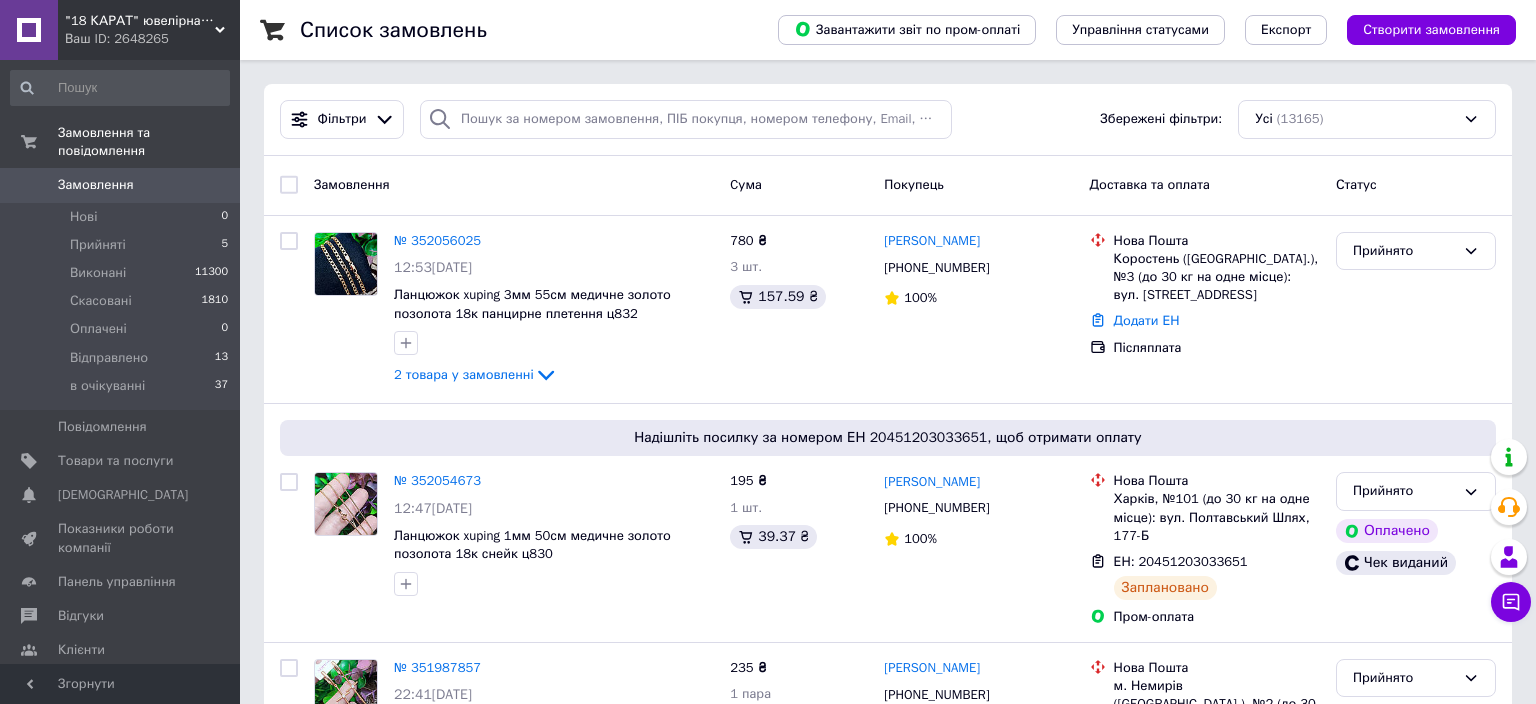 scroll, scrollTop: 0, scrollLeft: 0, axis: both 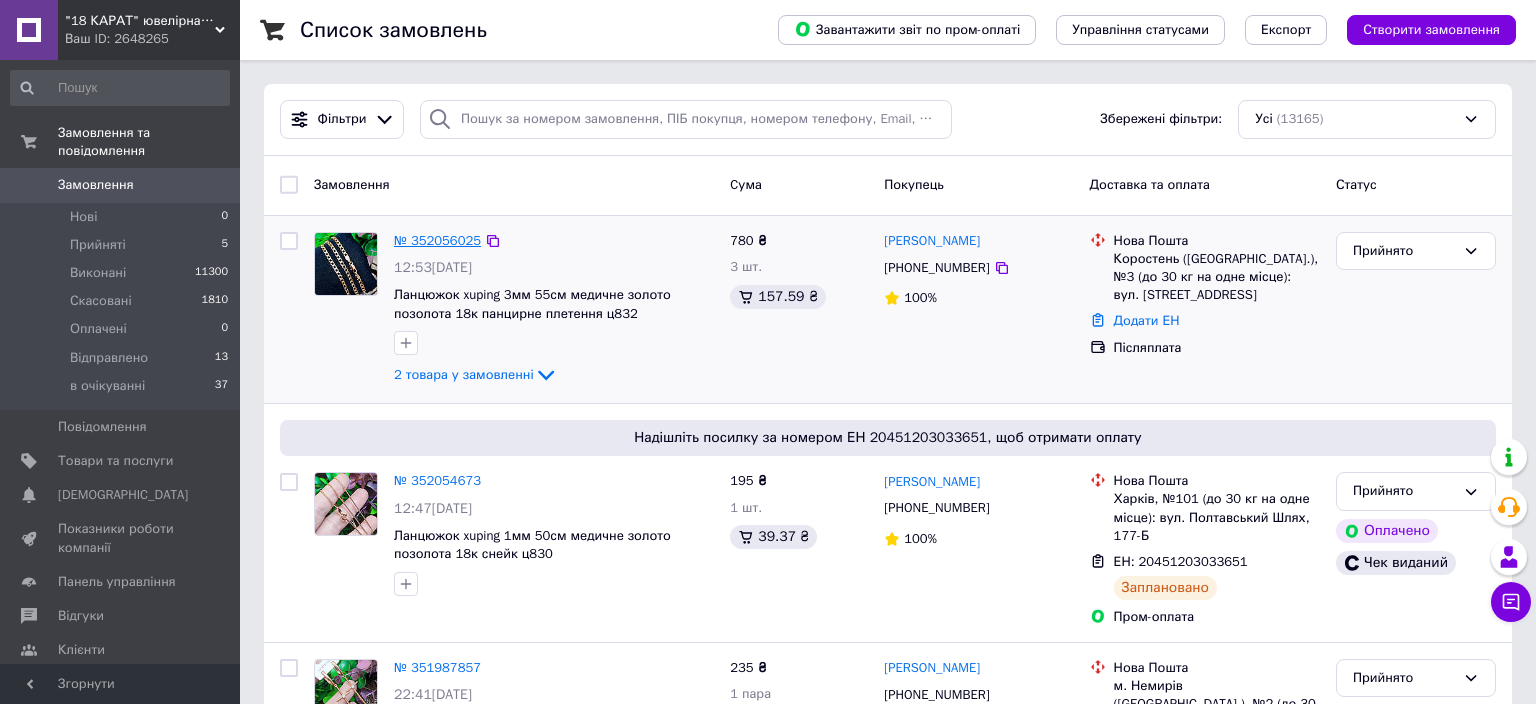 click on "№ 352056025" at bounding box center (437, 240) 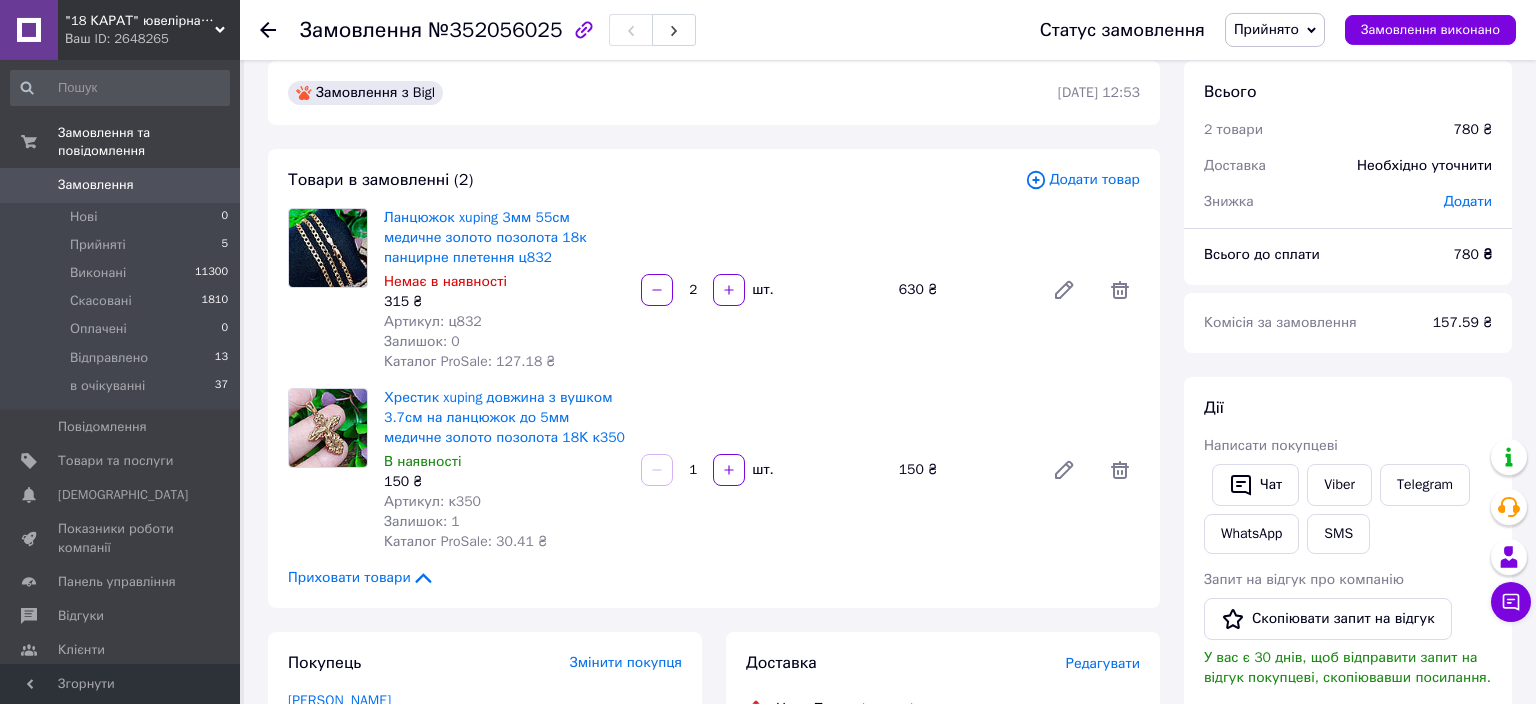 scroll, scrollTop: 20, scrollLeft: 0, axis: vertical 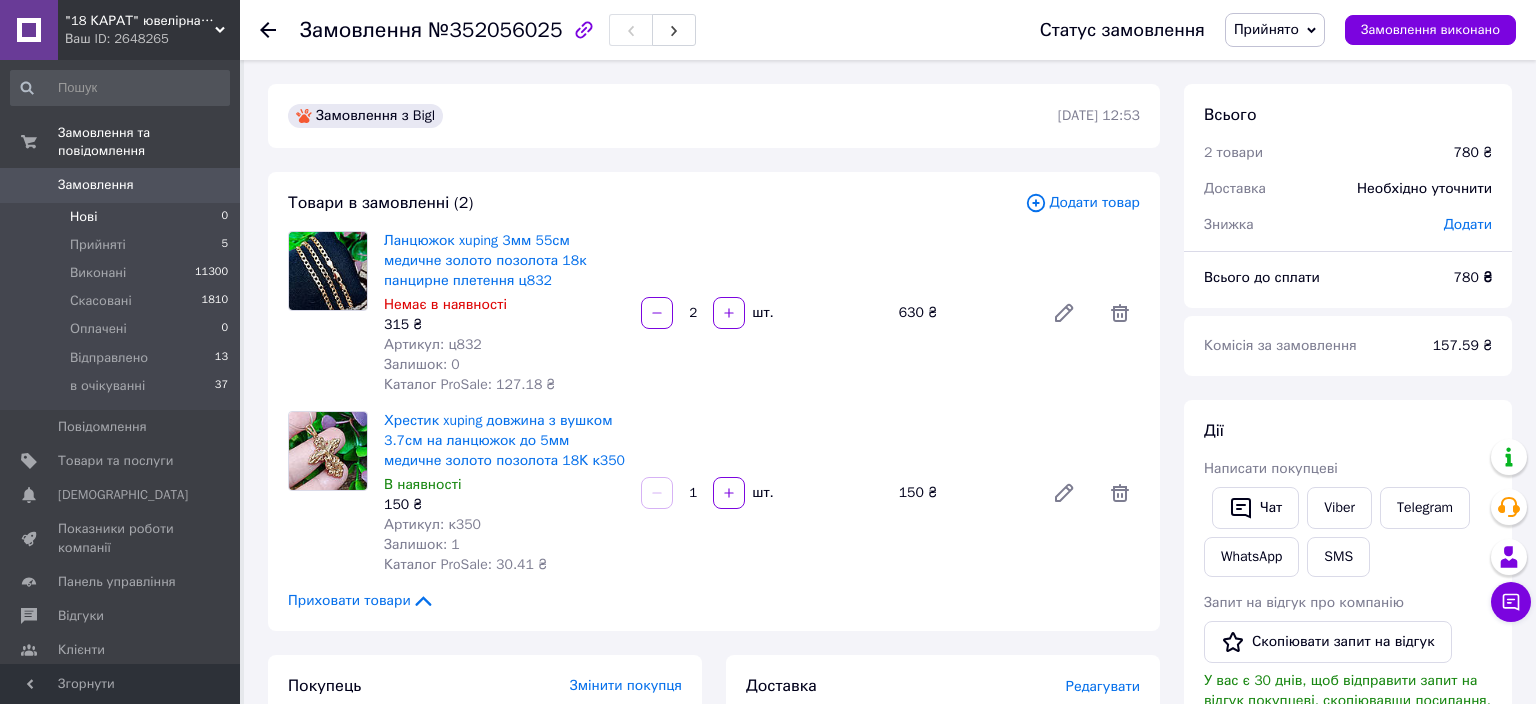 click on "Нові 0" at bounding box center [120, 217] 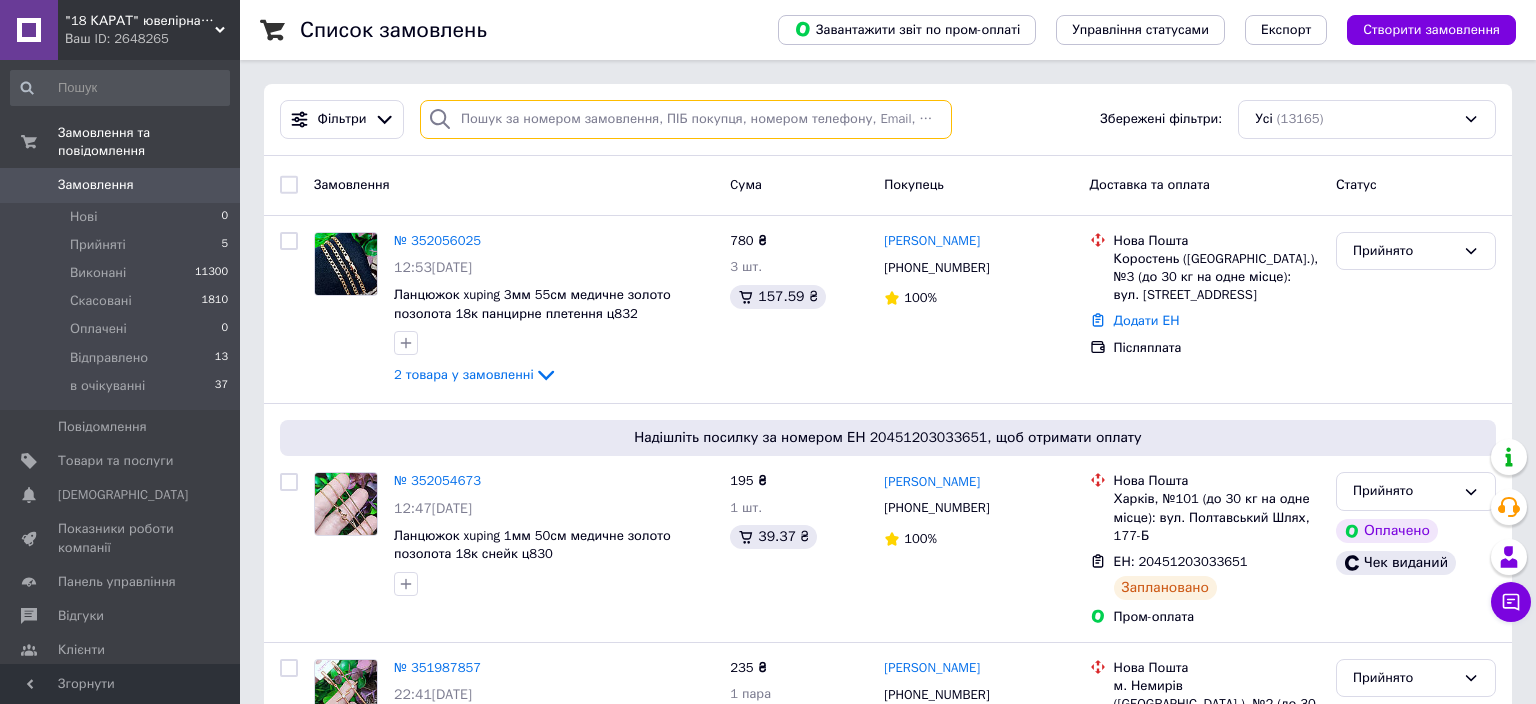 click at bounding box center [686, 119] 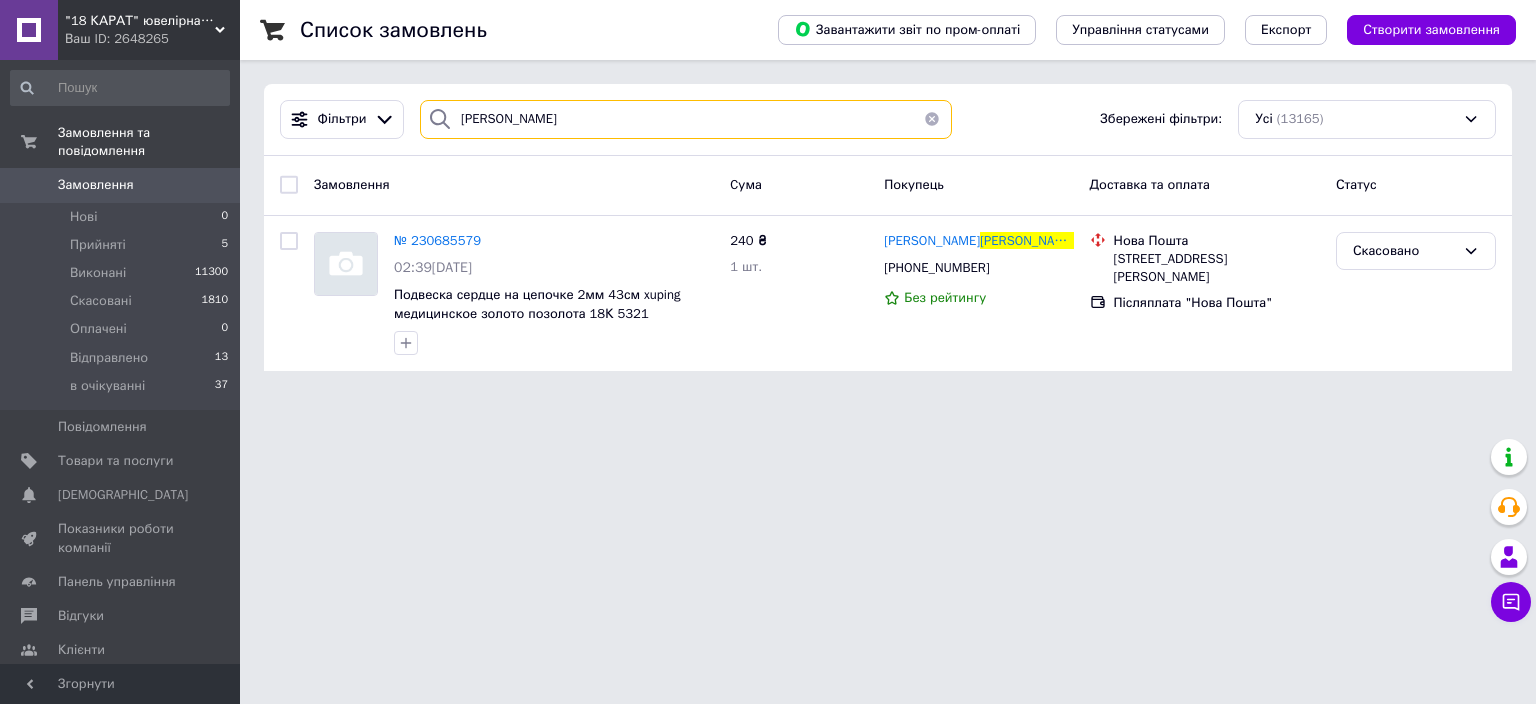 type on "[PERSON_NAME]" 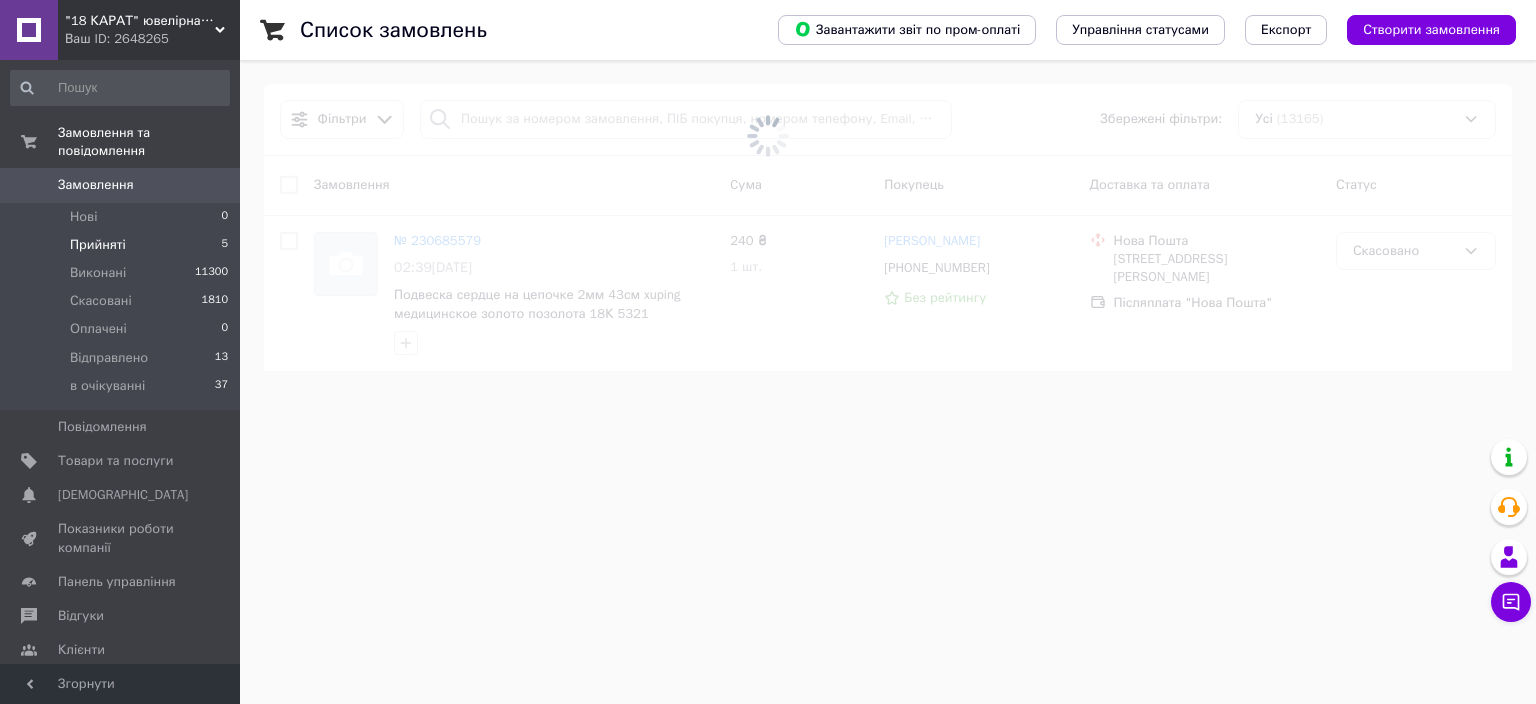 click on "Прийняті 5" at bounding box center (120, 245) 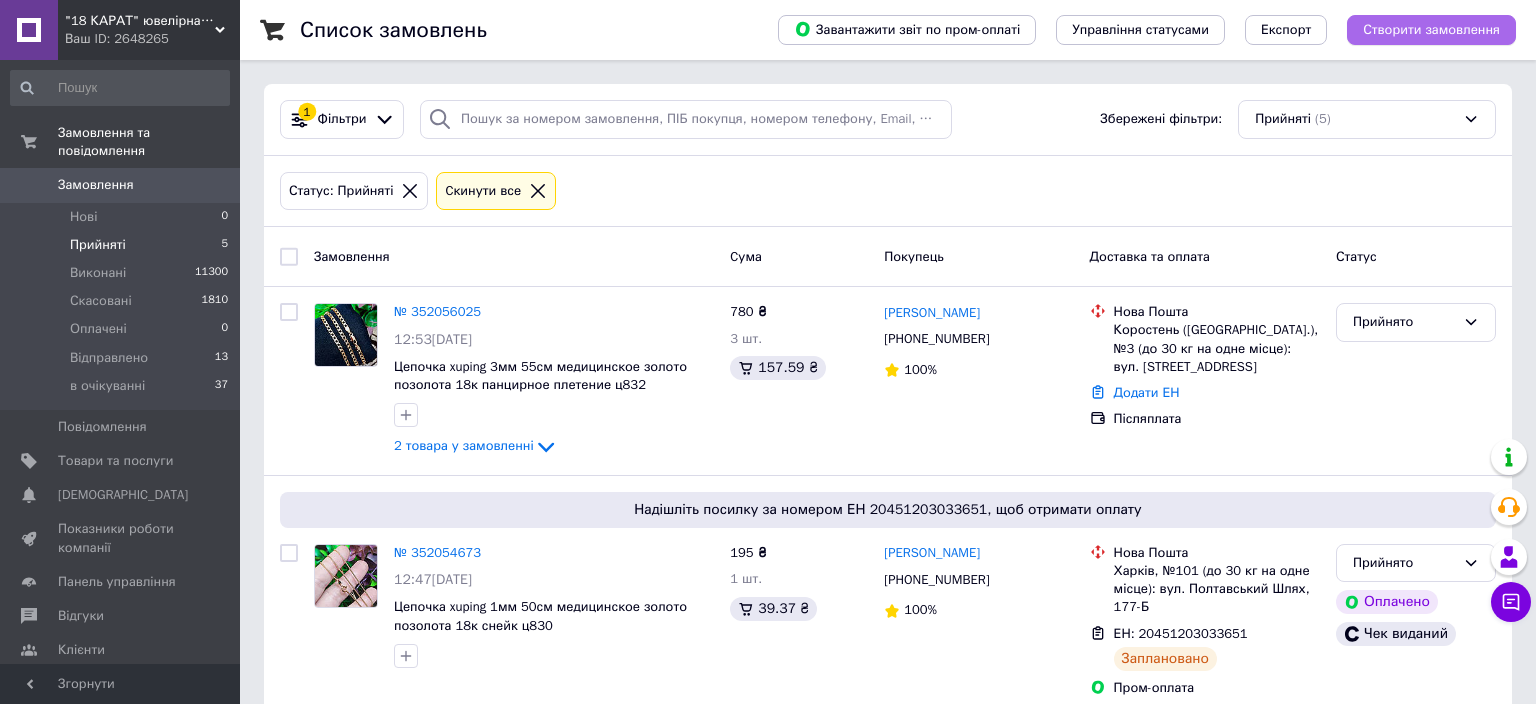 click on "Створити замовлення" at bounding box center (1431, 30) 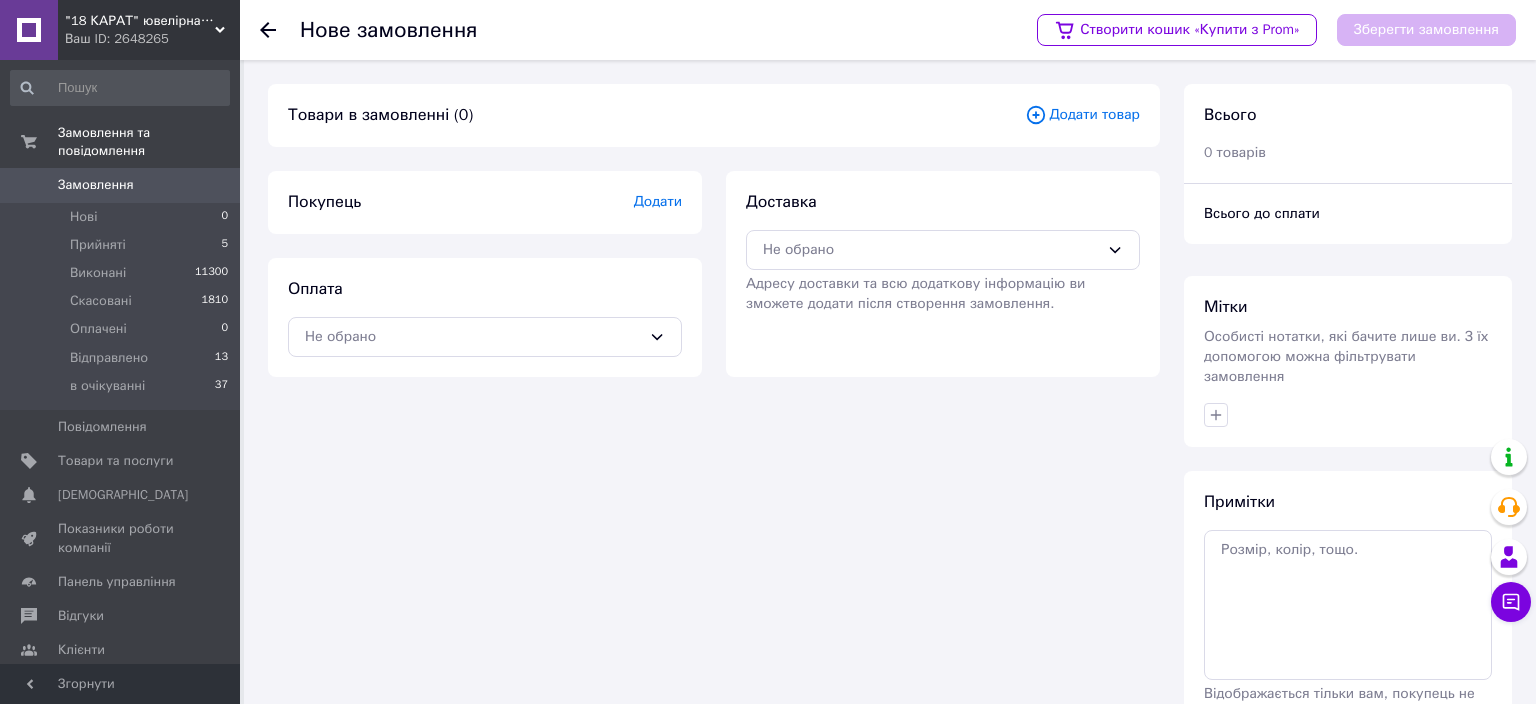 click on "Додати товар" at bounding box center (1082, 115) 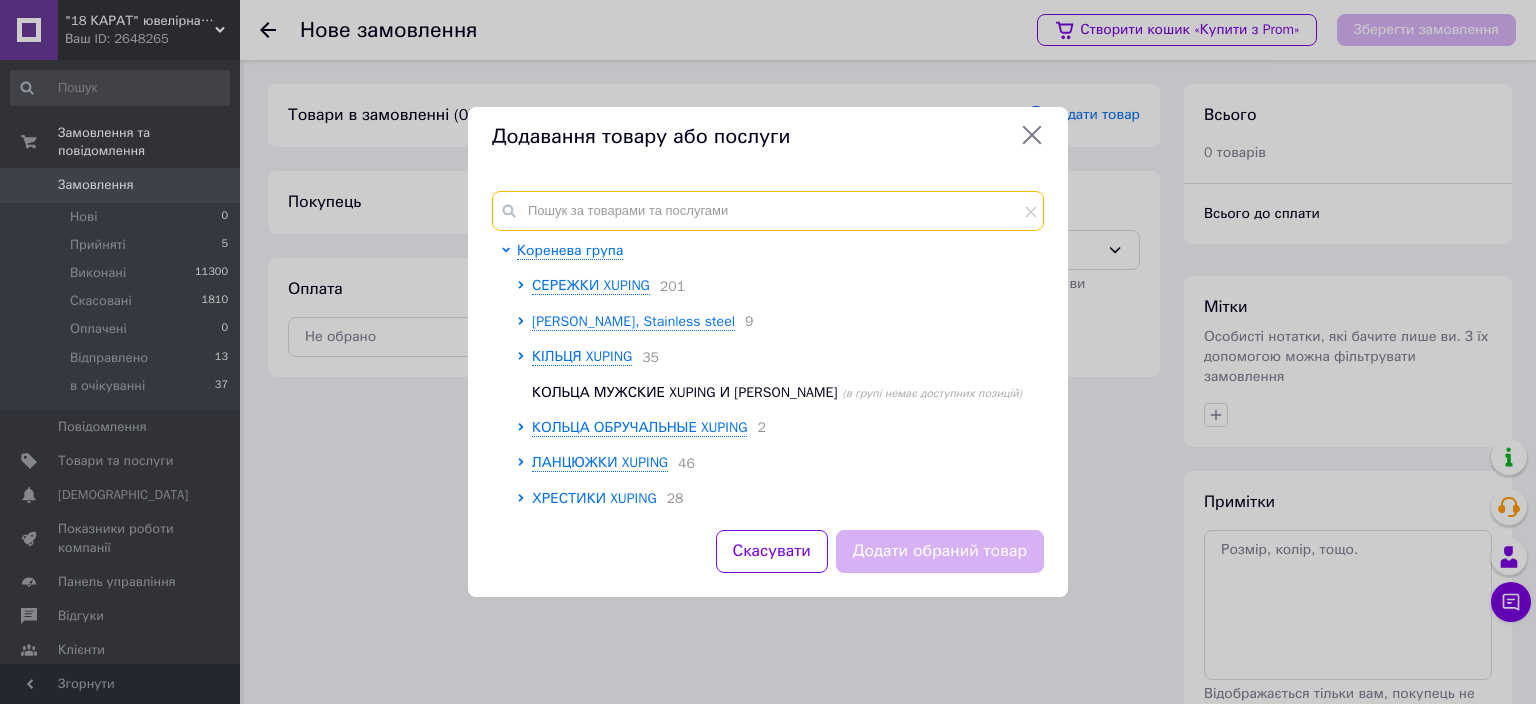 click at bounding box center (768, 211) 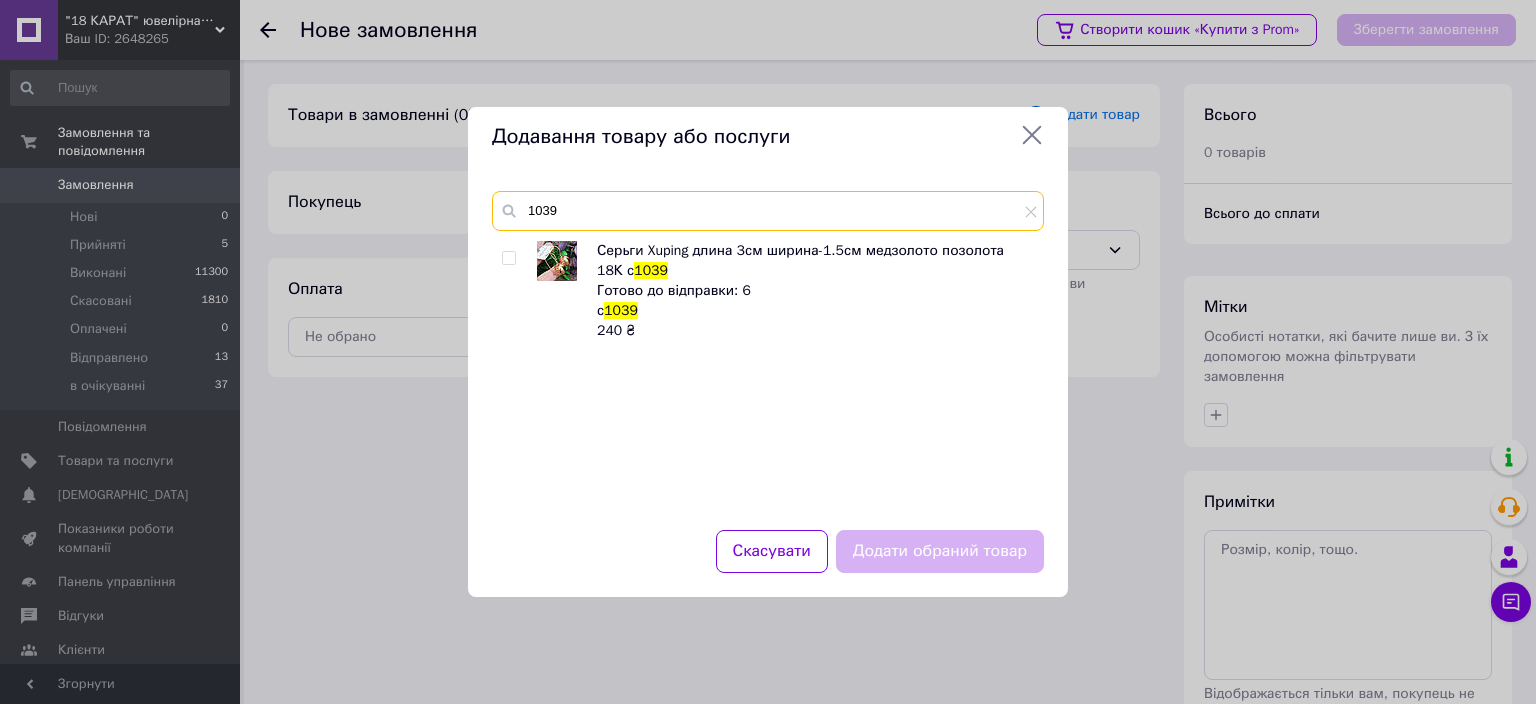 type on "1039" 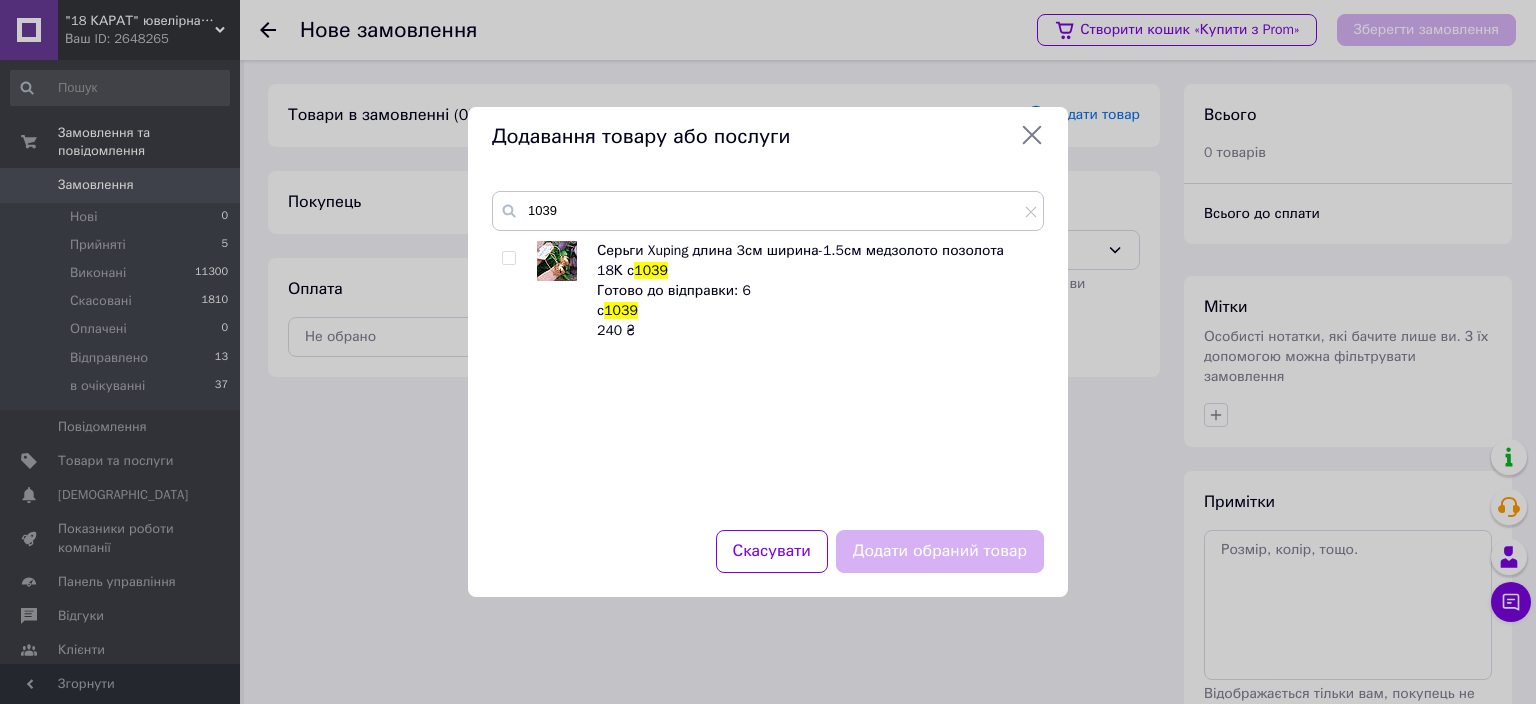 click at bounding box center [508, 258] 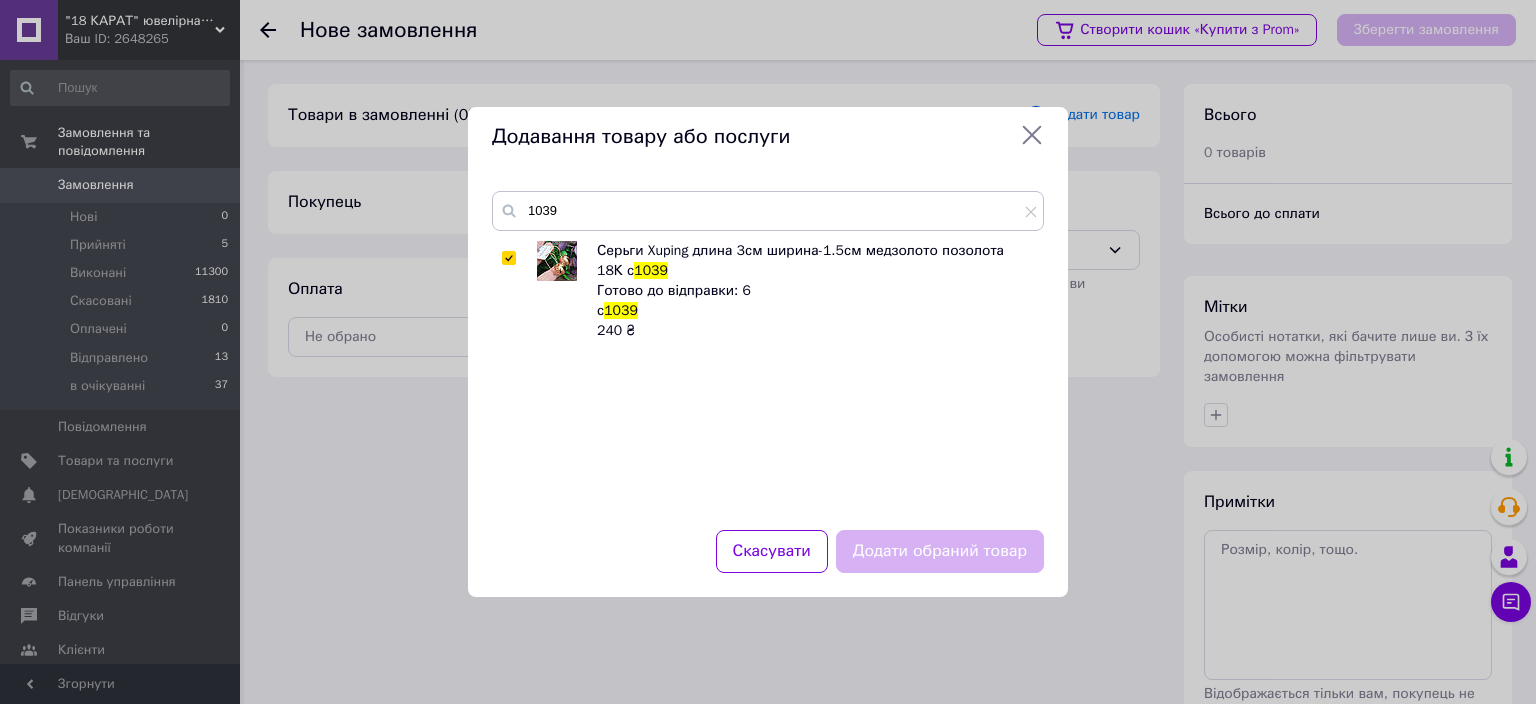 checkbox on "true" 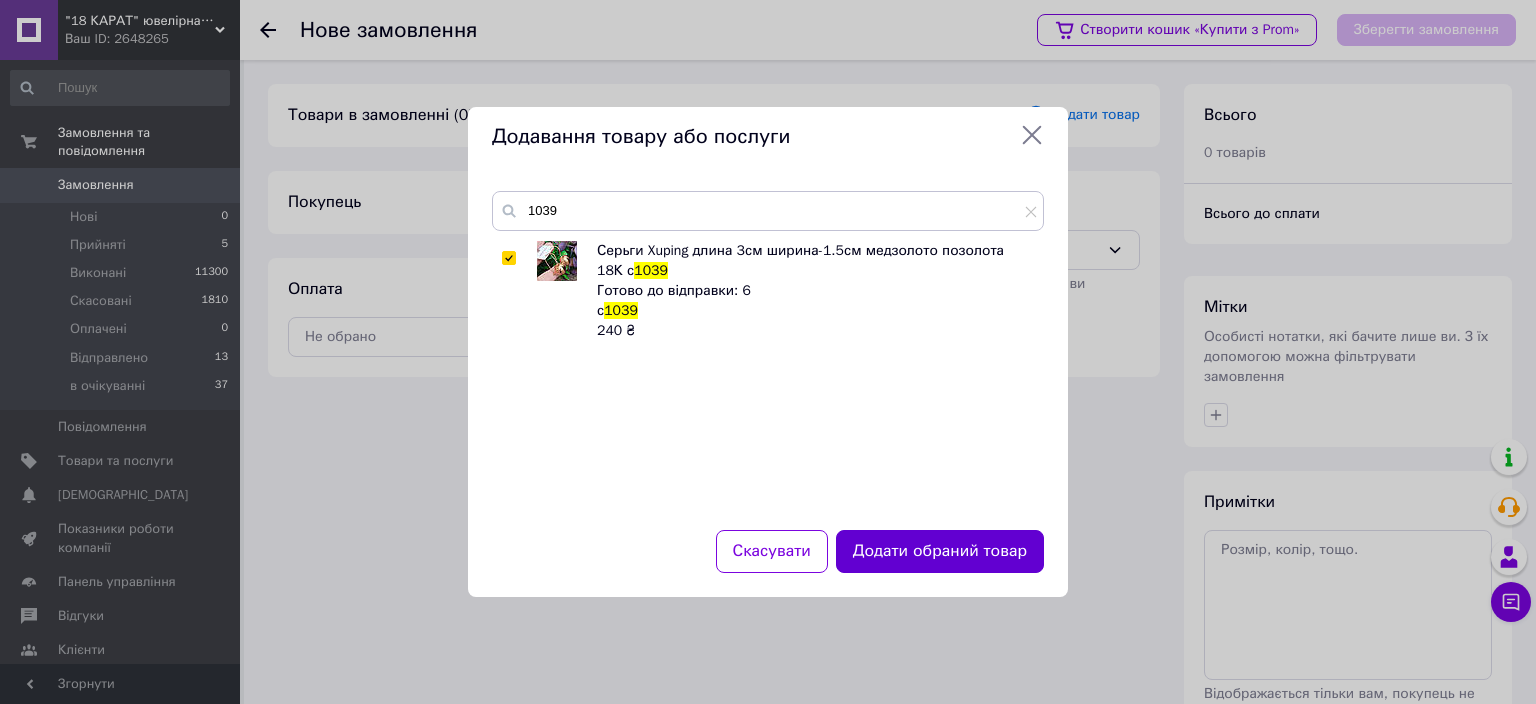 click on "Додати обраний товар" at bounding box center [940, 551] 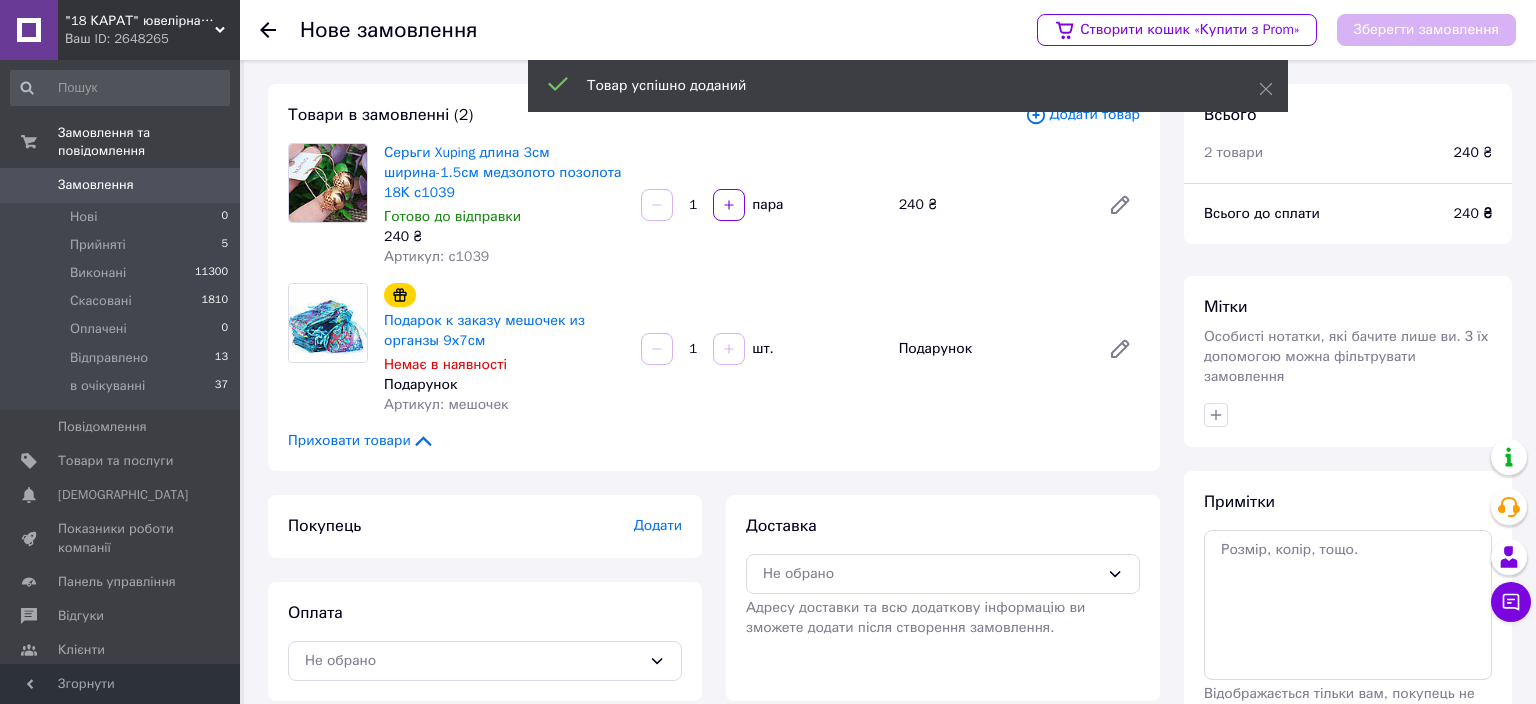 click on "Додати" at bounding box center (658, 525) 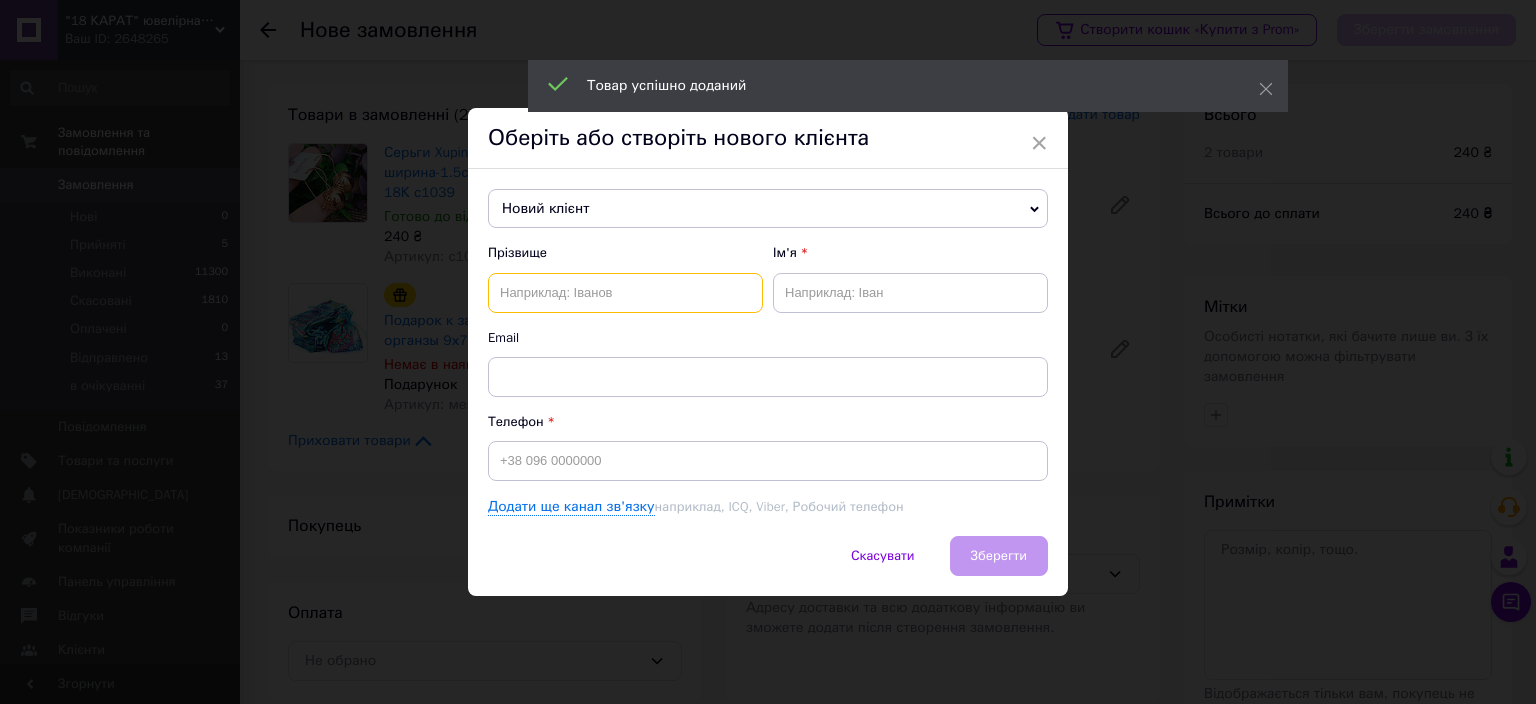 click at bounding box center (625, 293) 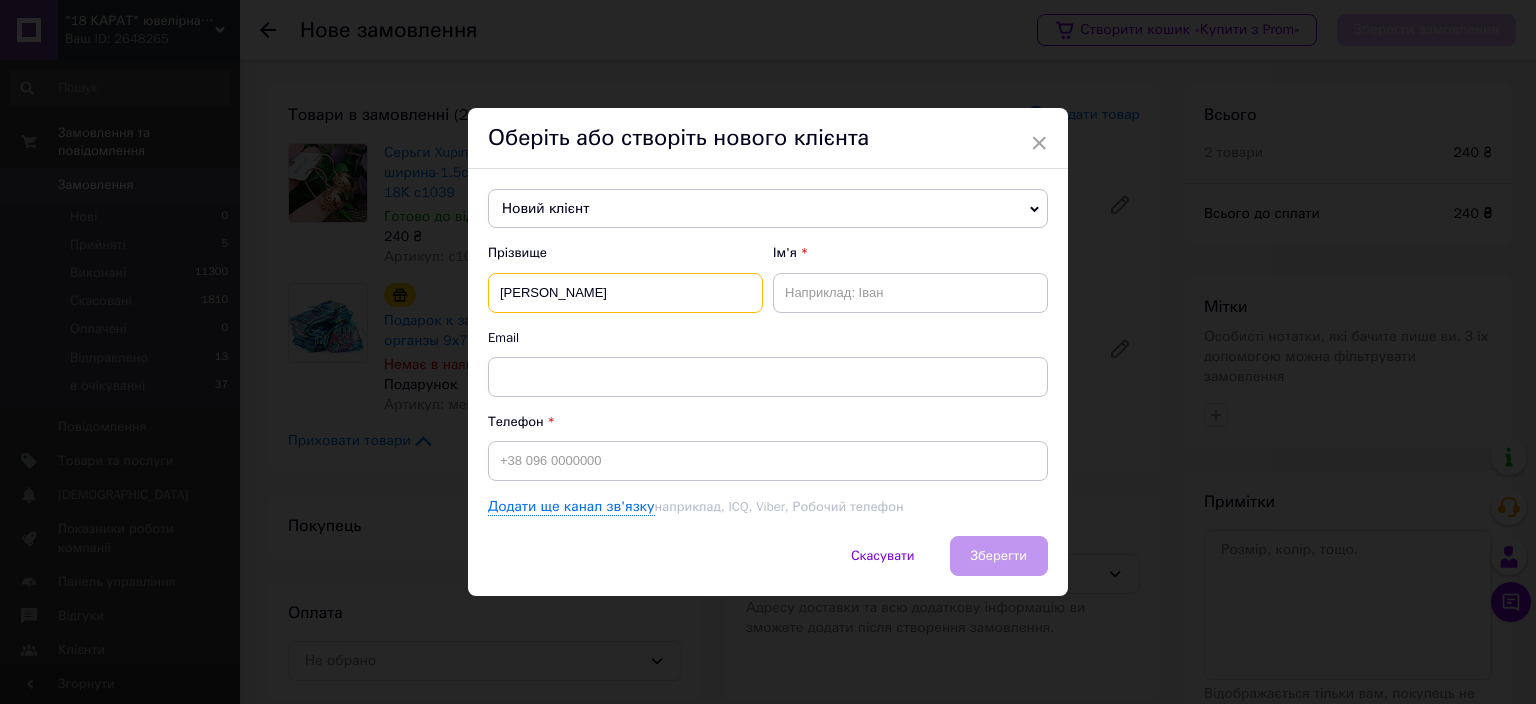 type on "[PERSON_NAME]" 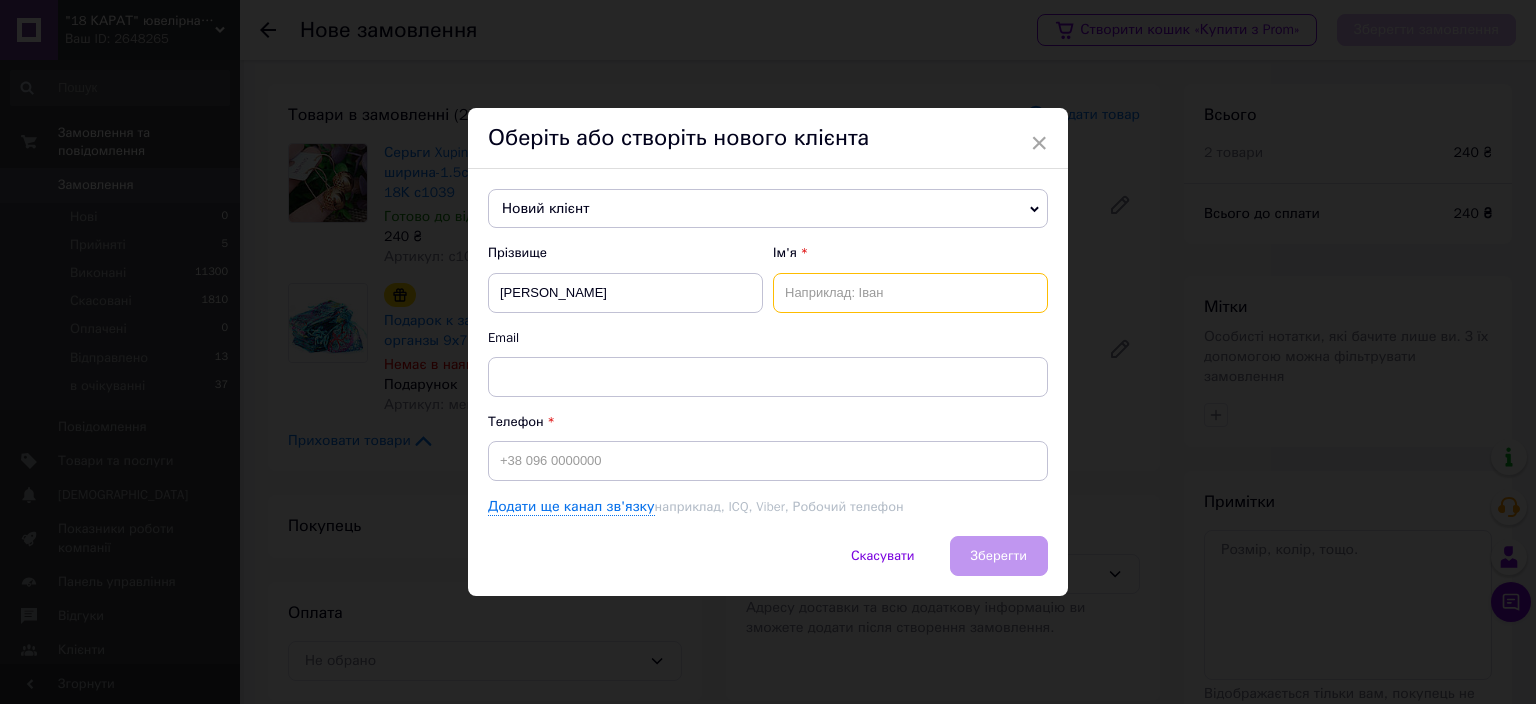 click at bounding box center [910, 293] 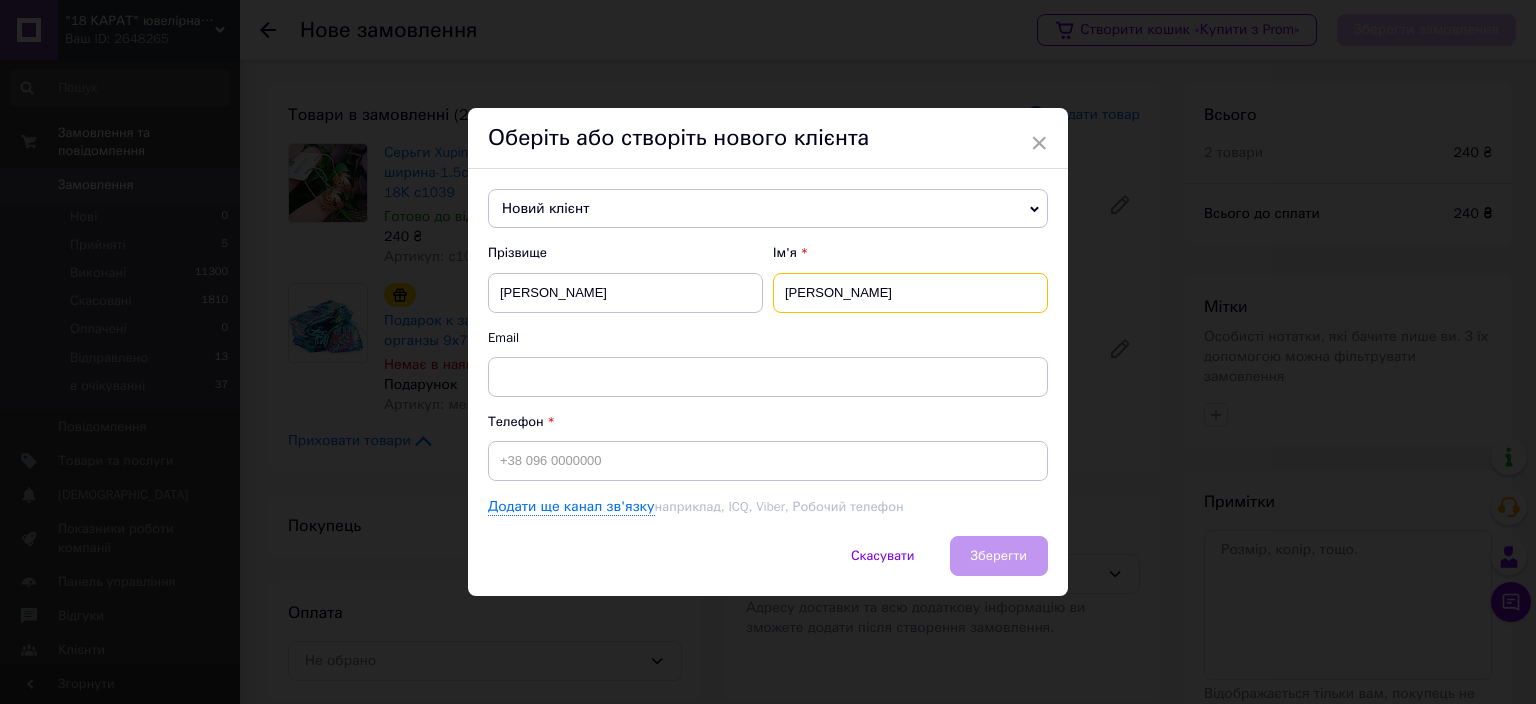 type on "[PERSON_NAME]" 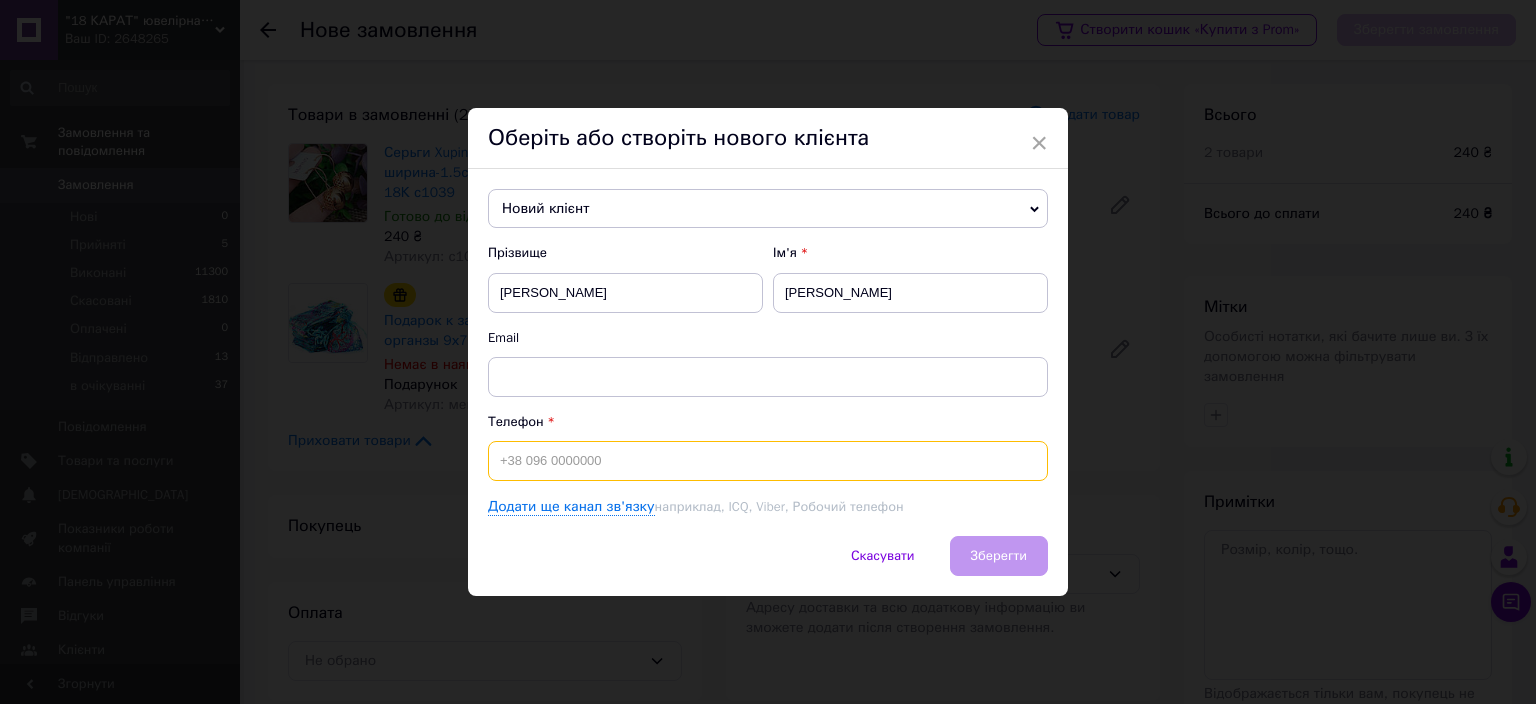 click at bounding box center [768, 461] 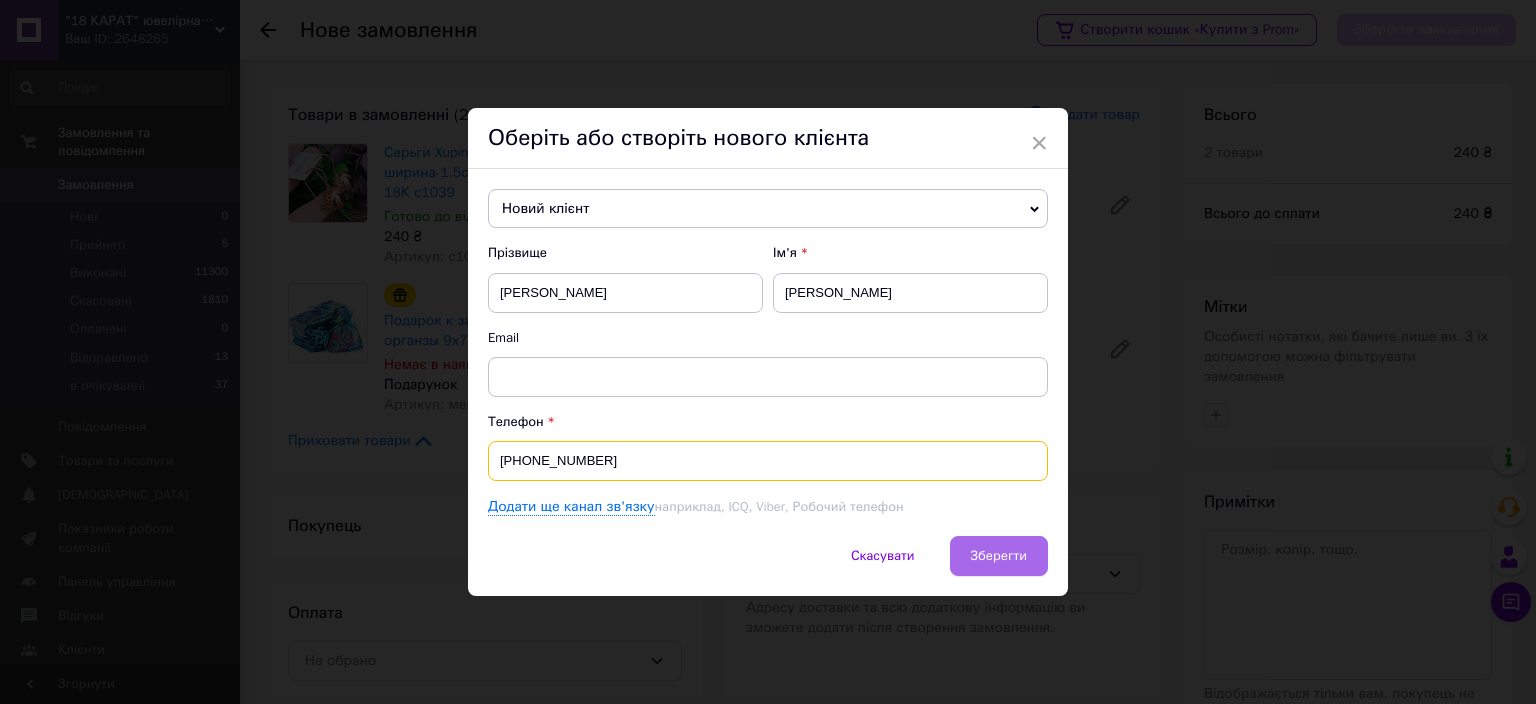 type on "[PHONE_NUMBER]" 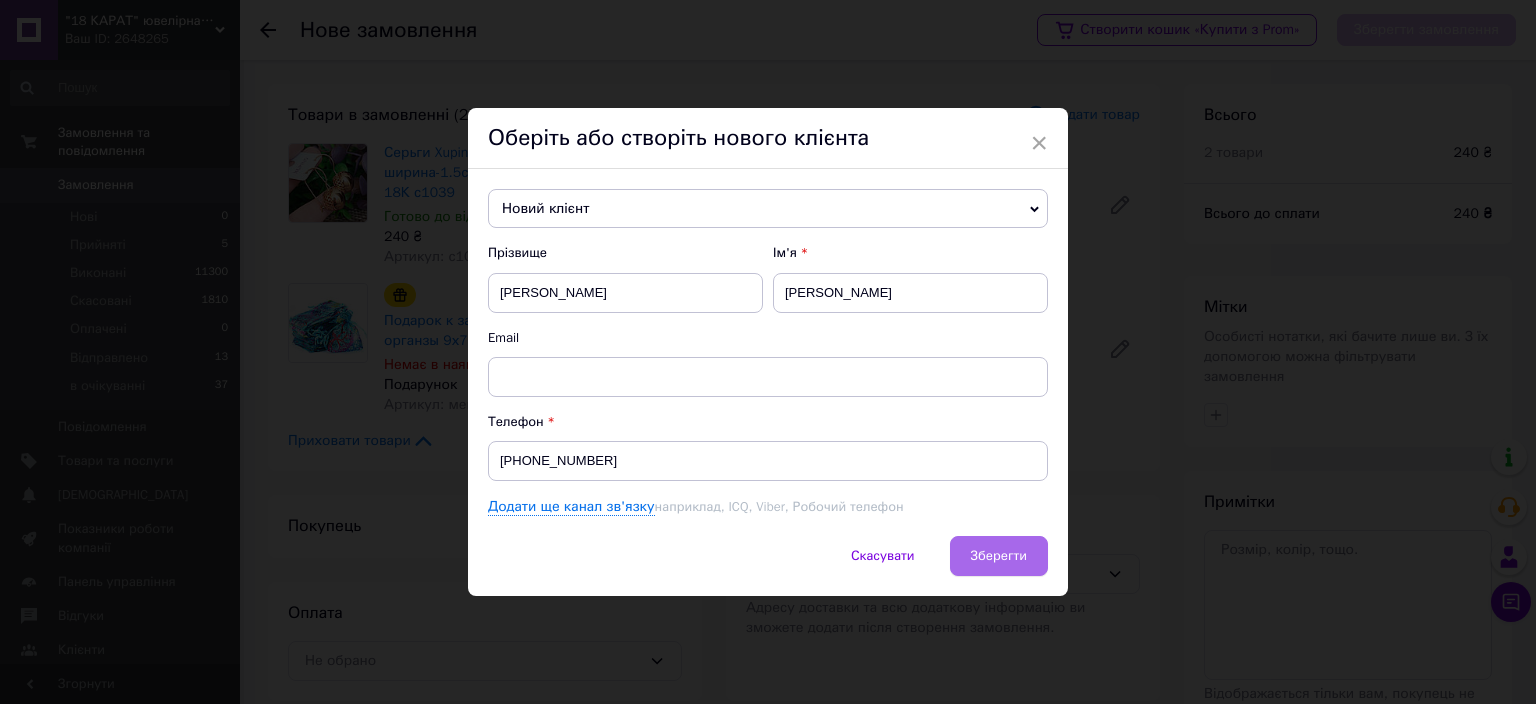 click on "Зберегти" at bounding box center [999, 556] 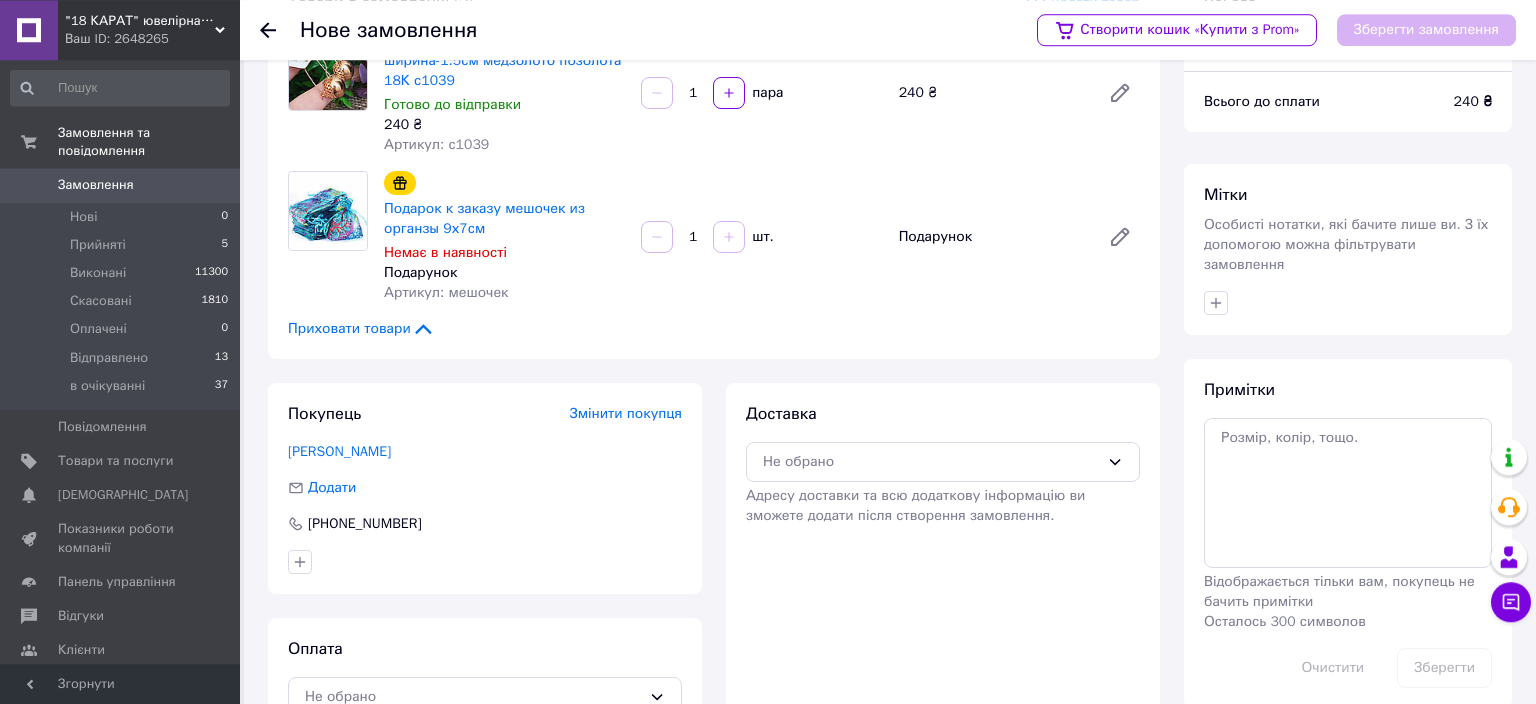 scroll, scrollTop: 169, scrollLeft: 0, axis: vertical 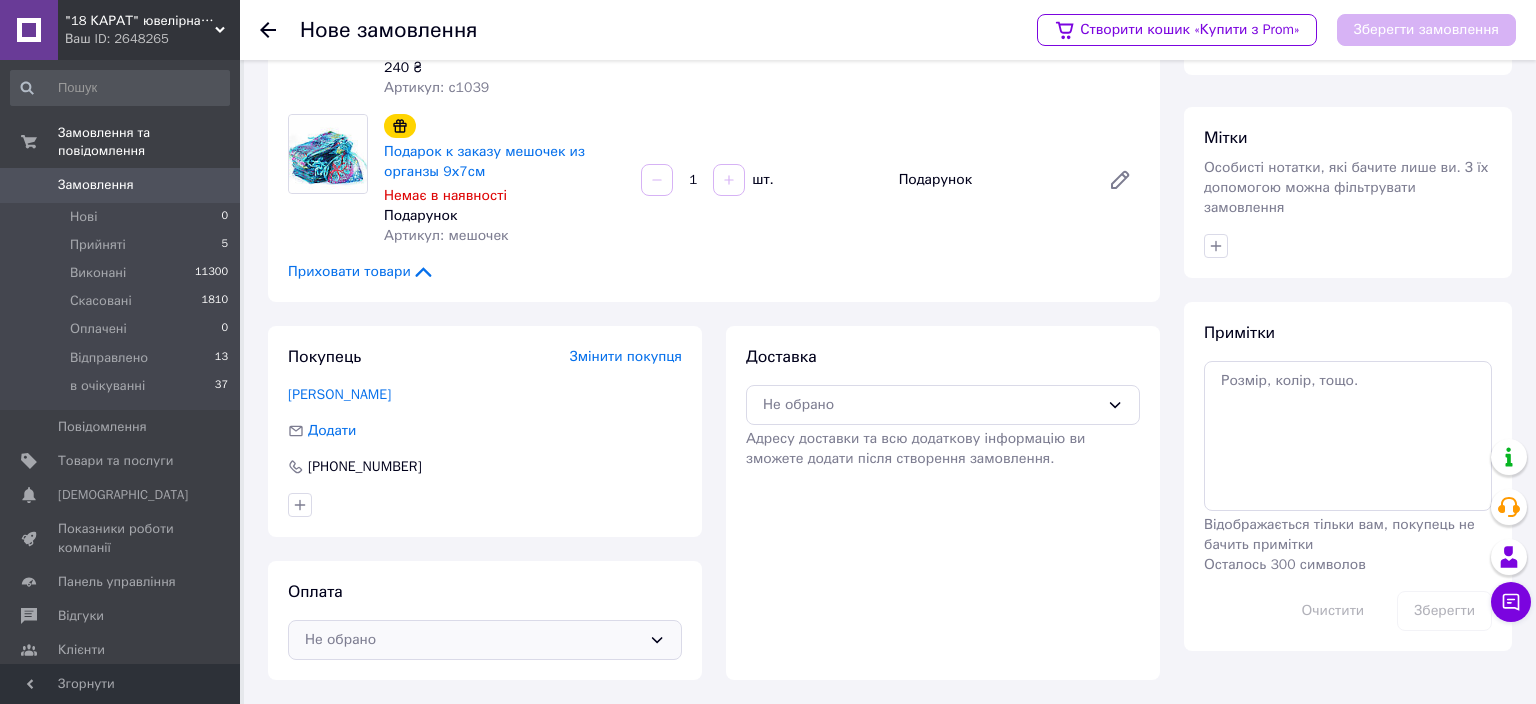 click on "Не обрано" at bounding box center (485, 640) 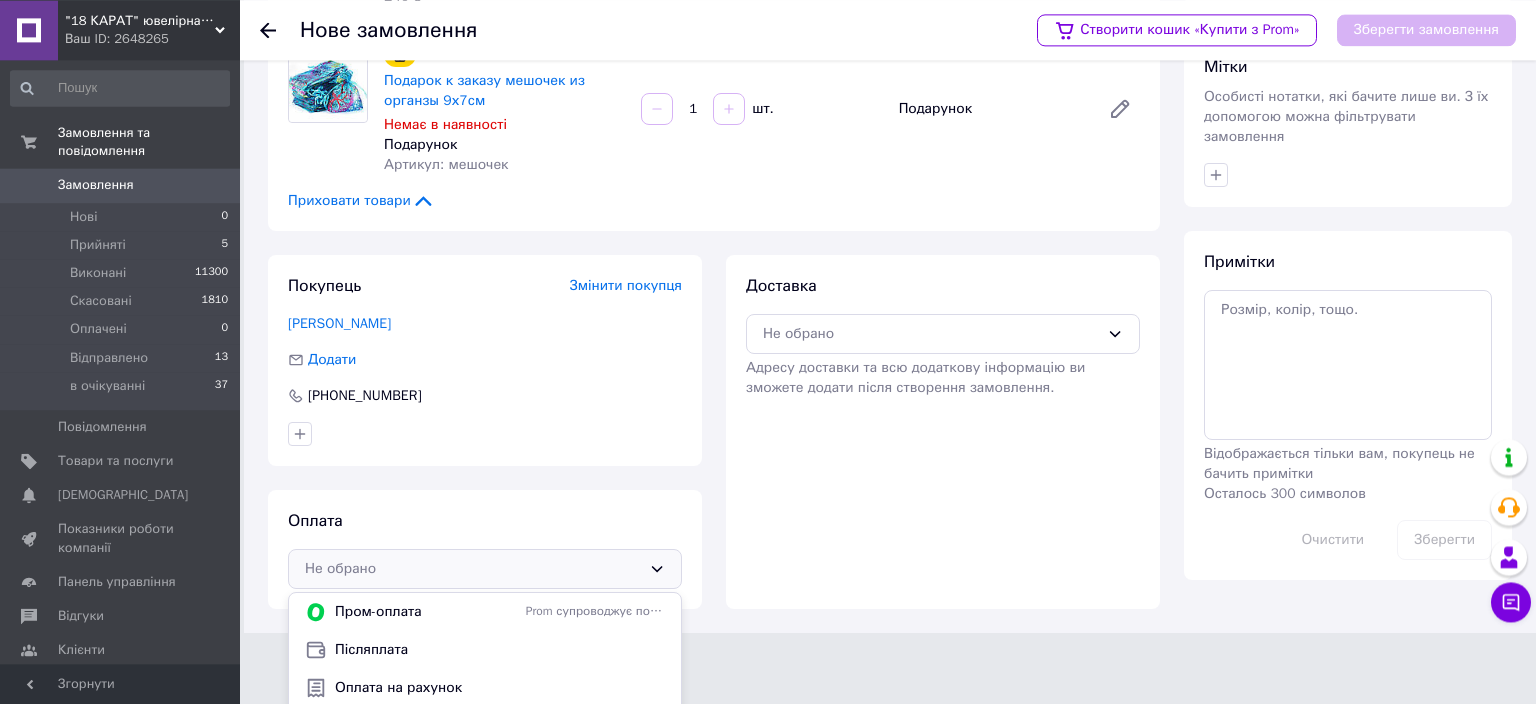 scroll, scrollTop: 280, scrollLeft: 0, axis: vertical 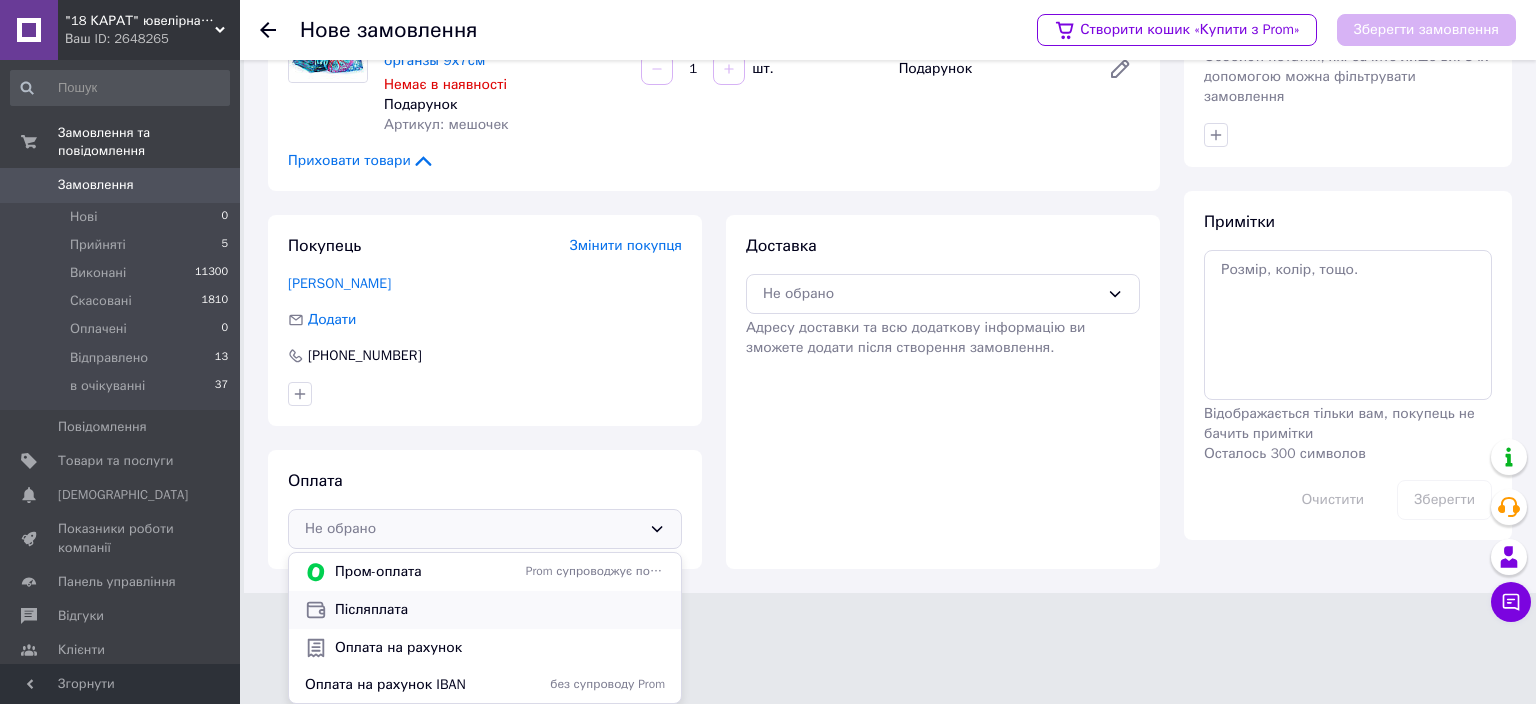 click on "Післяплата" at bounding box center (500, 610) 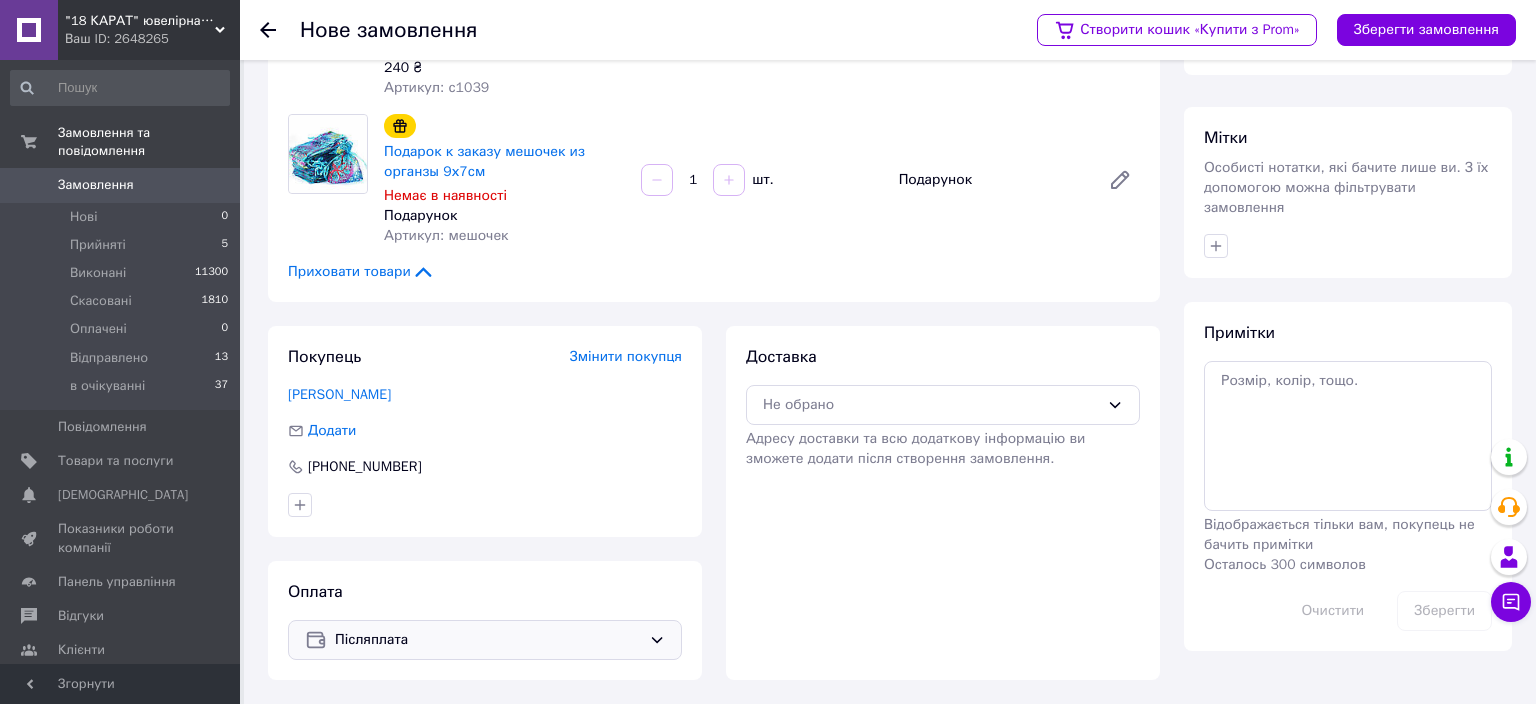 scroll, scrollTop: 169, scrollLeft: 0, axis: vertical 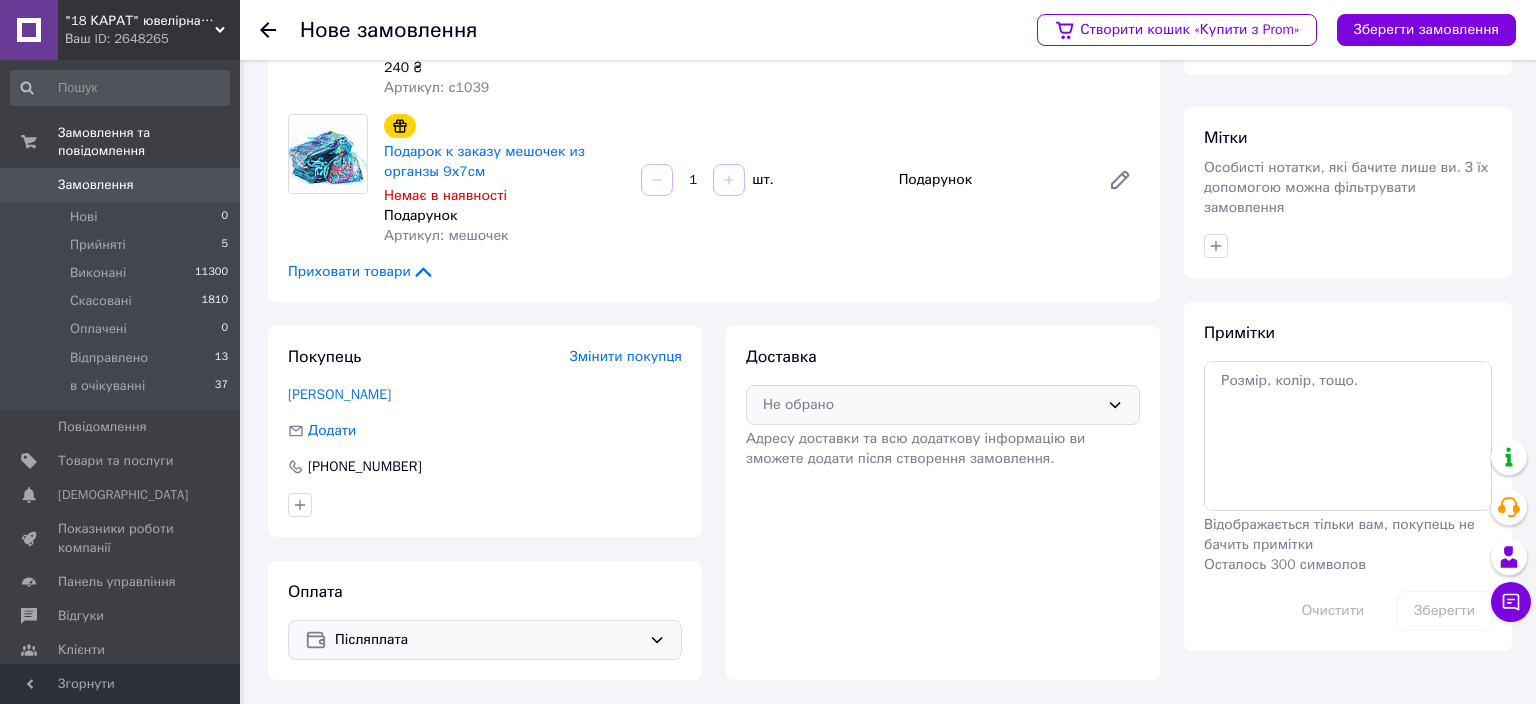 click on "Не обрано" at bounding box center [943, 405] 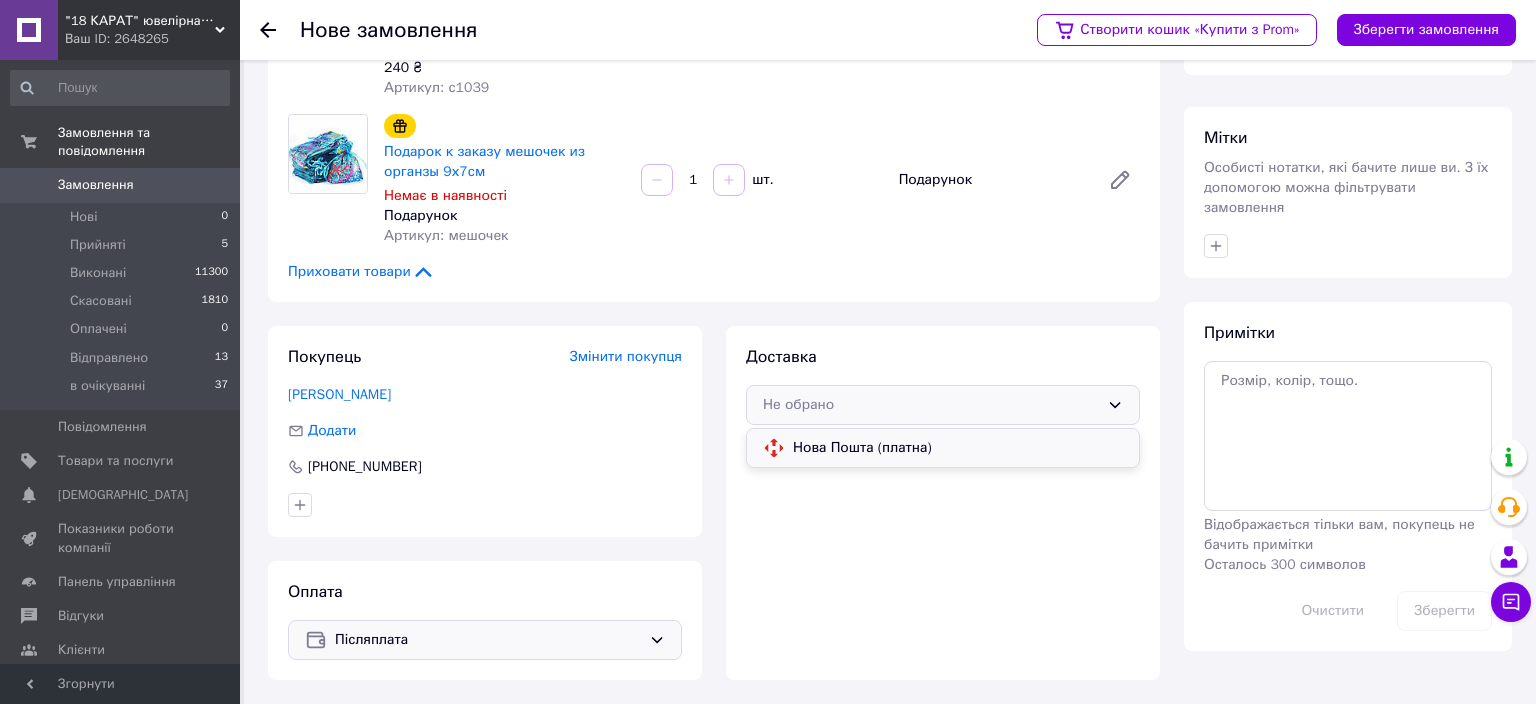 click on "Нова Пошта (платна)" at bounding box center [958, 448] 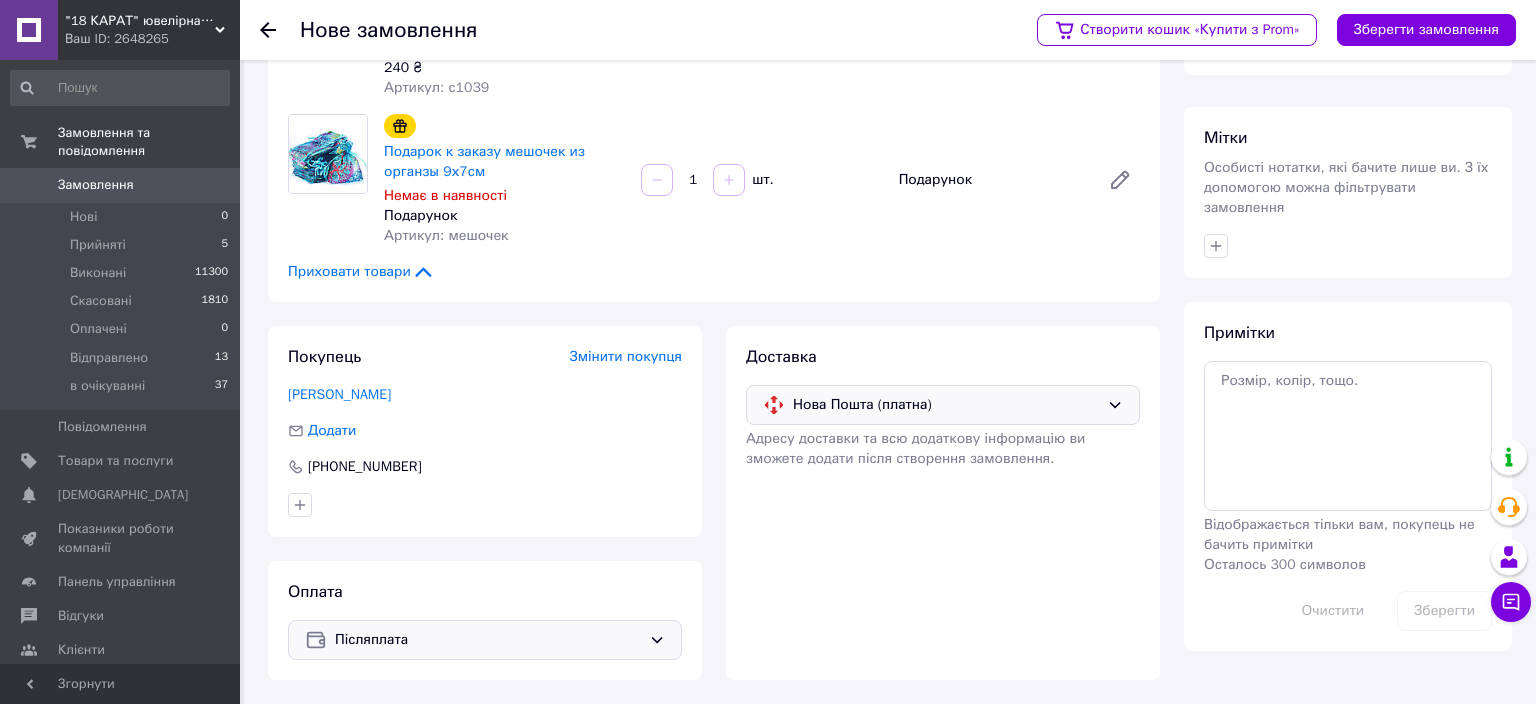drag, startPoint x: 1394, startPoint y: 33, endPoint x: 1387, endPoint y: 53, distance: 21.189621 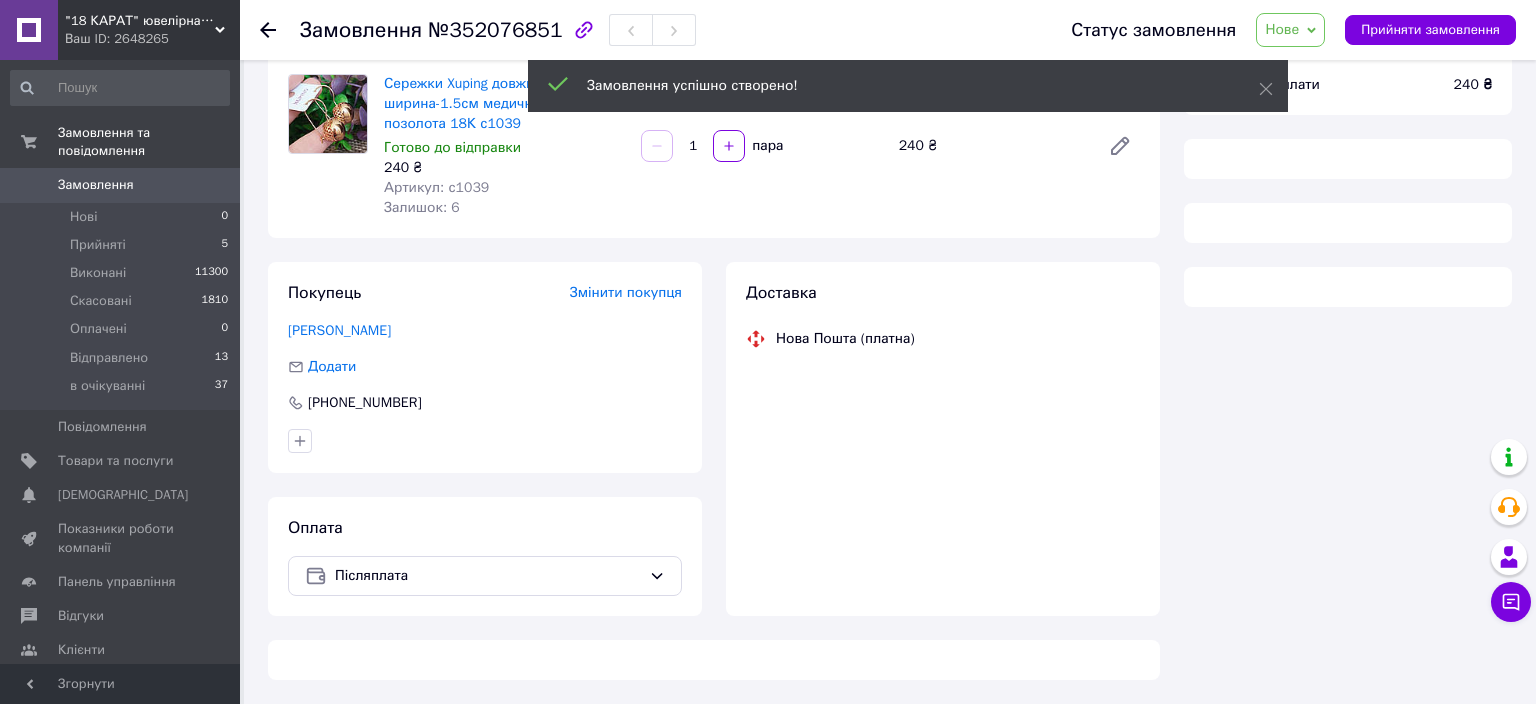 scroll, scrollTop: 157, scrollLeft: 0, axis: vertical 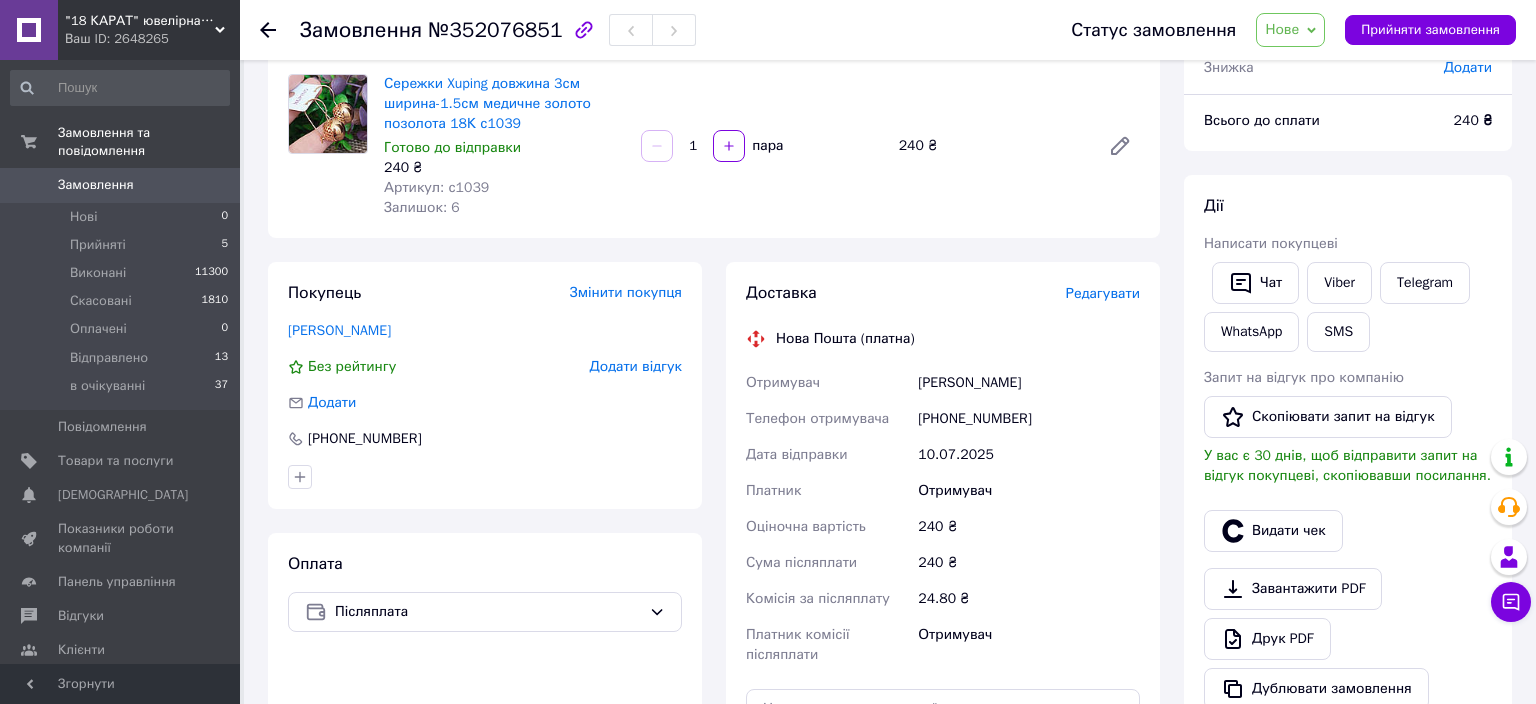 click on "Редагувати" at bounding box center (1103, 293) 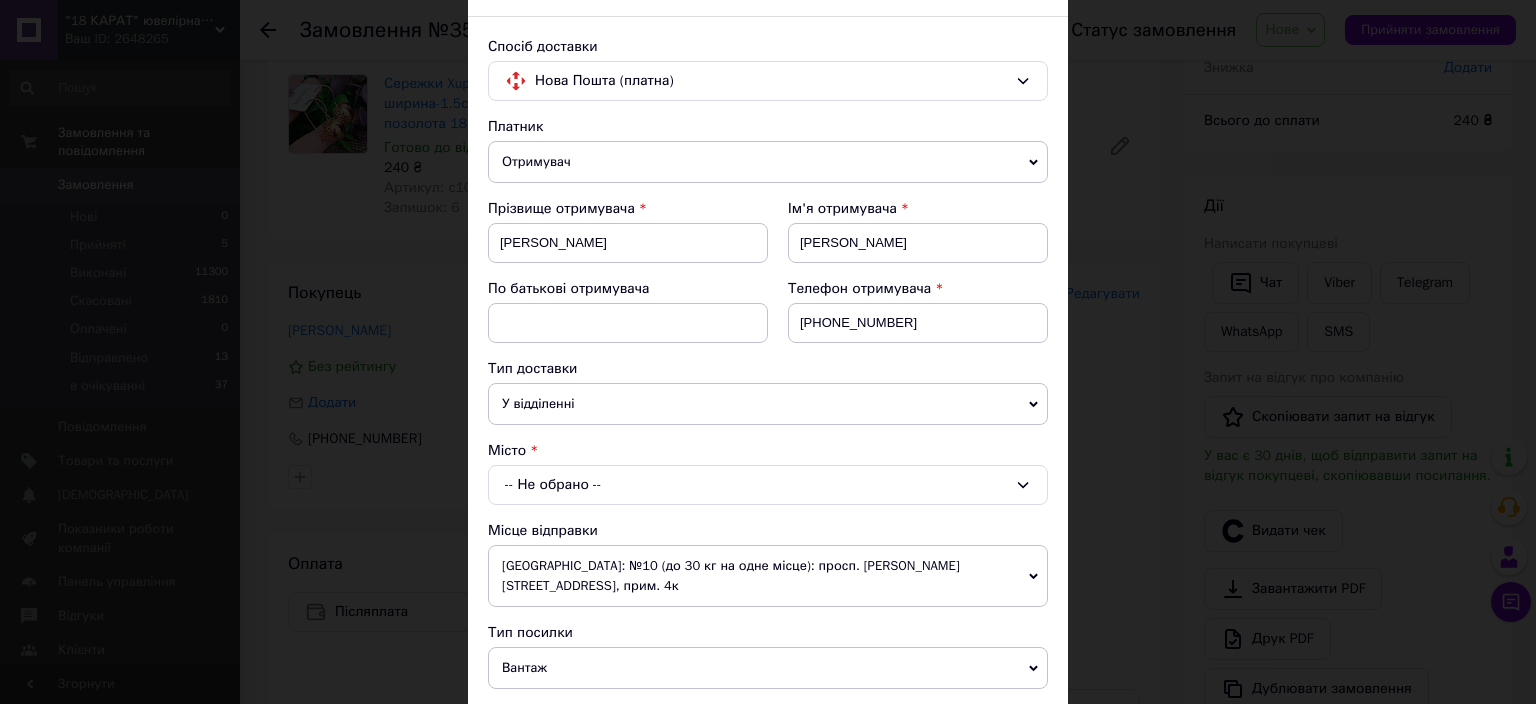 scroll, scrollTop: 221, scrollLeft: 0, axis: vertical 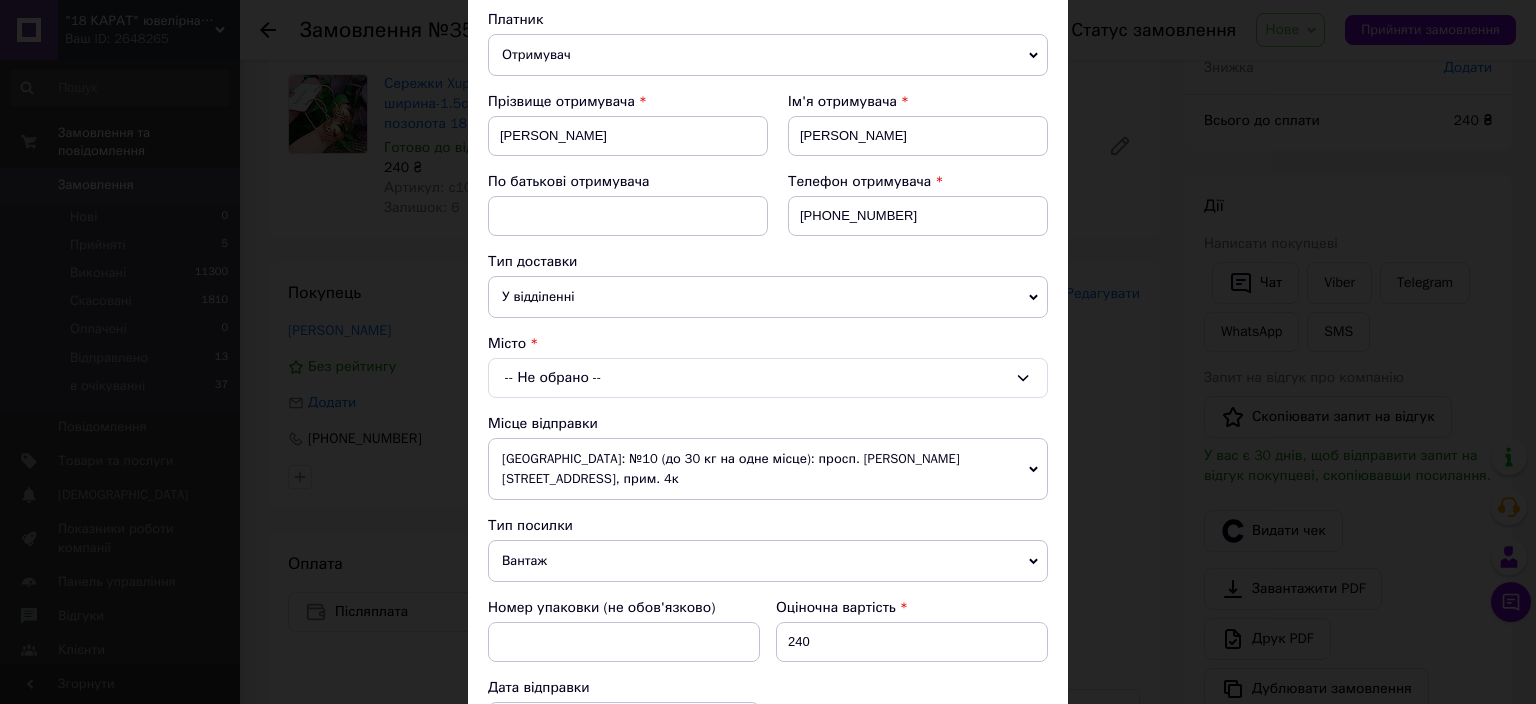 click on "-- Не обрано --" at bounding box center [768, 378] 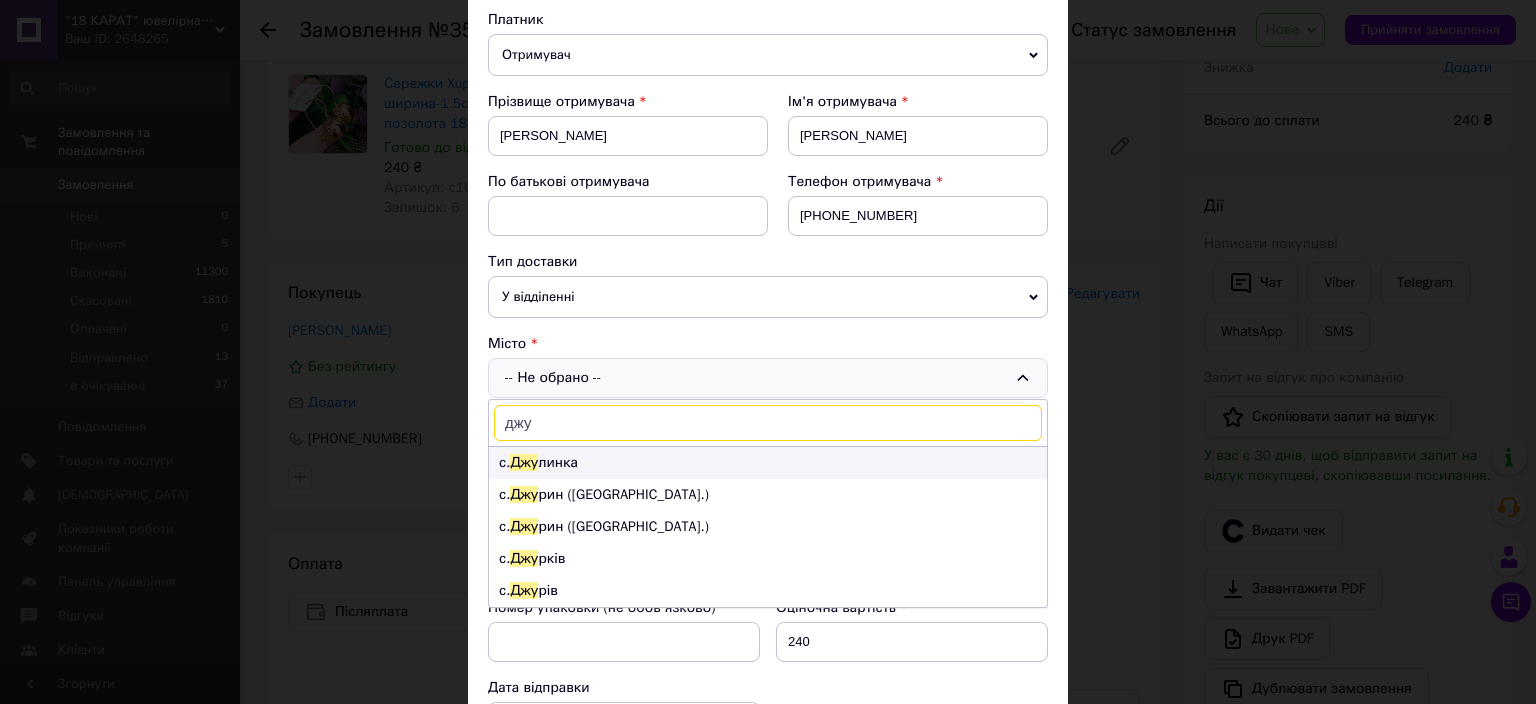 type on "джу" 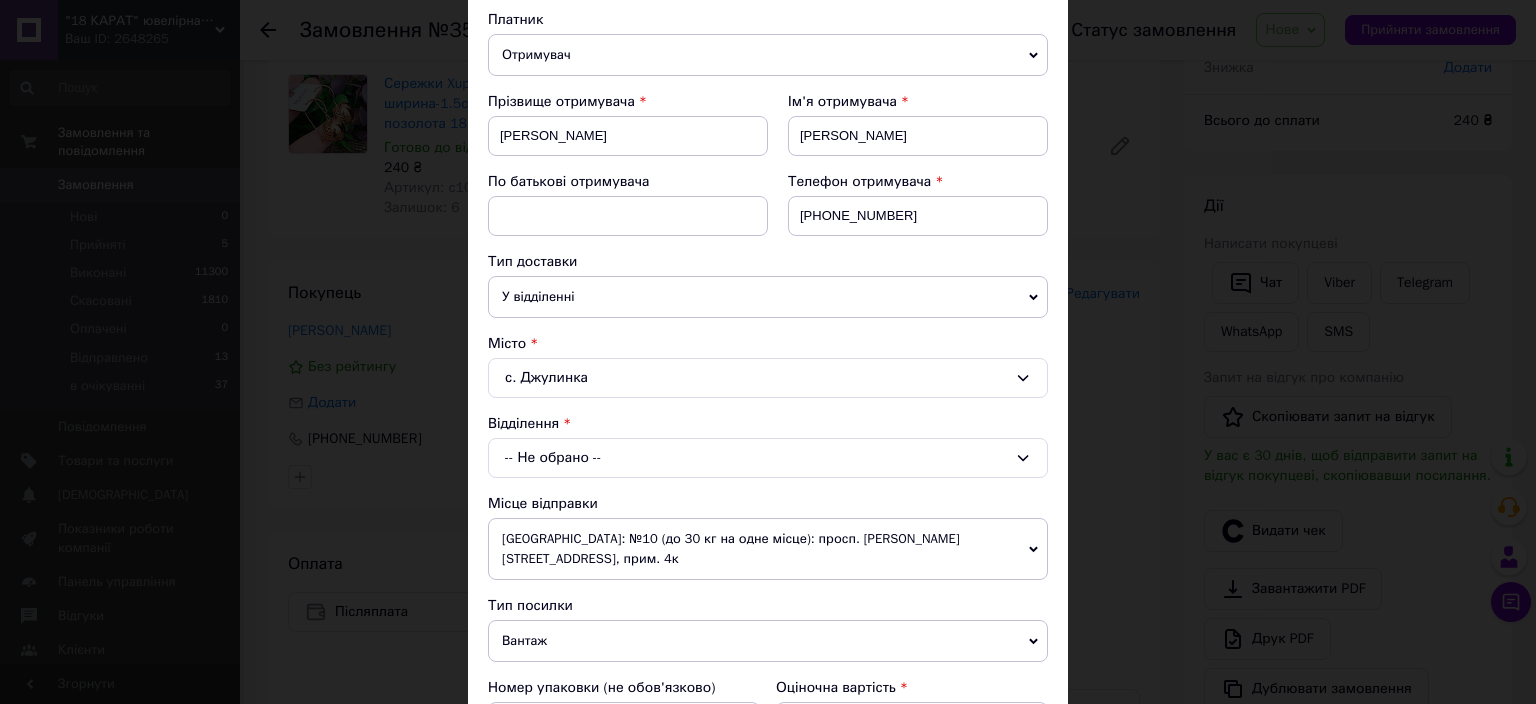 click on "-- Не обрано --" at bounding box center [768, 458] 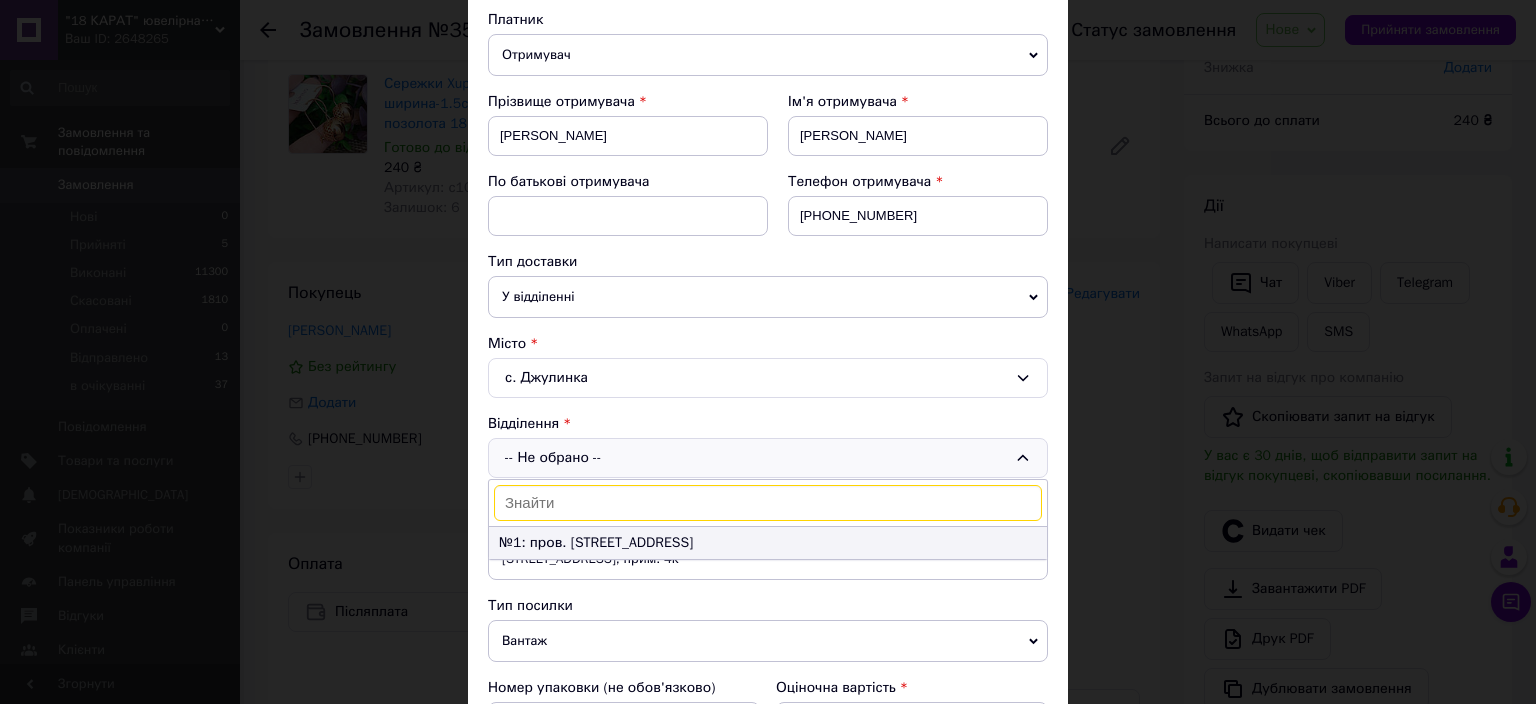 click on "№1: пров. [STREET_ADDRESS]" at bounding box center [768, 543] 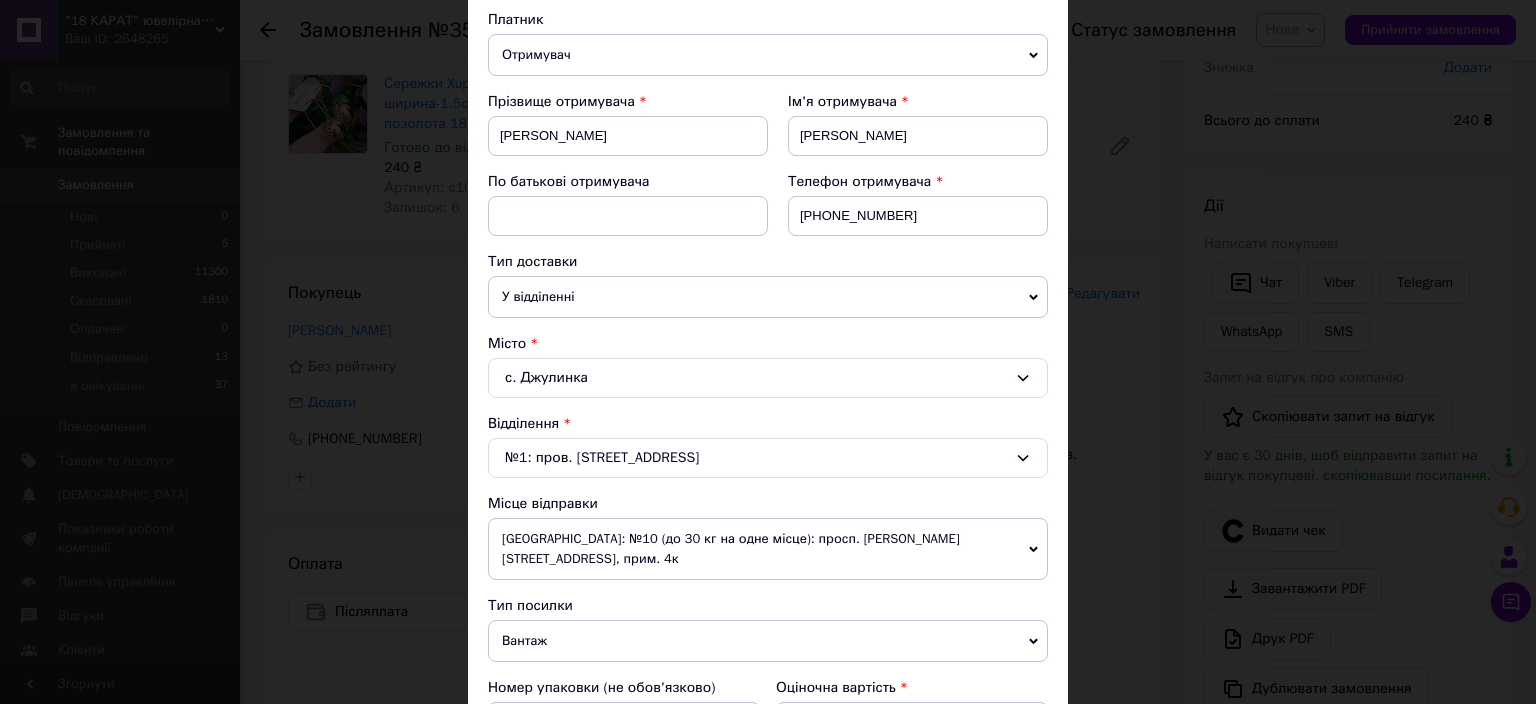 scroll, scrollTop: 331, scrollLeft: 0, axis: vertical 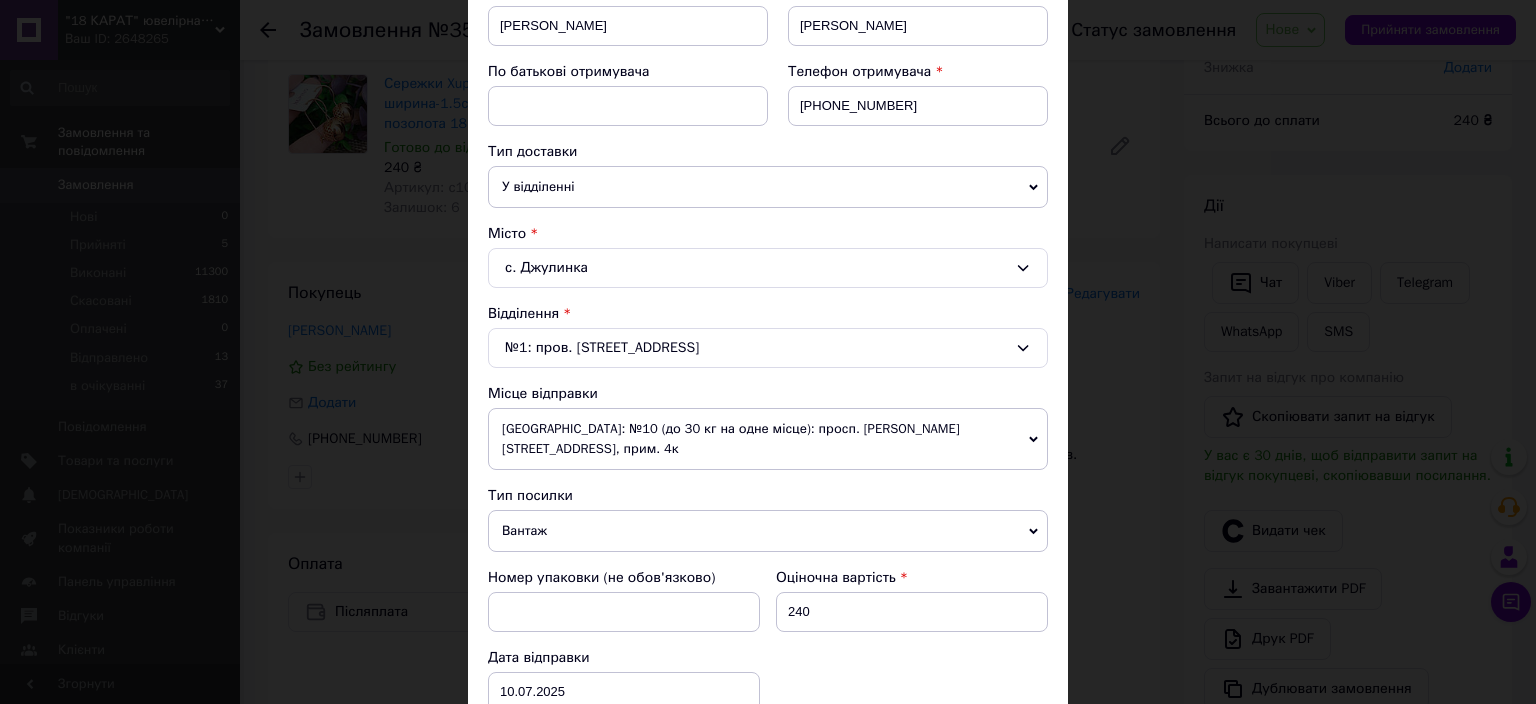 drag, startPoint x: 571, startPoint y: 514, endPoint x: 558, endPoint y: 547, distance: 35.468296 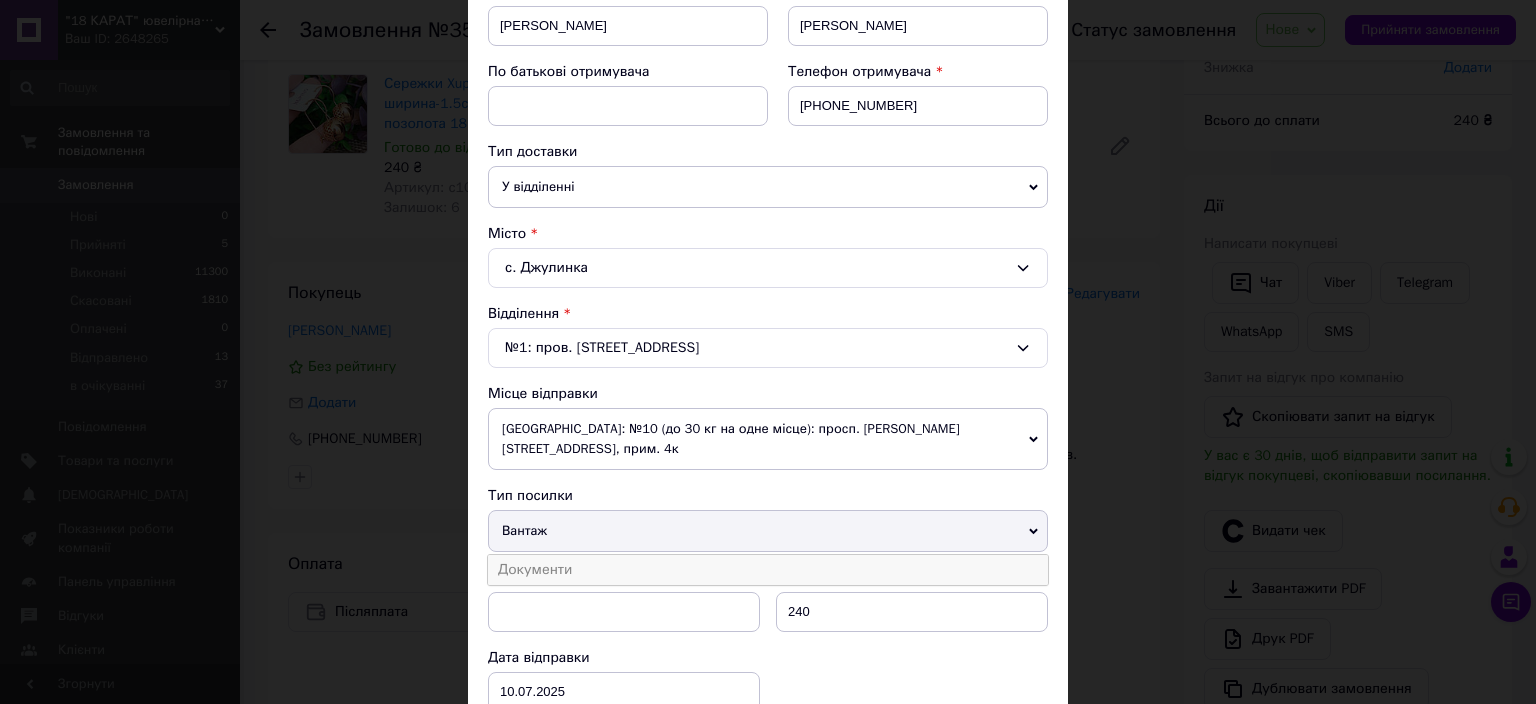 click on "Документи" at bounding box center [768, 570] 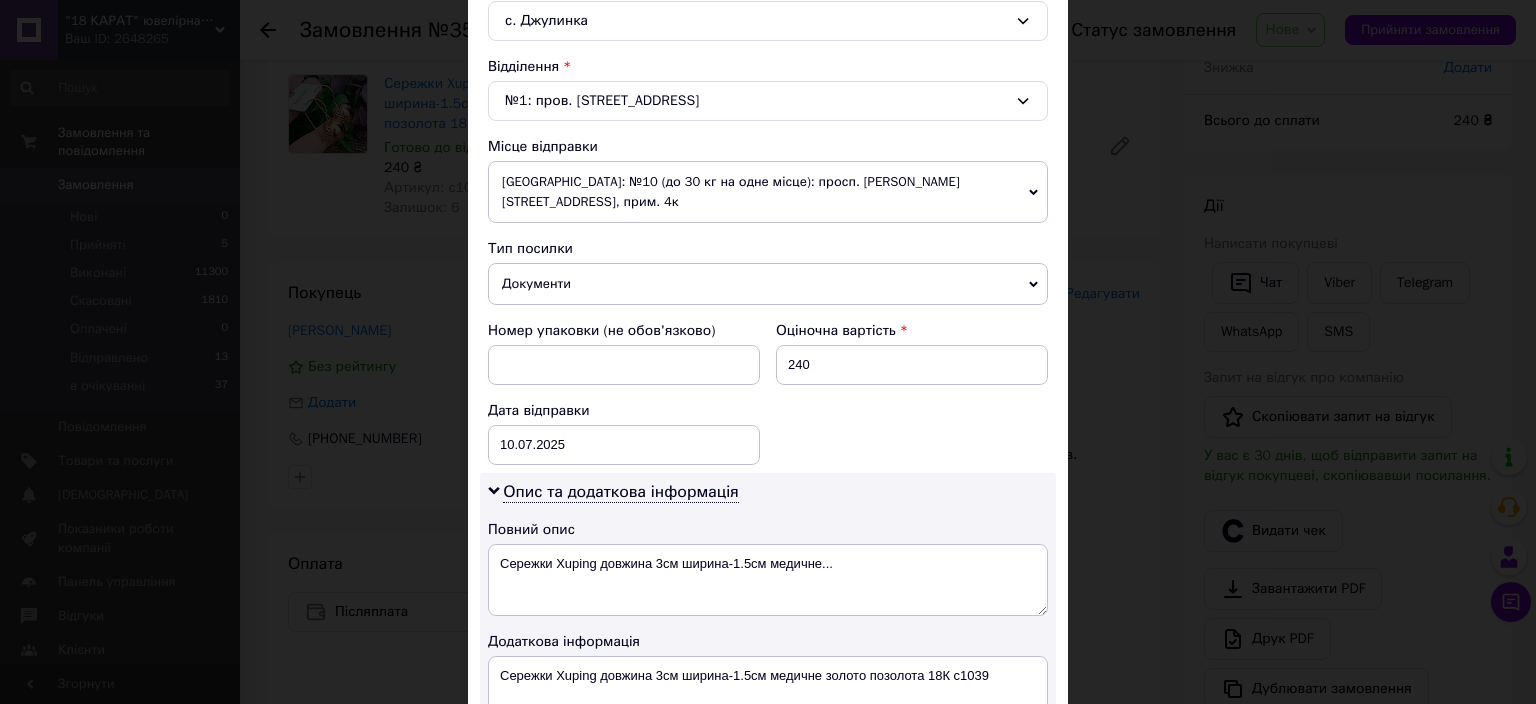 scroll, scrollTop: 662, scrollLeft: 0, axis: vertical 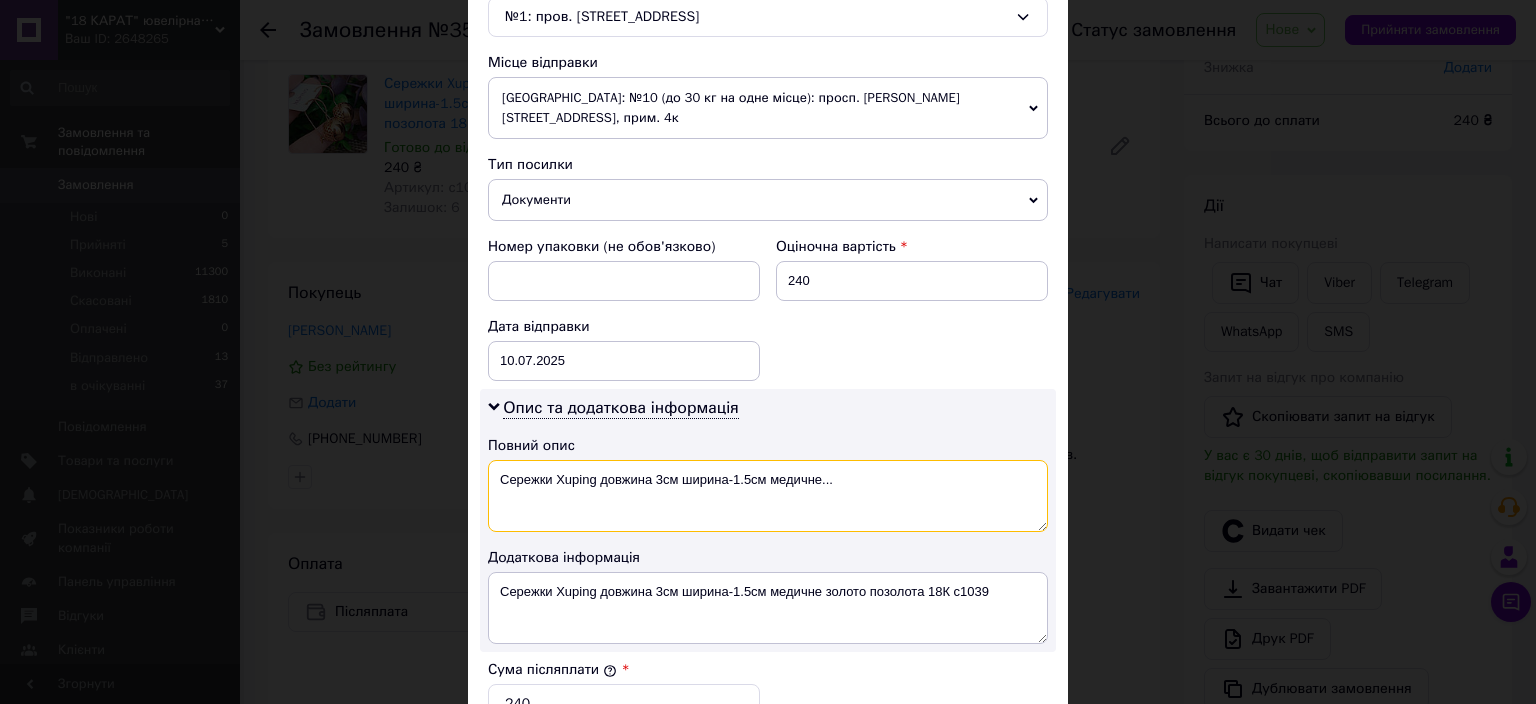 drag, startPoint x: 825, startPoint y: 474, endPoint x: 395, endPoint y: 478, distance: 430.01862 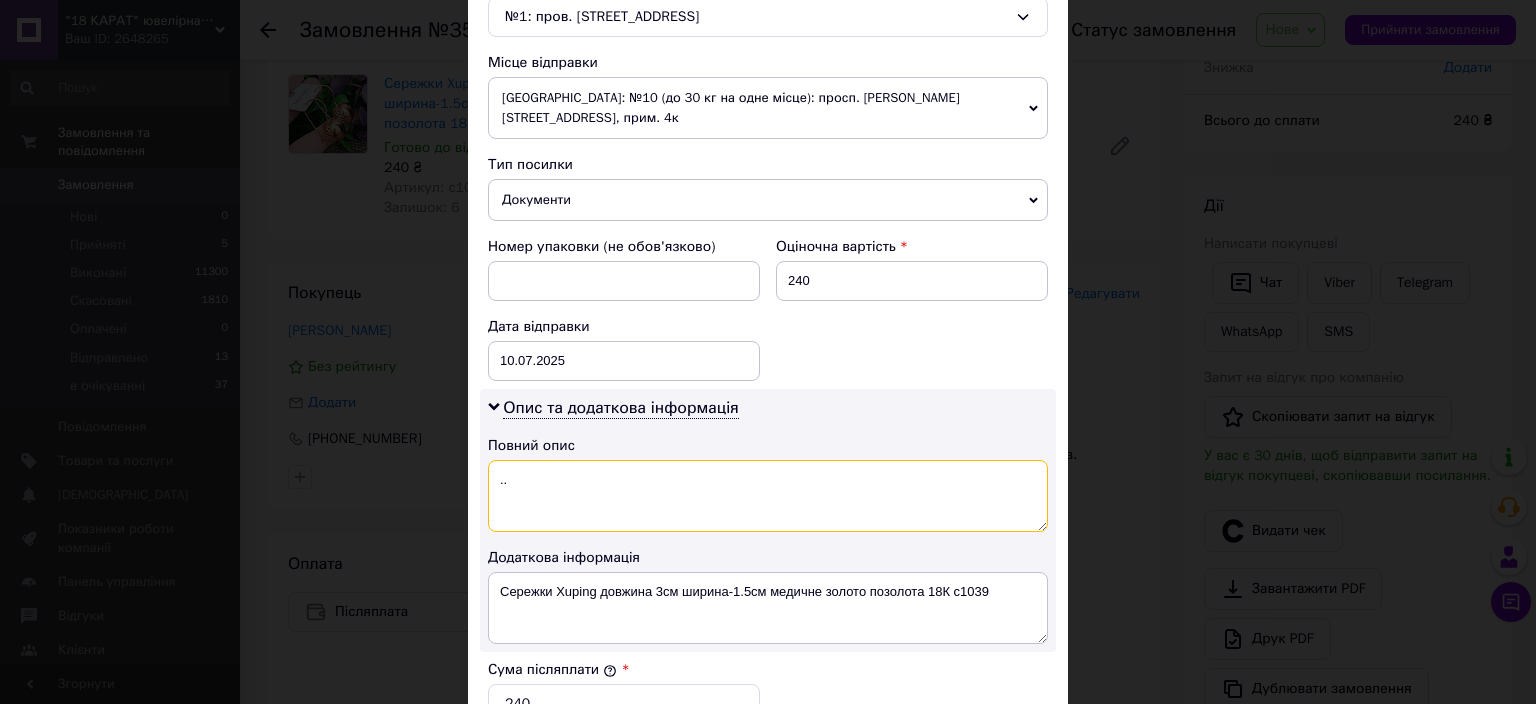 type on ".." 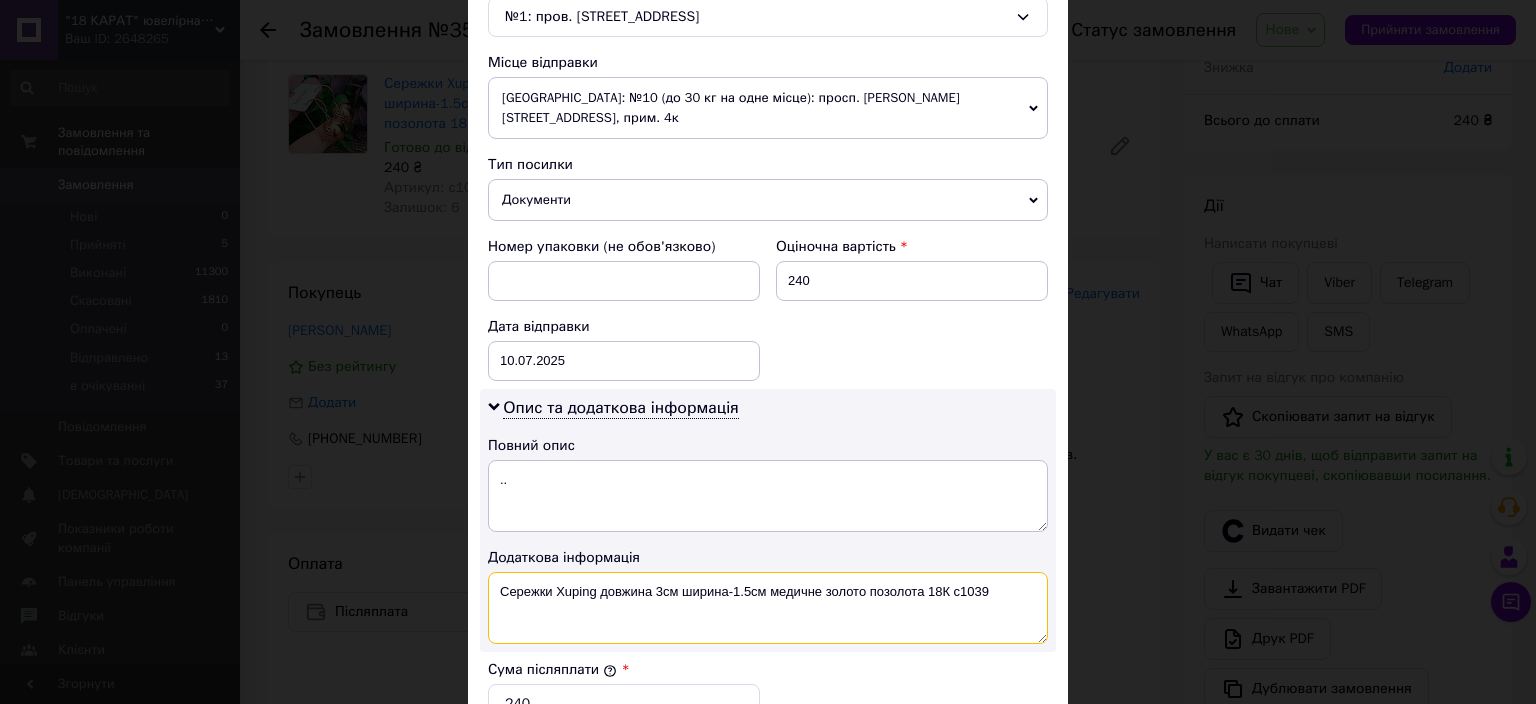 click on "Сережки Xuping довжина 3см ширина-1.5см медичне золото позолота 18К с1039" at bounding box center [768, 608] 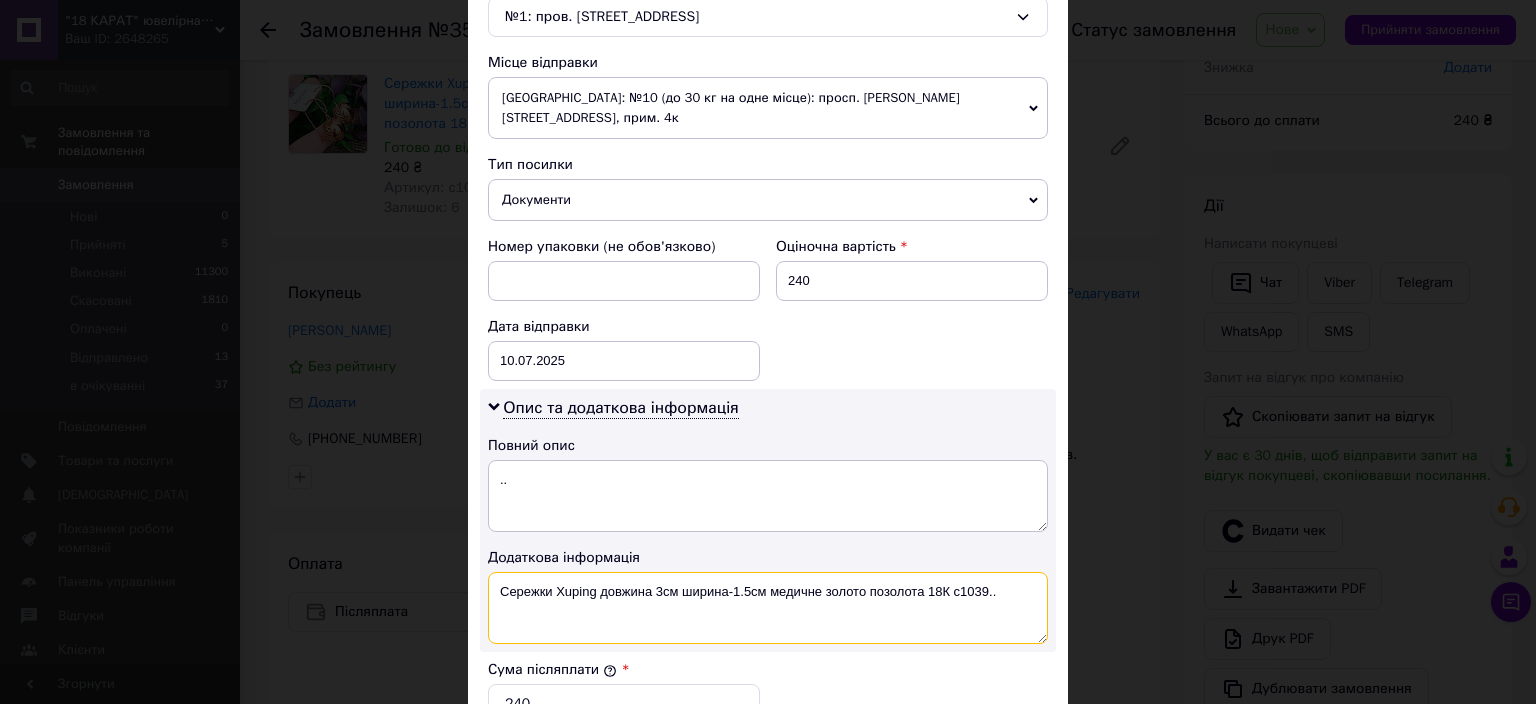 drag, startPoint x: 988, startPoint y: 586, endPoint x: 182, endPoint y: 542, distance: 807.2001 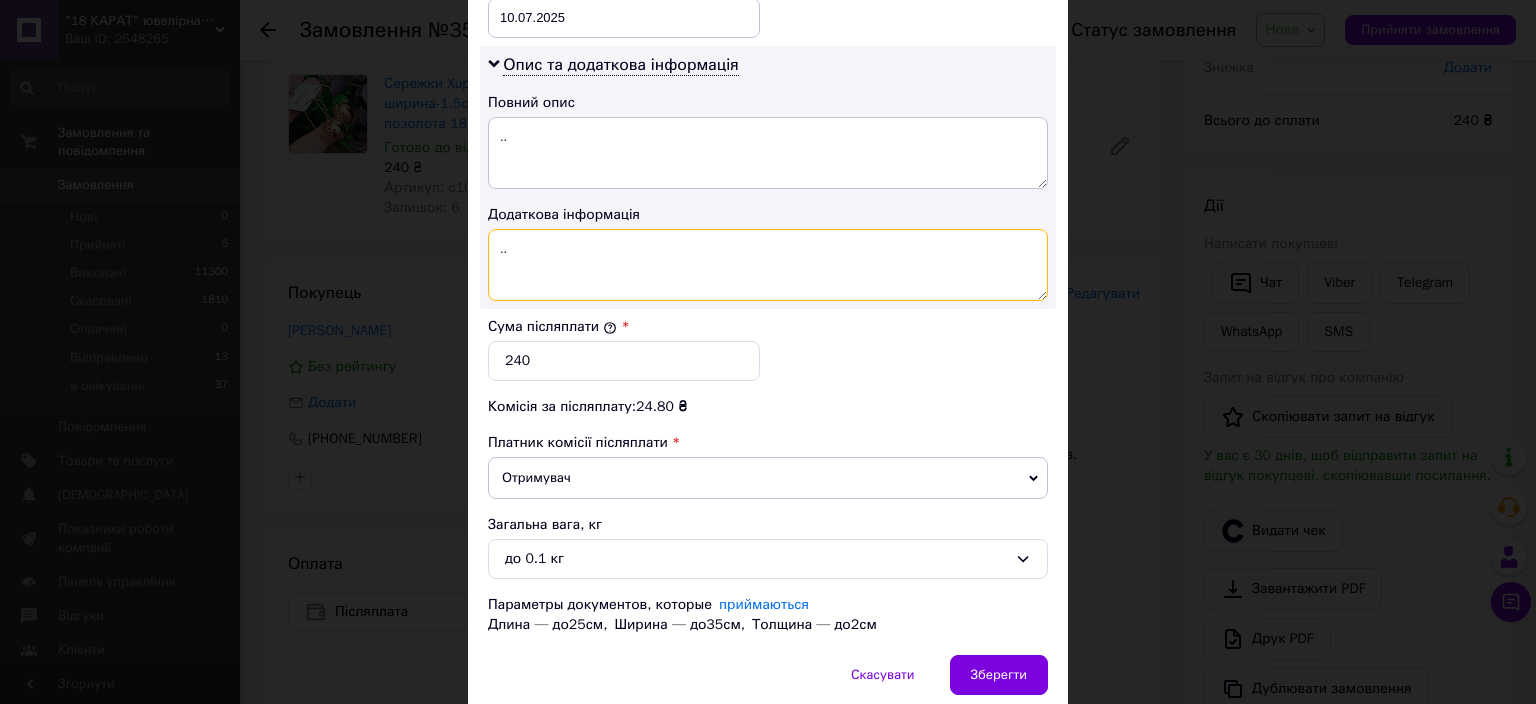scroll, scrollTop: 1079, scrollLeft: 0, axis: vertical 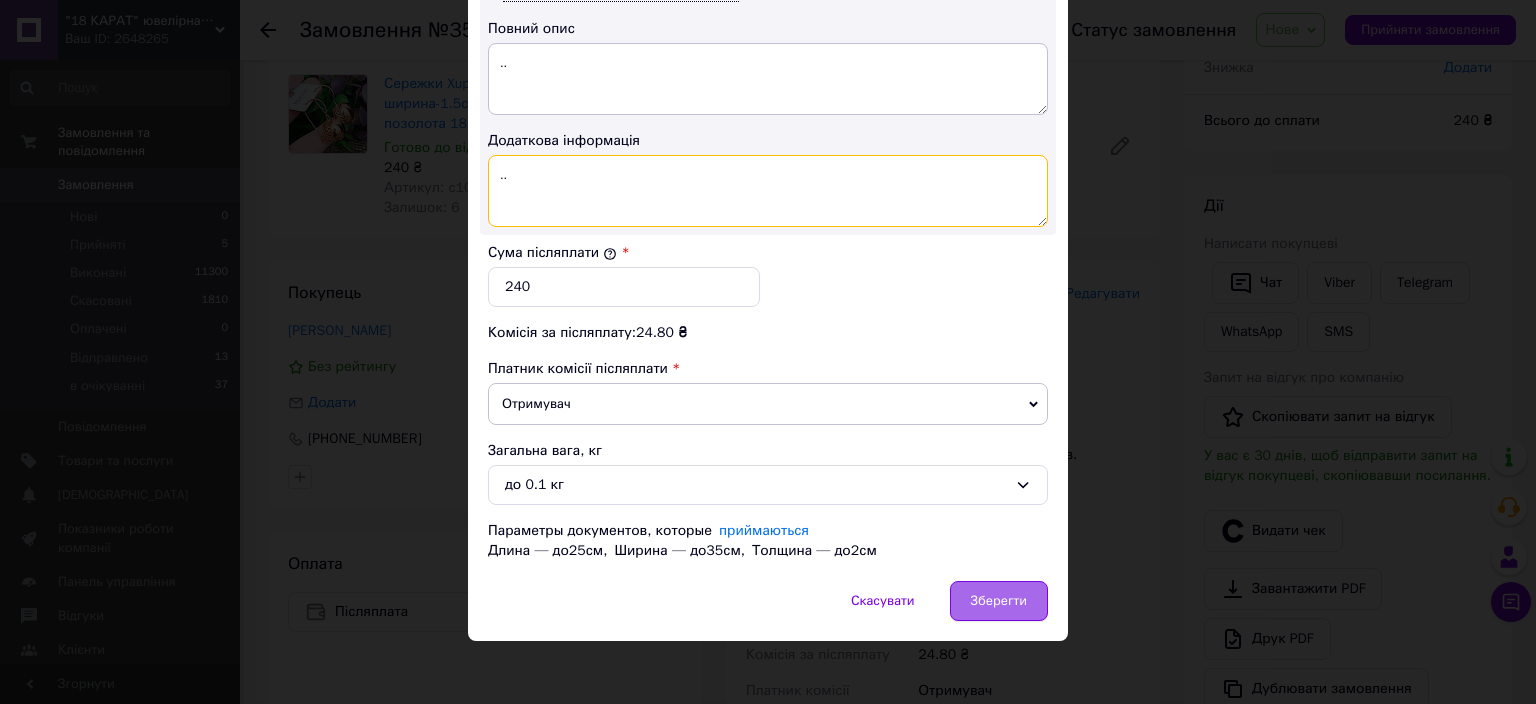 type on ".." 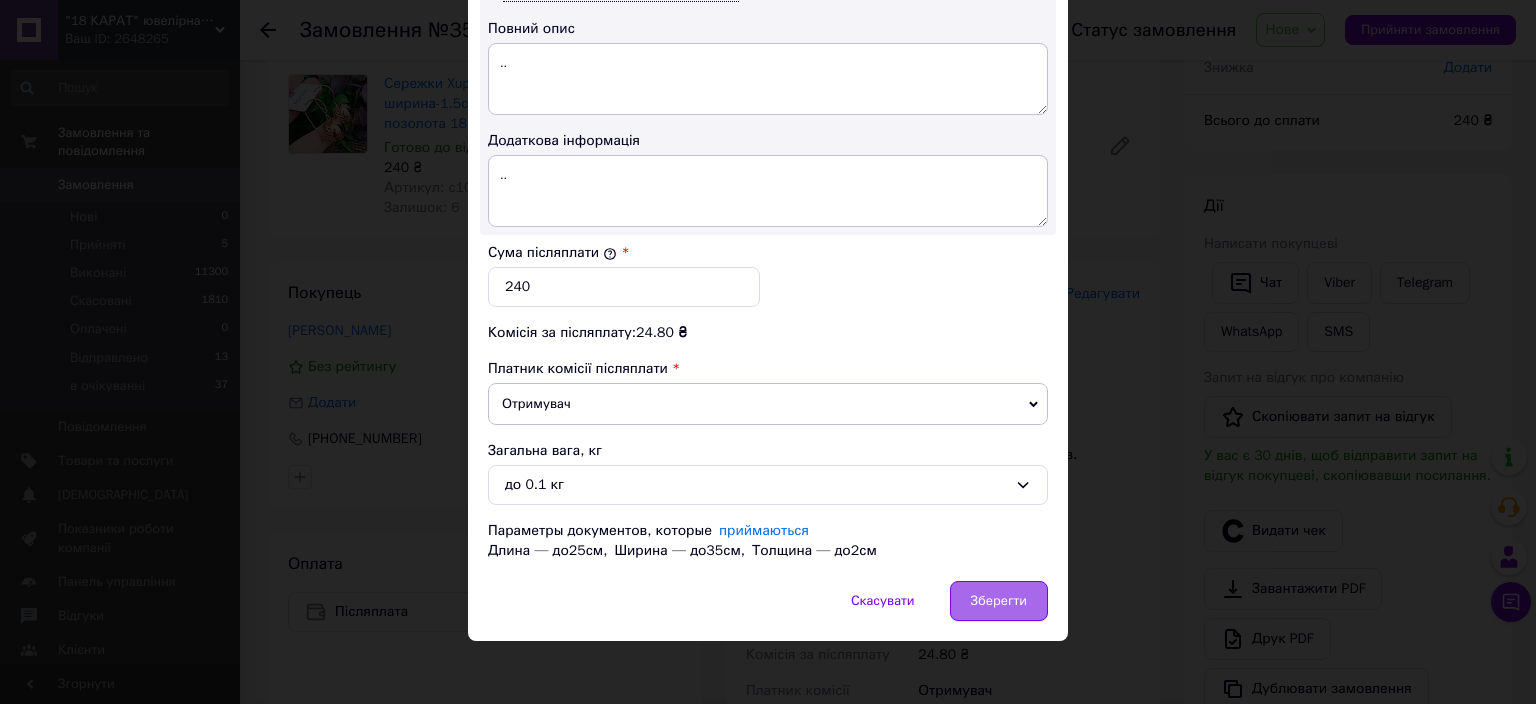 click on "Зберегти" at bounding box center (999, 601) 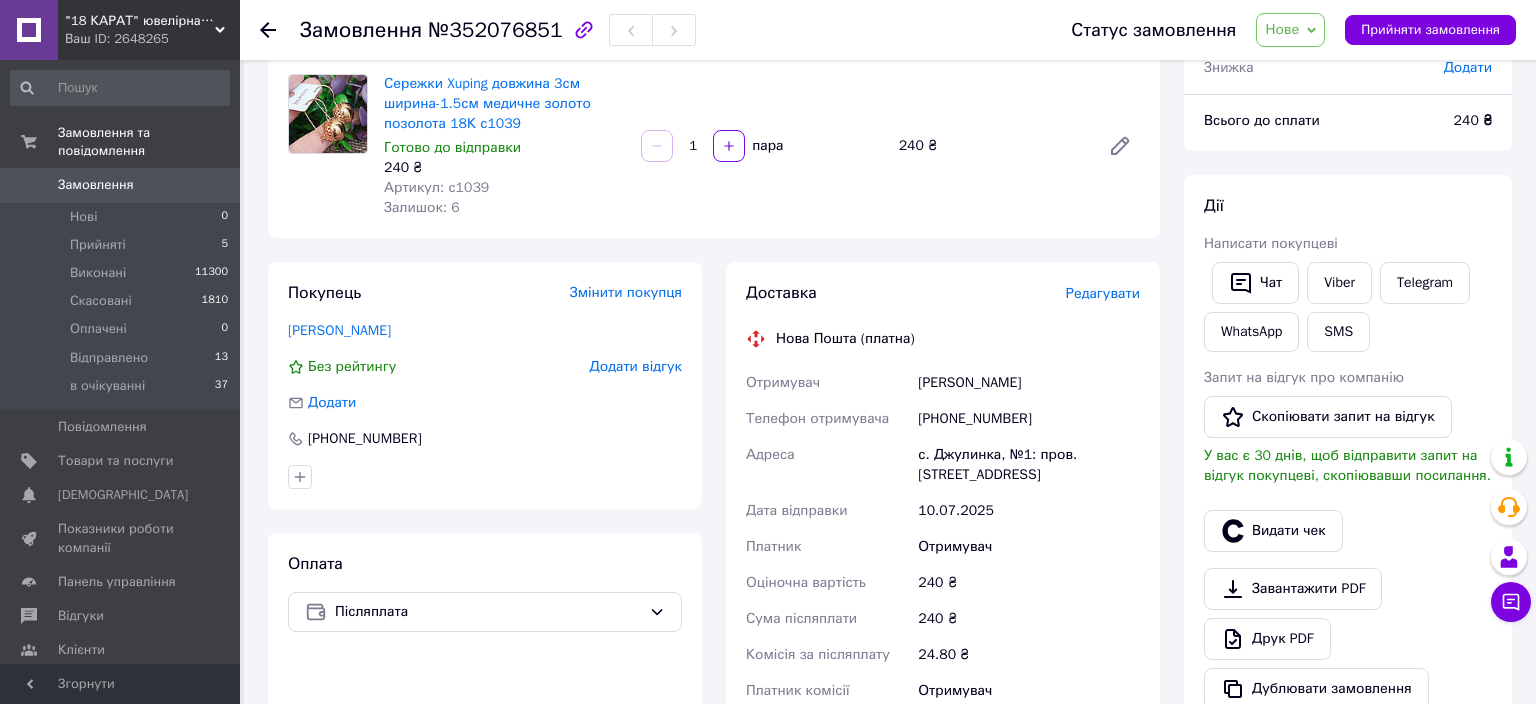 scroll, scrollTop: 474, scrollLeft: 0, axis: vertical 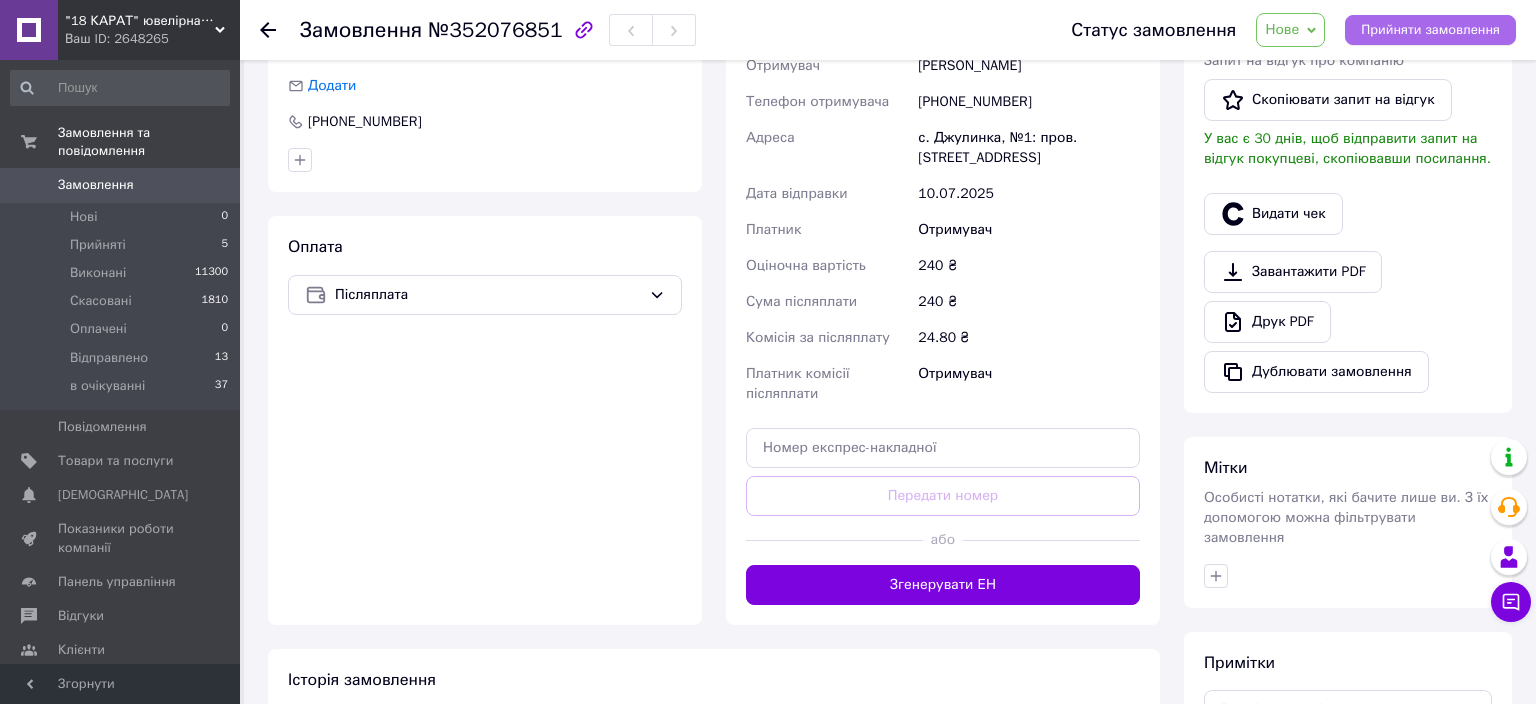 click on "Прийняти замовлення" at bounding box center [1430, 30] 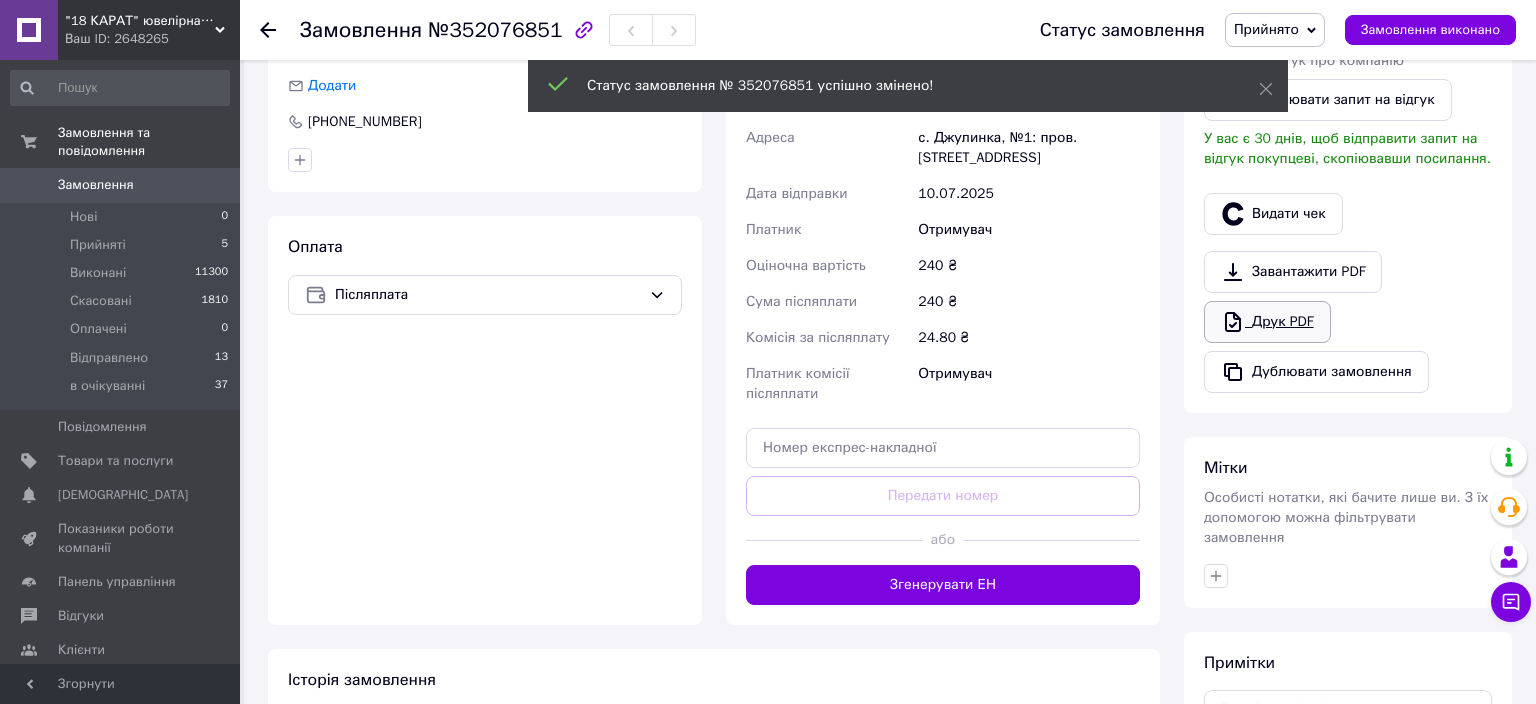 click on "Друк PDF" at bounding box center [1267, 322] 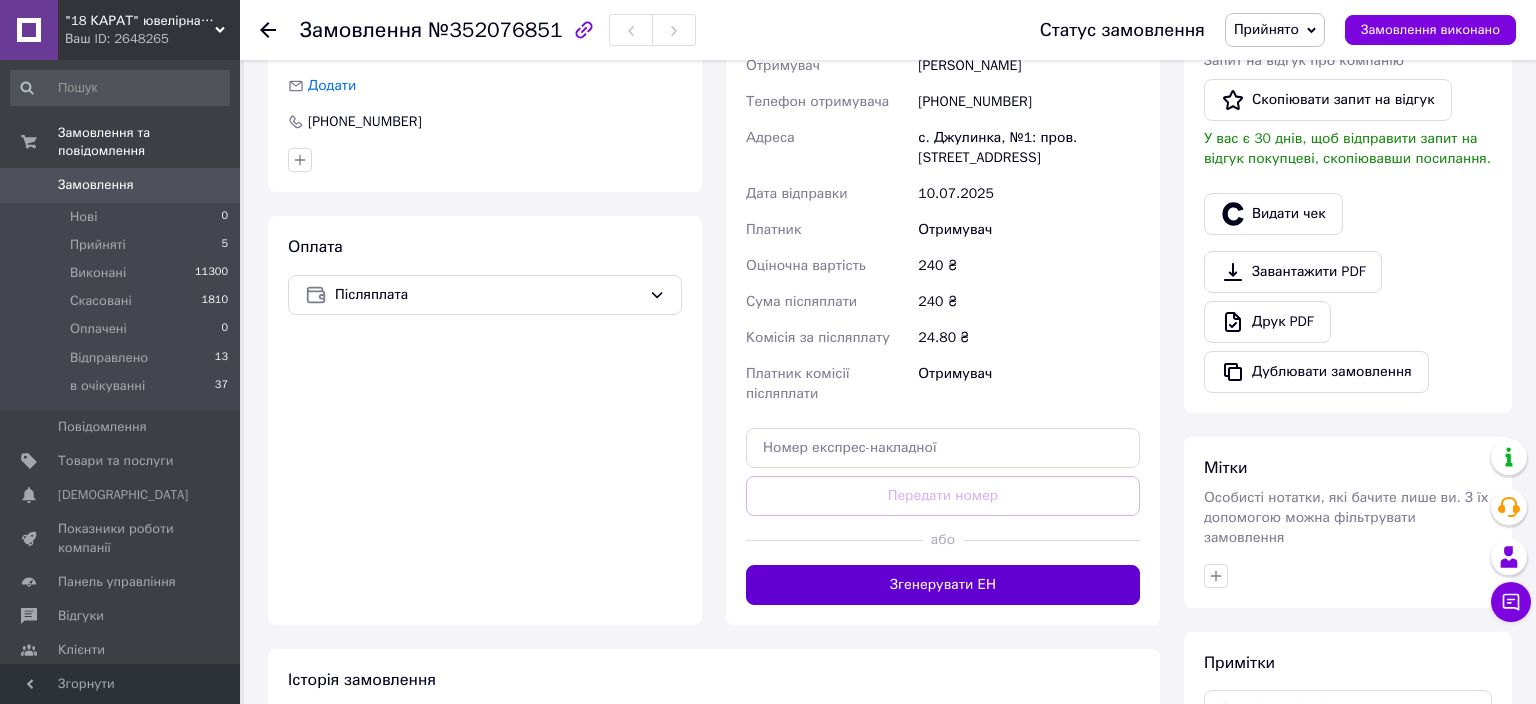 click on "Згенерувати ЕН" at bounding box center [943, 585] 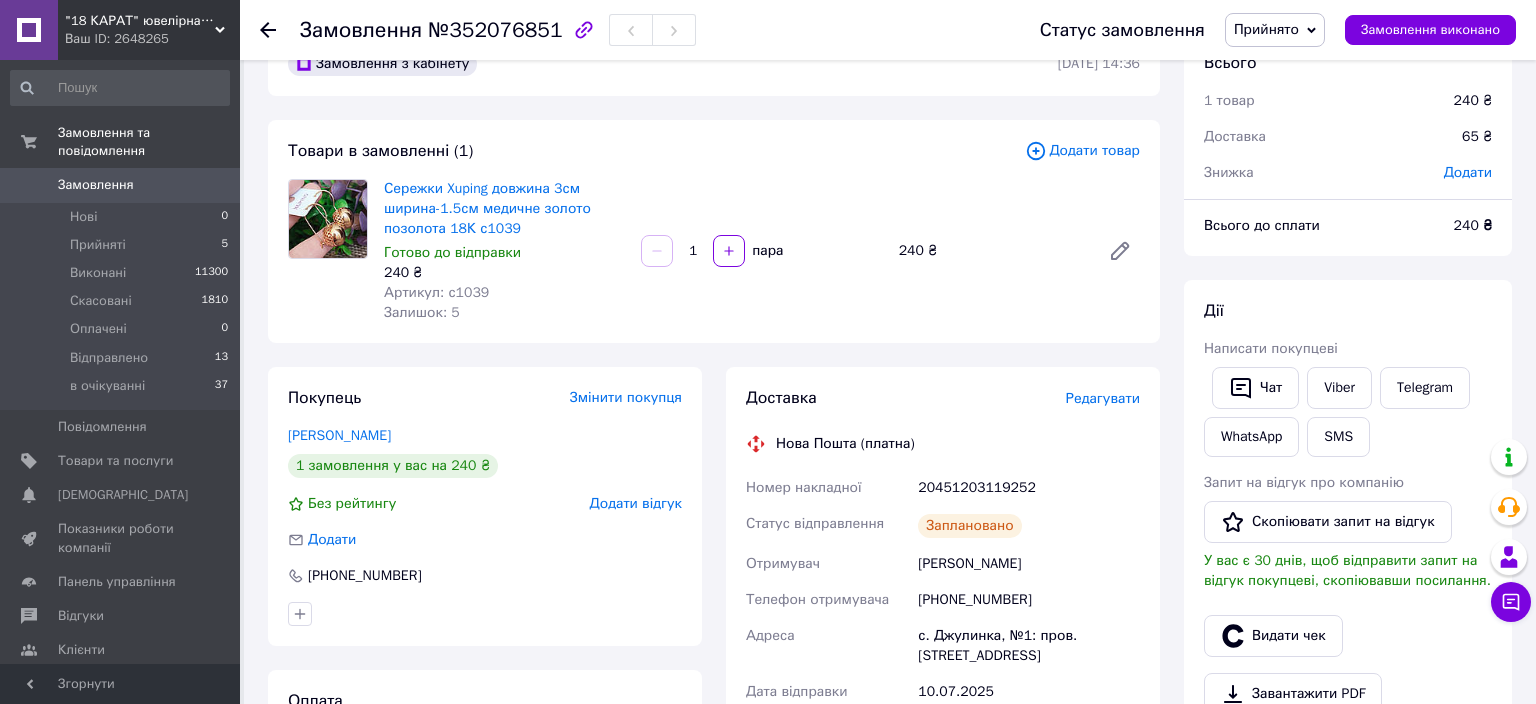 scroll, scrollTop: 157, scrollLeft: 0, axis: vertical 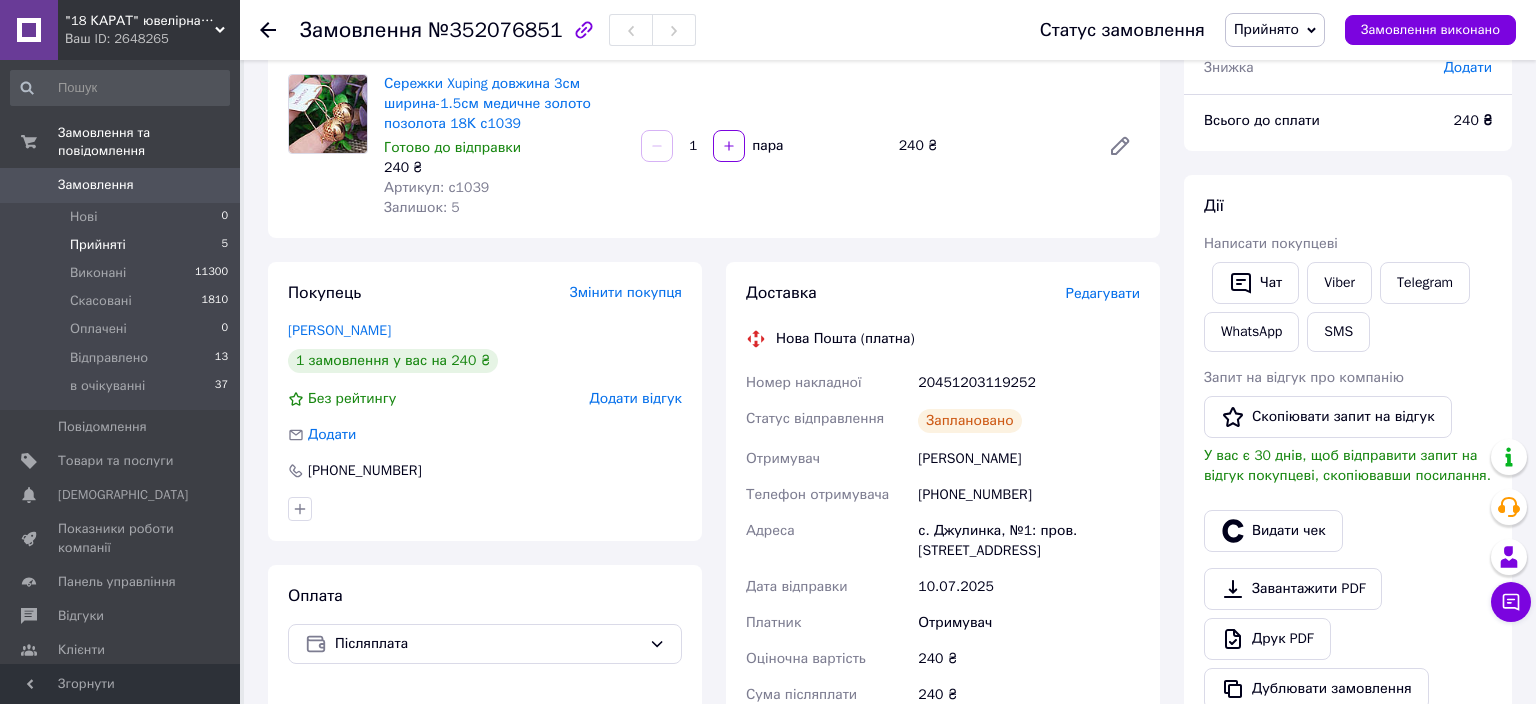 click on "Прийняті 5" at bounding box center [120, 245] 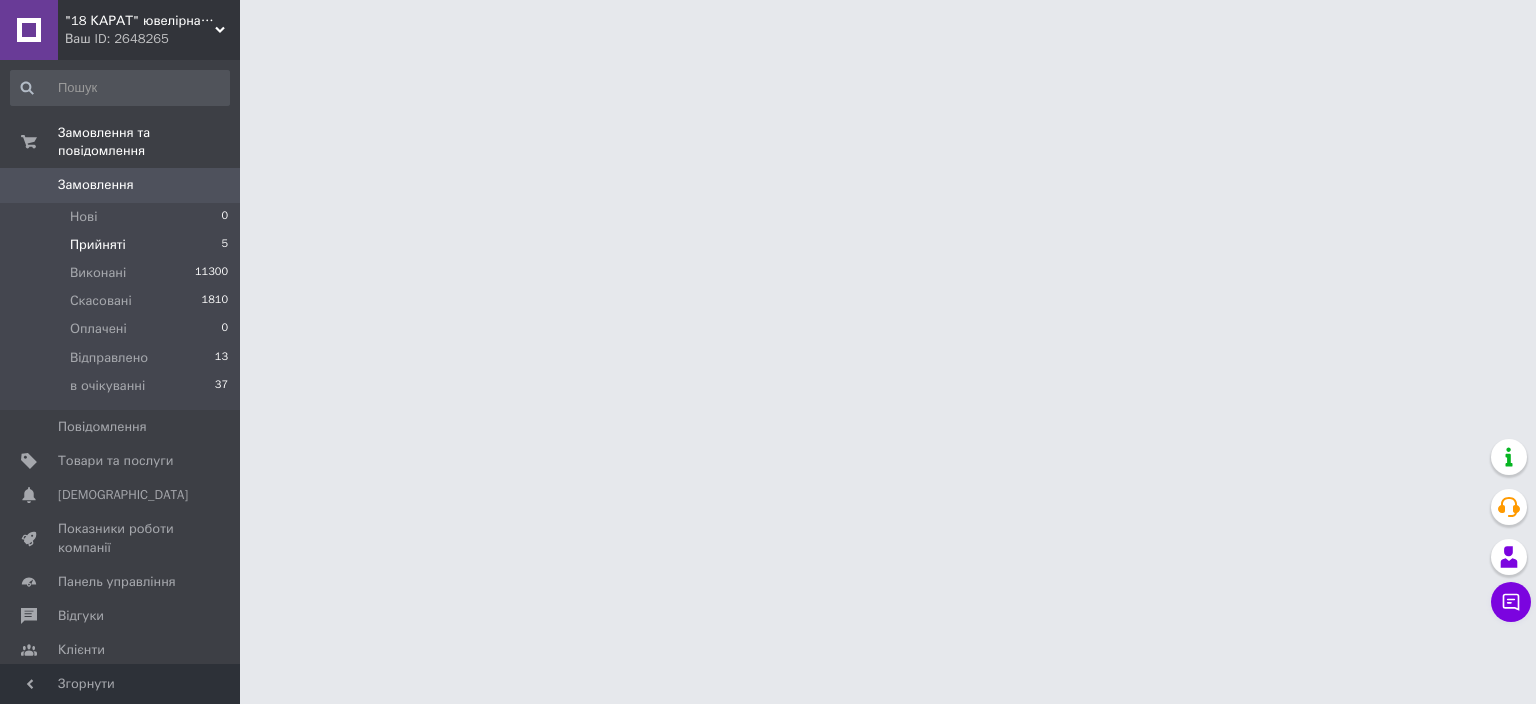 scroll, scrollTop: 0, scrollLeft: 0, axis: both 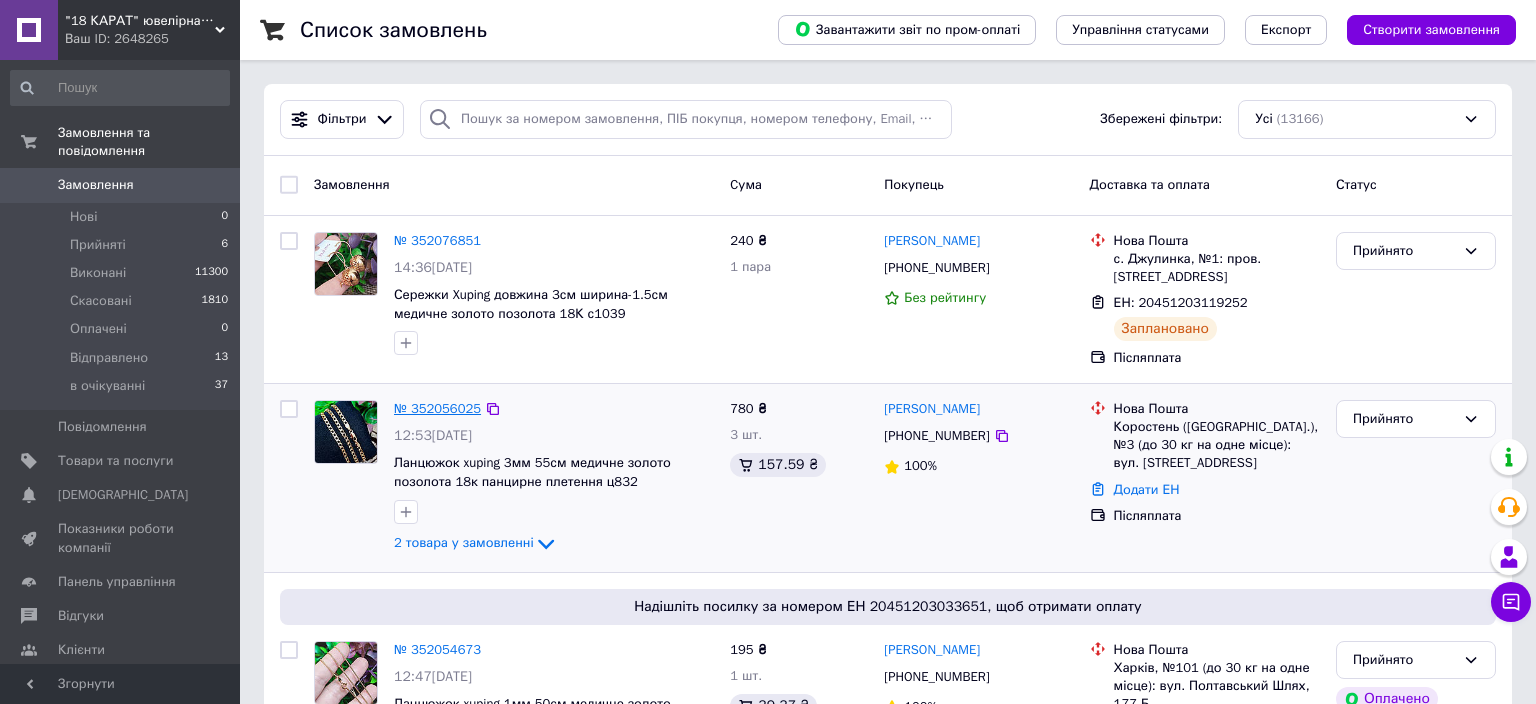 click on "№ 352056025" at bounding box center (437, 408) 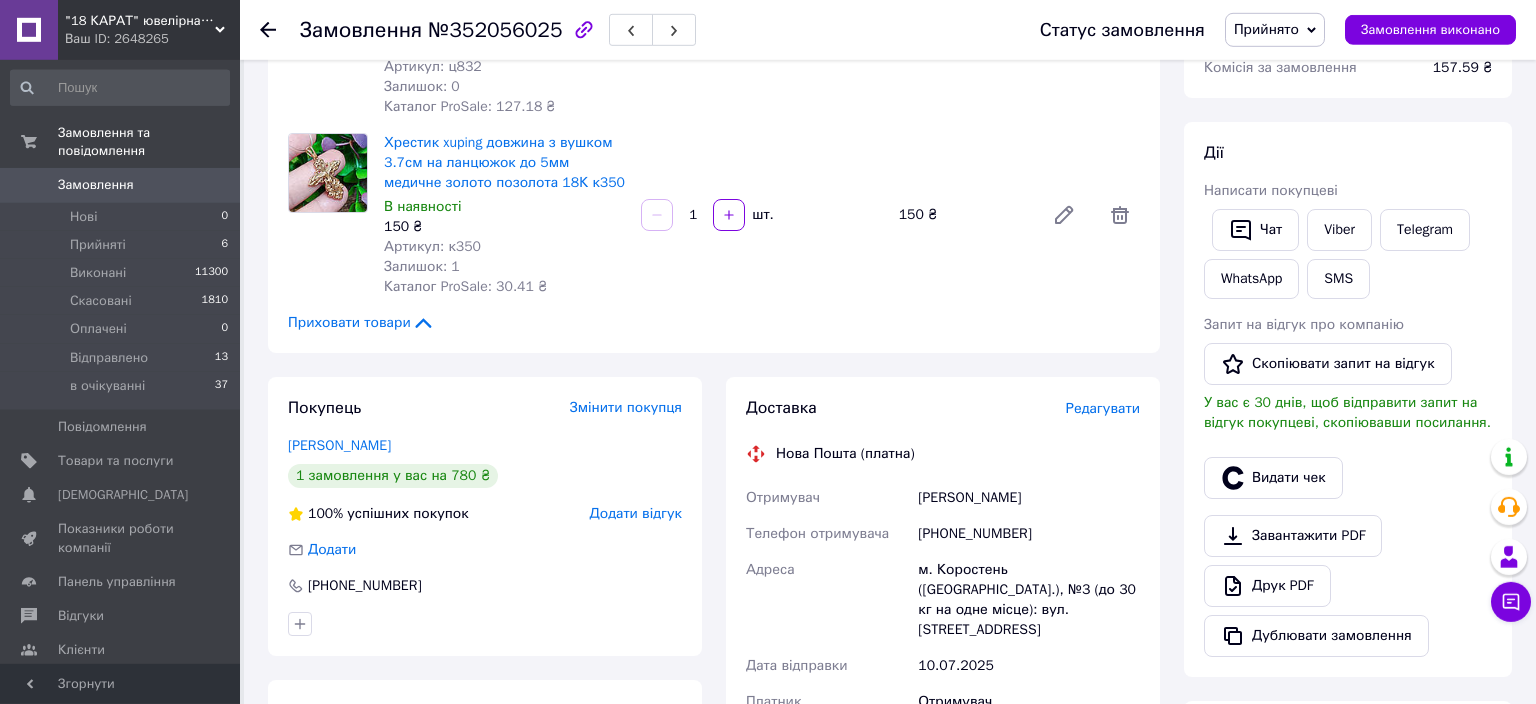 scroll, scrollTop: 316, scrollLeft: 0, axis: vertical 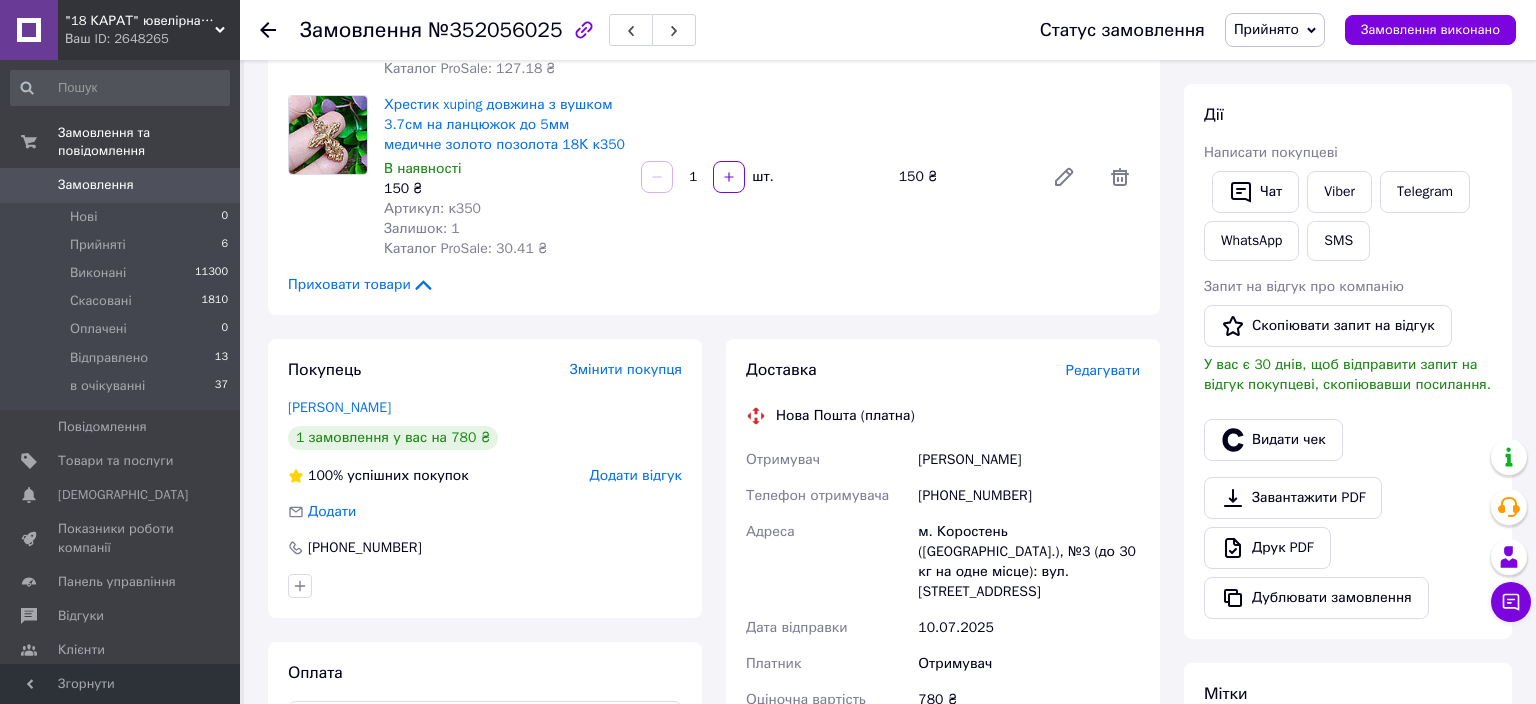 click on "Редагувати" at bounding box center [1103, 370] 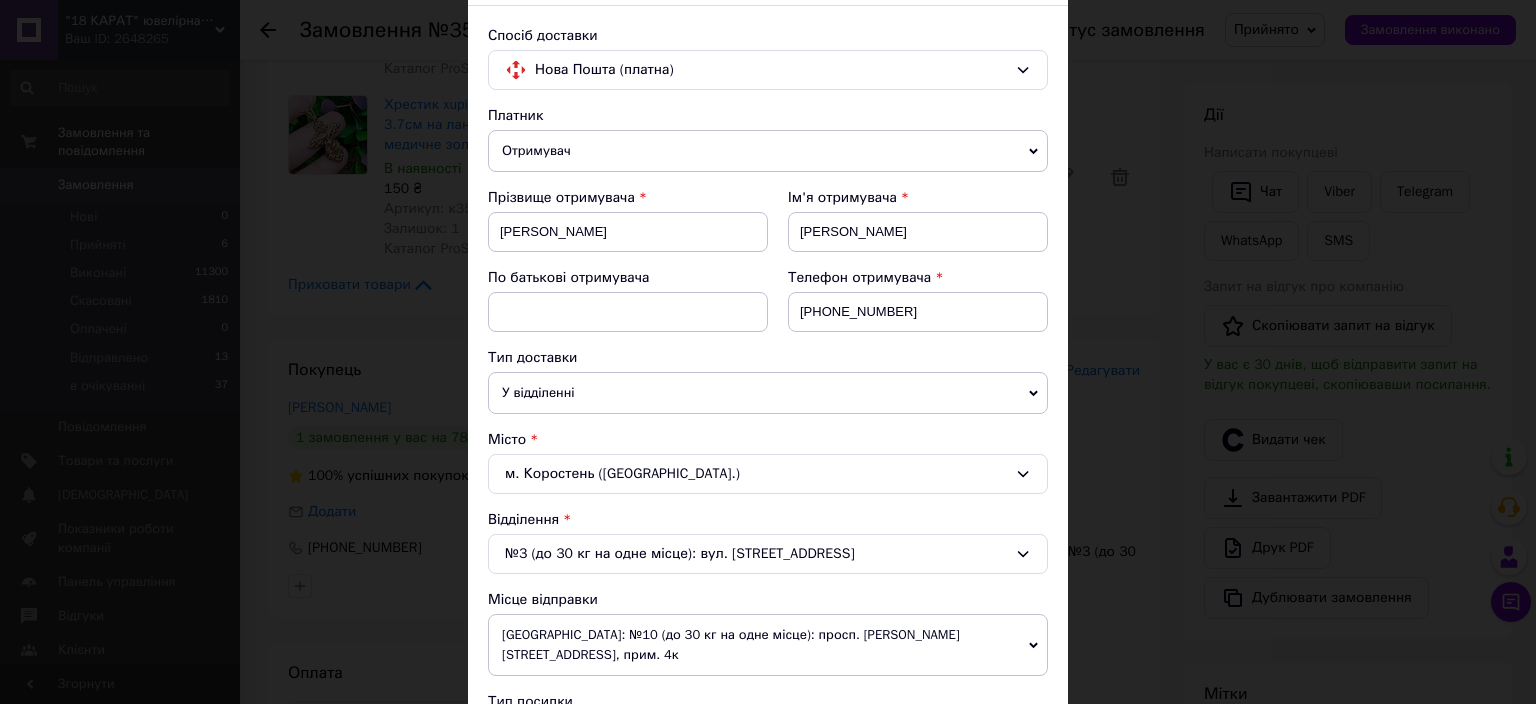 scroll, scrollTop: 442, scrollLeft: 0, axis: vertical 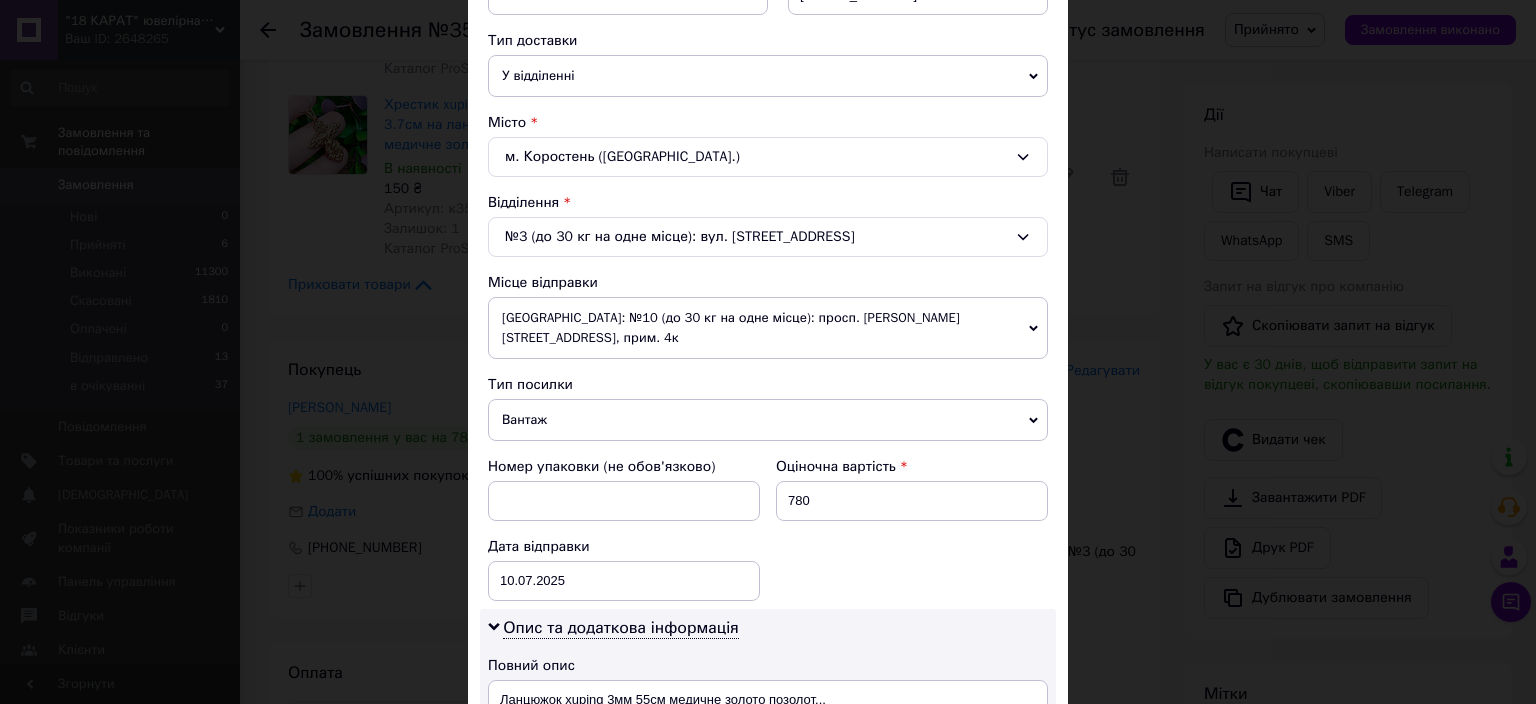 click on "Вантаж" at bounding box center (768, 420) 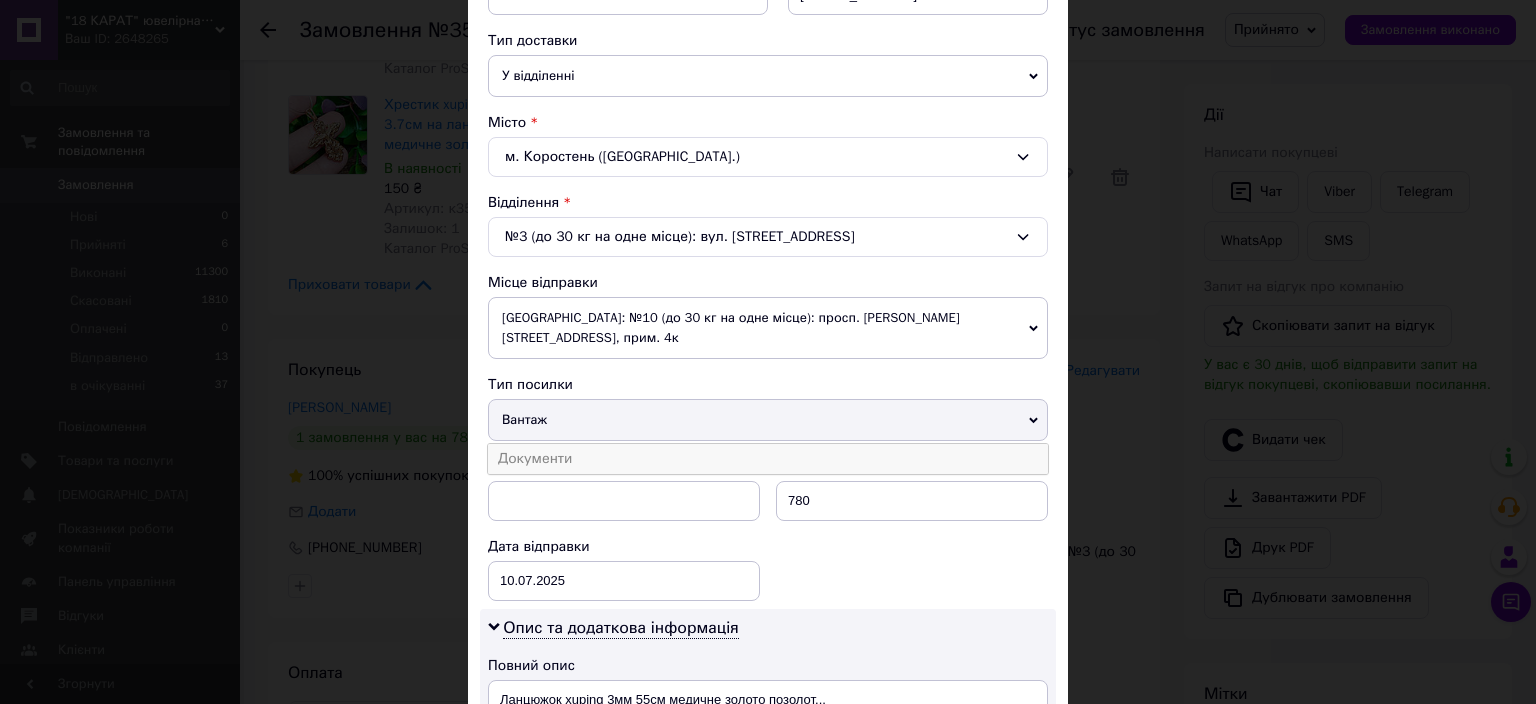 click on "Документи" at bounding box center [768, 459] 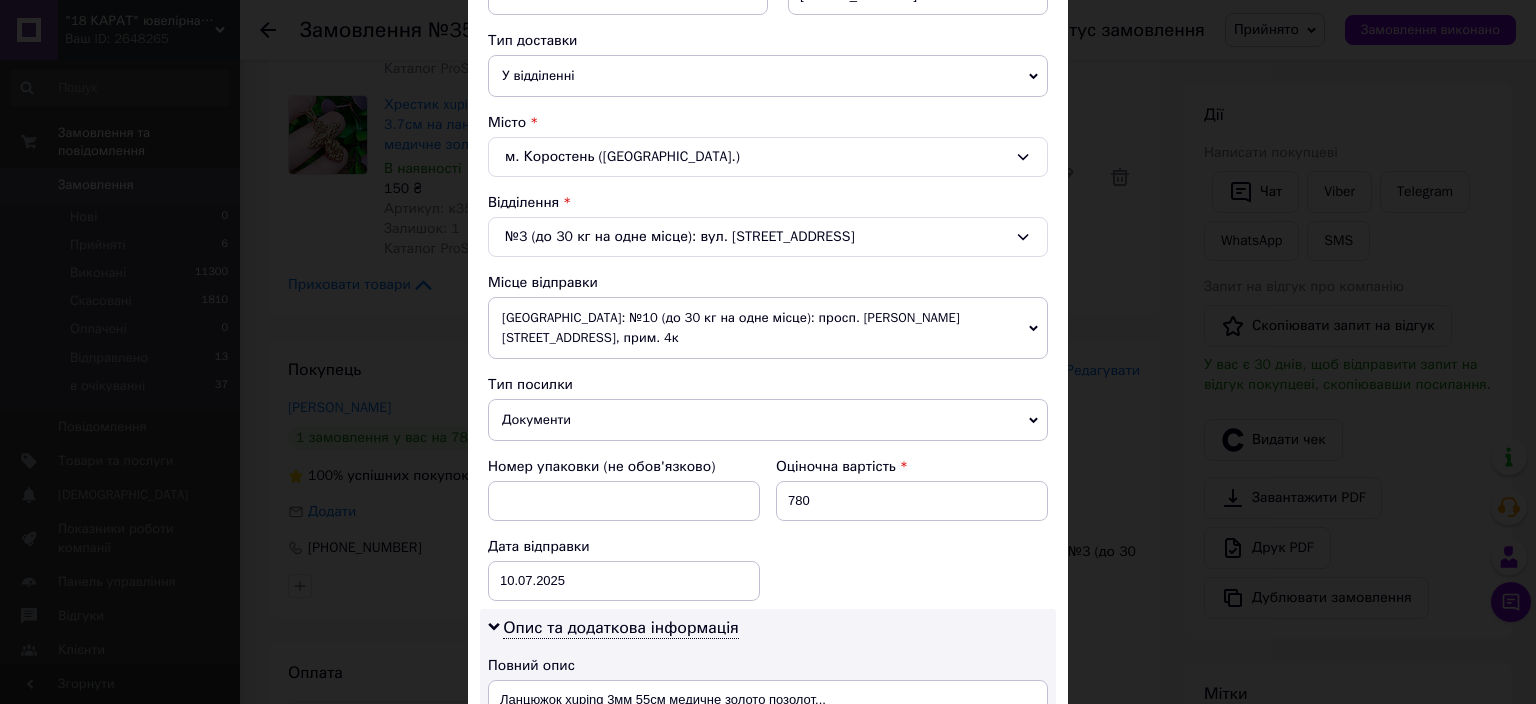 scroll, scrollTop: 883, scrollLeft: 0, axis: vertical 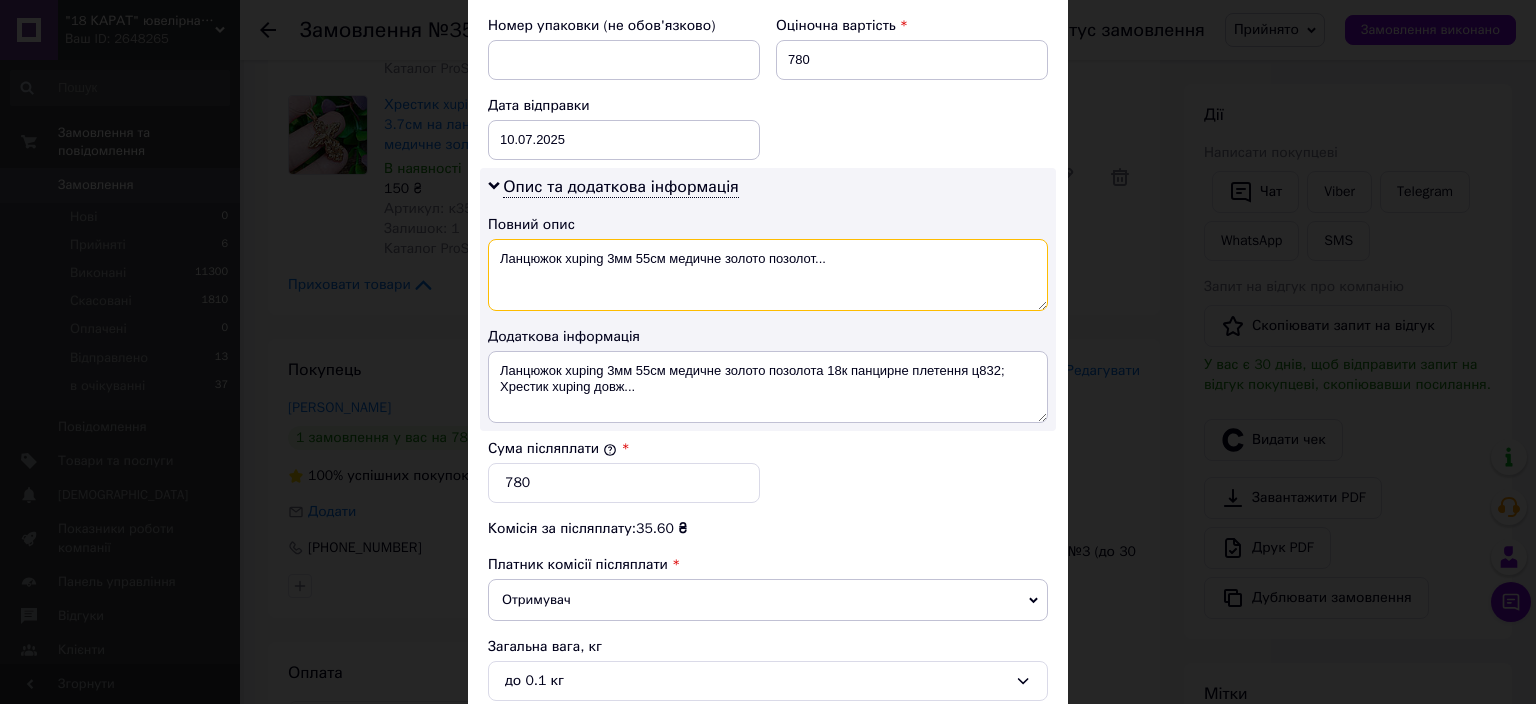 drag, startPoint x: 815, startPoint y: 252, endPoint x: 491, endPoint y: 276, distance: 324.88766 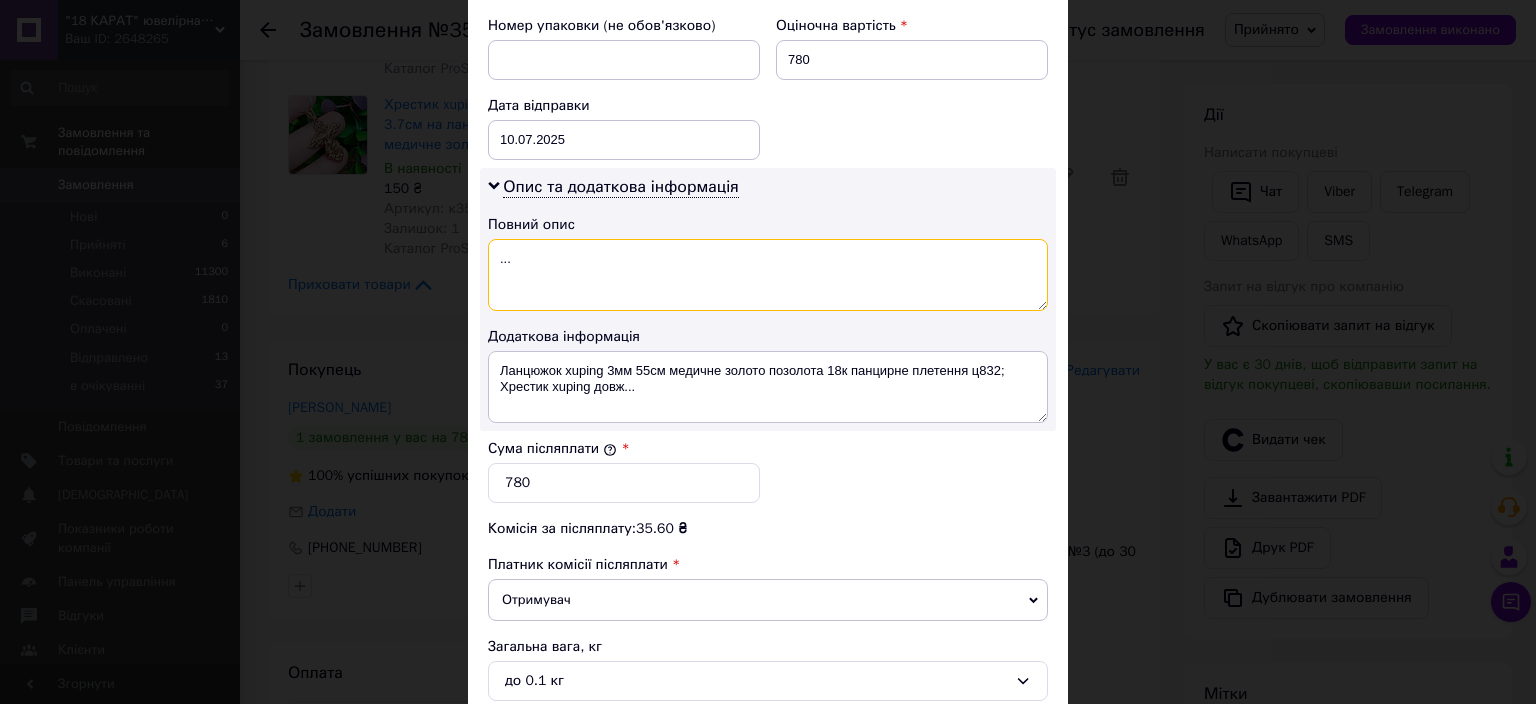 type on "..." 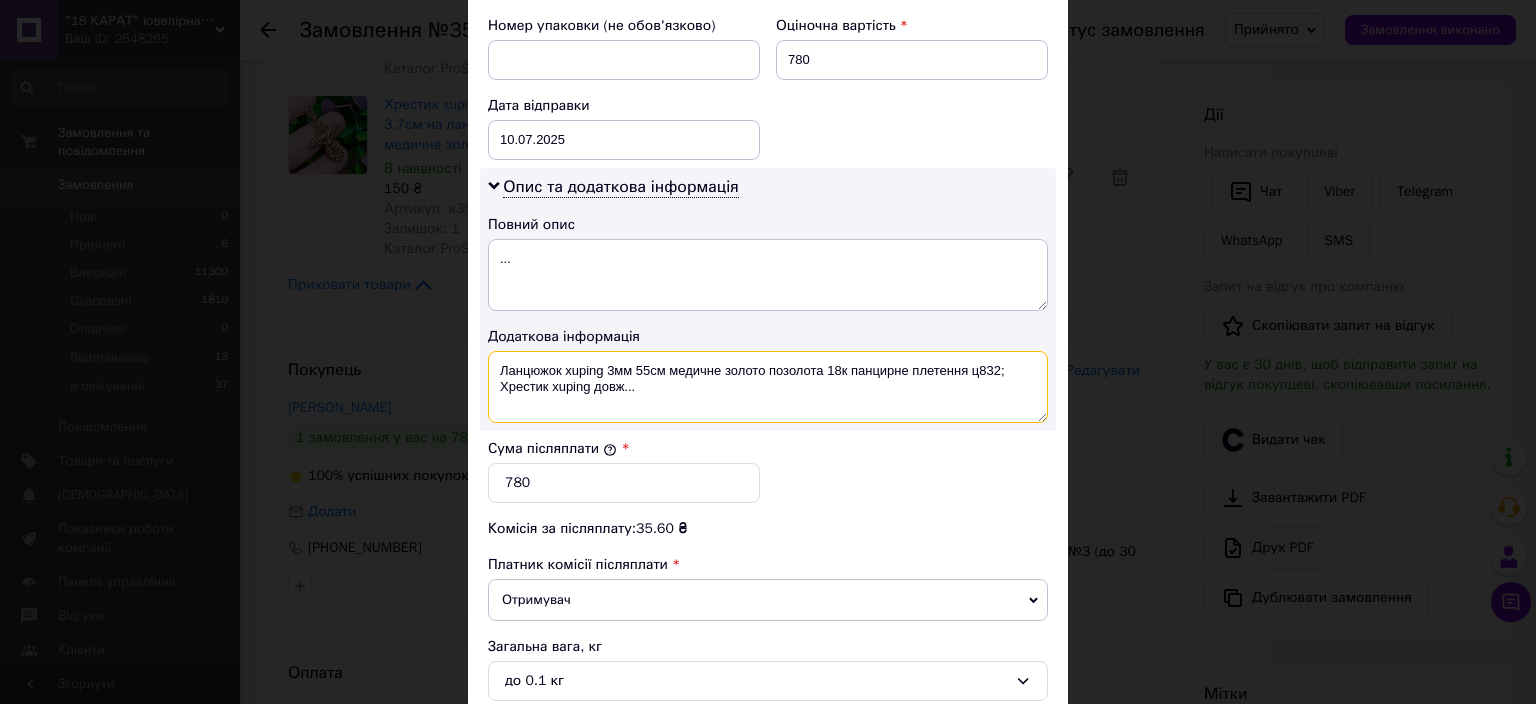 drag, startPoint x: 628, startPoint y: 378, endPoint x: 498, endPoint y: 362, distance: 130.98091 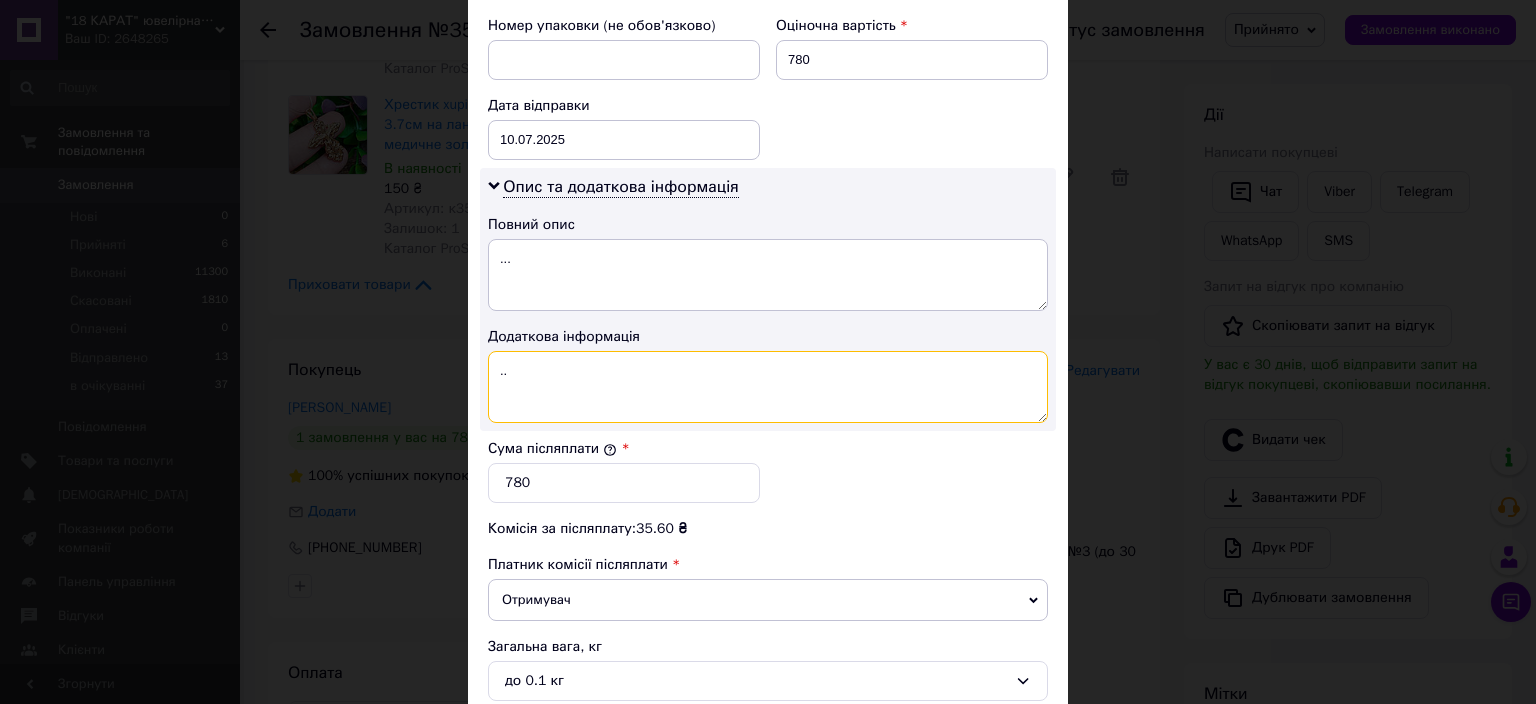 type on ".." 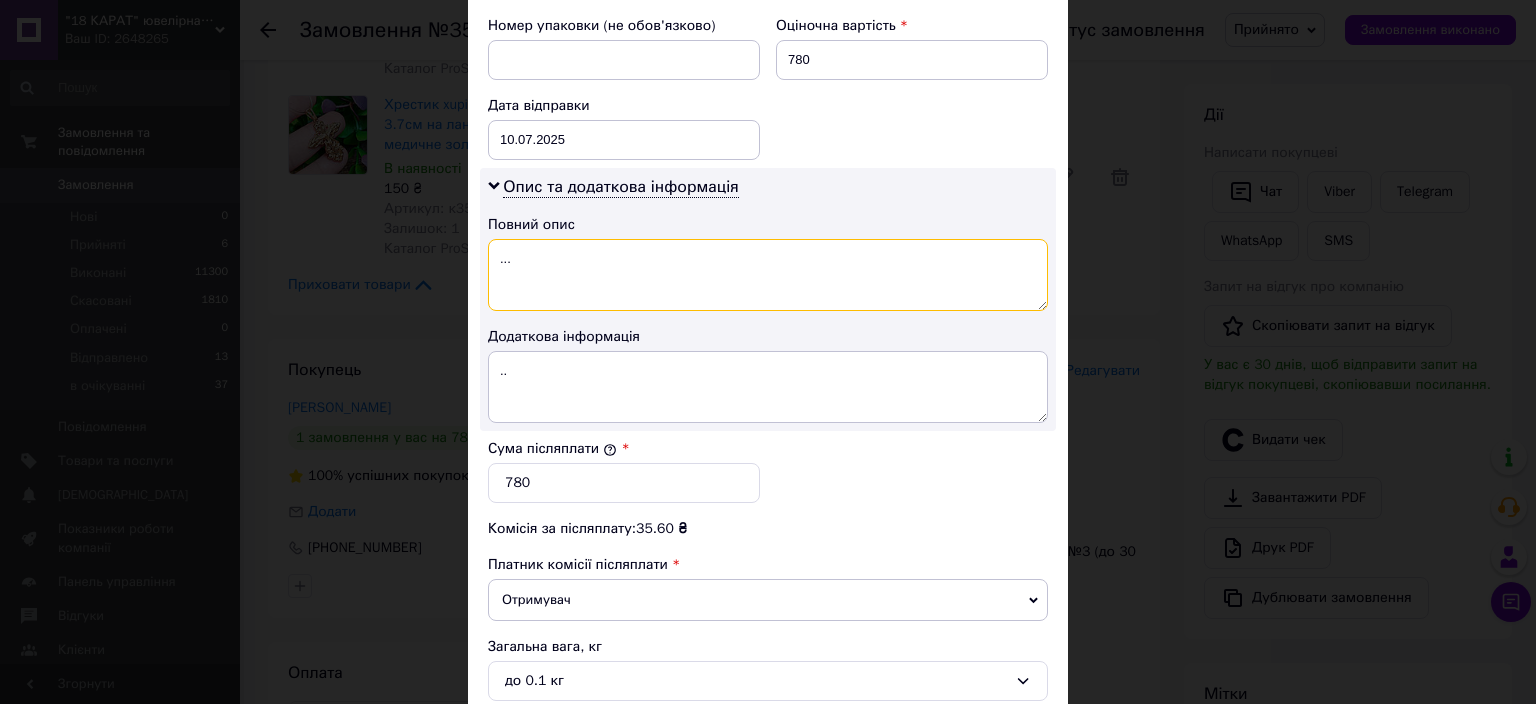click on "..." at bounding box center [768, 275] 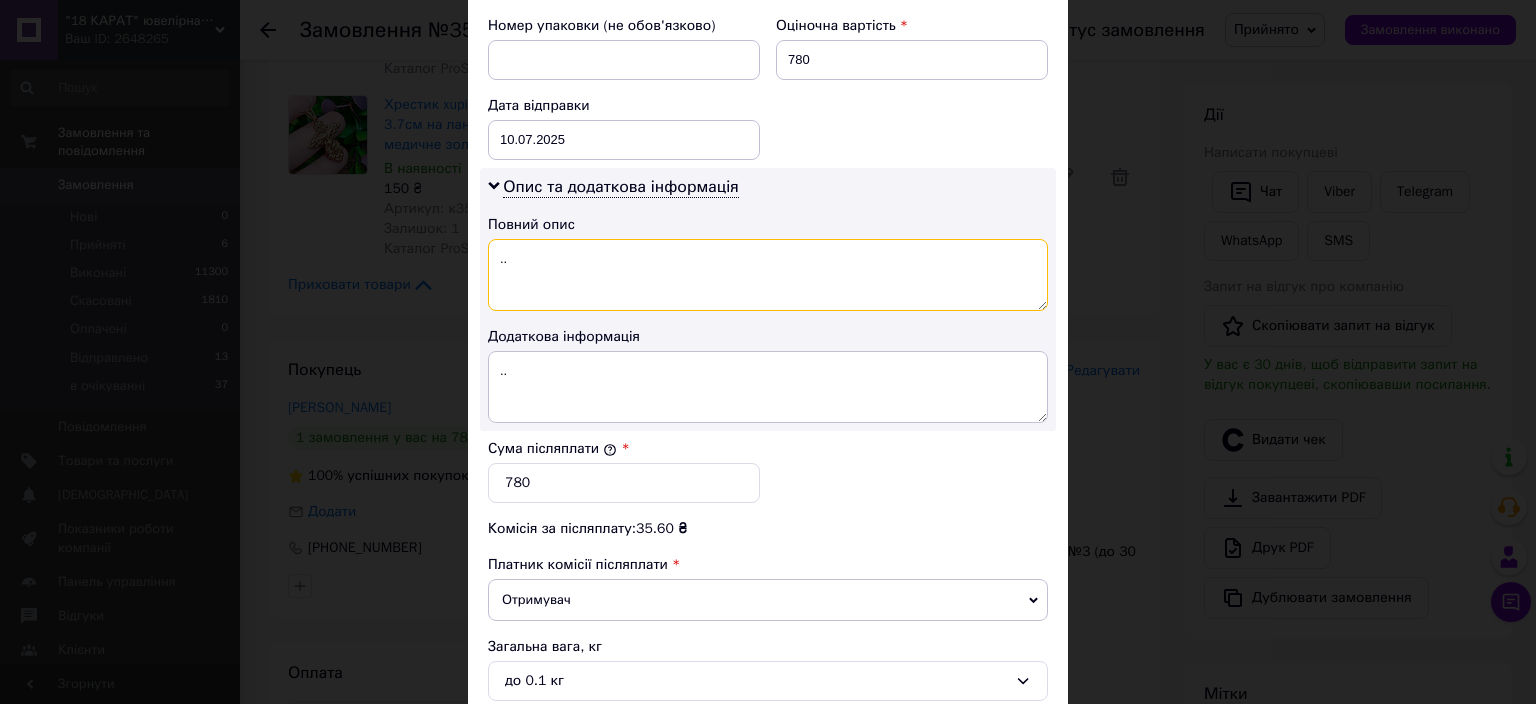 scroll, scrollTop: 1079, scrollLeft: 0, axis: vertical 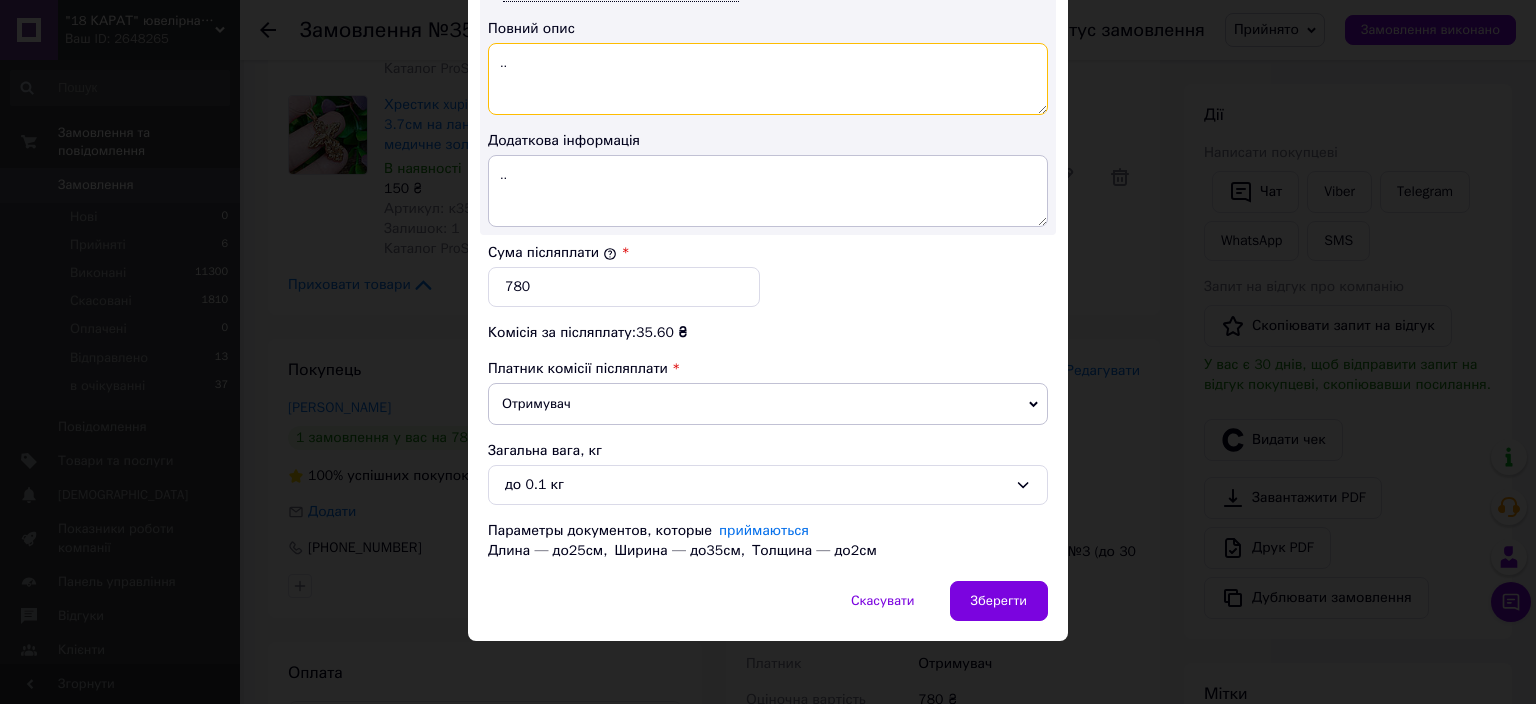 type on ".." 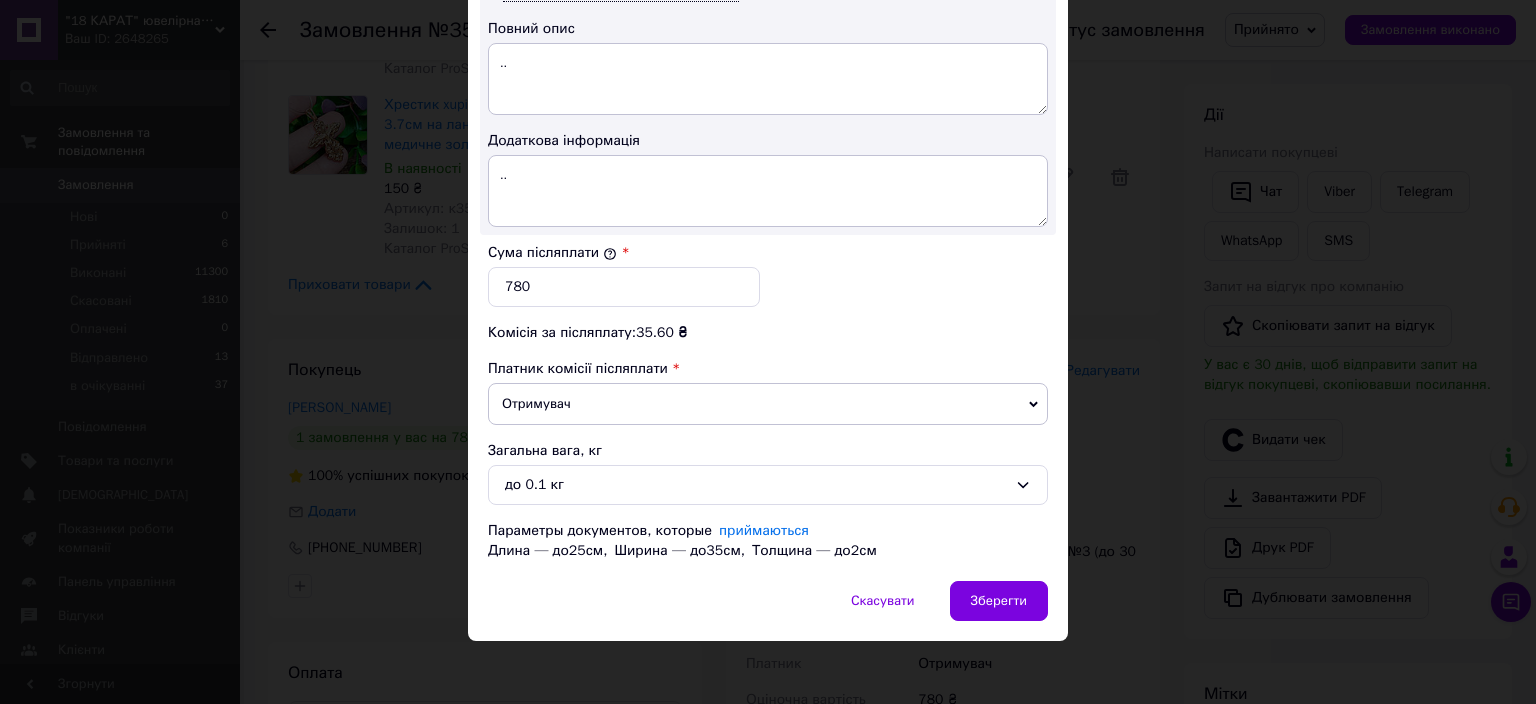 click on "Спосіб доставки Нова Пошта (платна) Платник Отримувач Відправник Прізвище отримувача [PERSON_NAME] Ім'я отримувача [PERSON_NAME] батькові отримувача Телефон отримувача [PHONE_NUMBER] Тип доставки У відділенні Кур'єром В поштоматі Місто м. Коростень ([GEOGRAPHIC_DATA].) Відділення №3 (до 30 кг на одне місце): вул. Ольгинська, 4 Місце відправки [GEOGRAPHIC_DATA]: №10 (до 30 кг на одне місце): просп. [PERSON_NAME][STREET_ADDRESS], секц.1, прим. 4к [GEOGRAPHIC_DATA]: №5 (до 30 кг): вул. Князів [PERSON_NAME], 7Б, прим.1 [GEOGRAPHIC_DATA]: №6 (до 30 кг на одне місце): просп. [PERSON_NAME][STREET_ADDRESS] <" at bounding box center (768, -184) 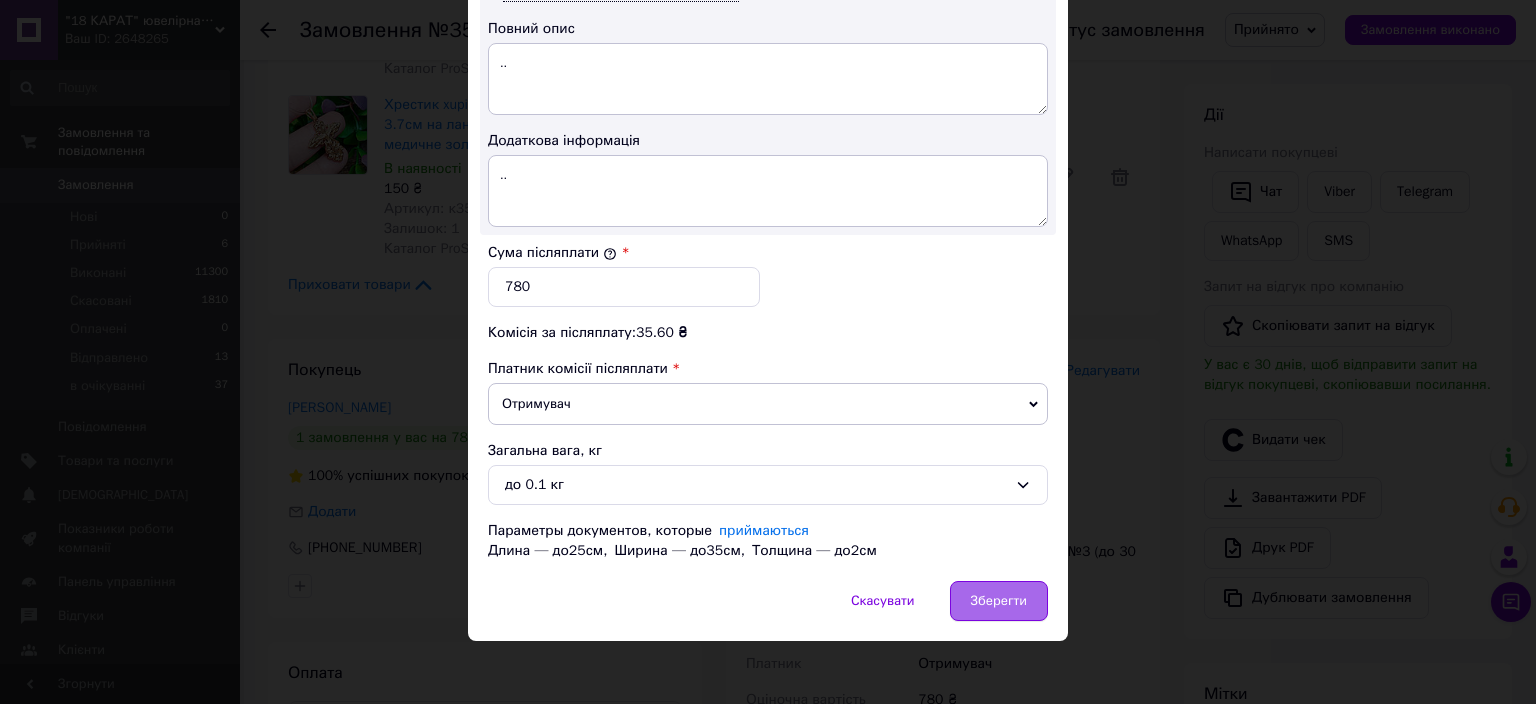 click on "Зберегти" at bounding box center [999, 601] 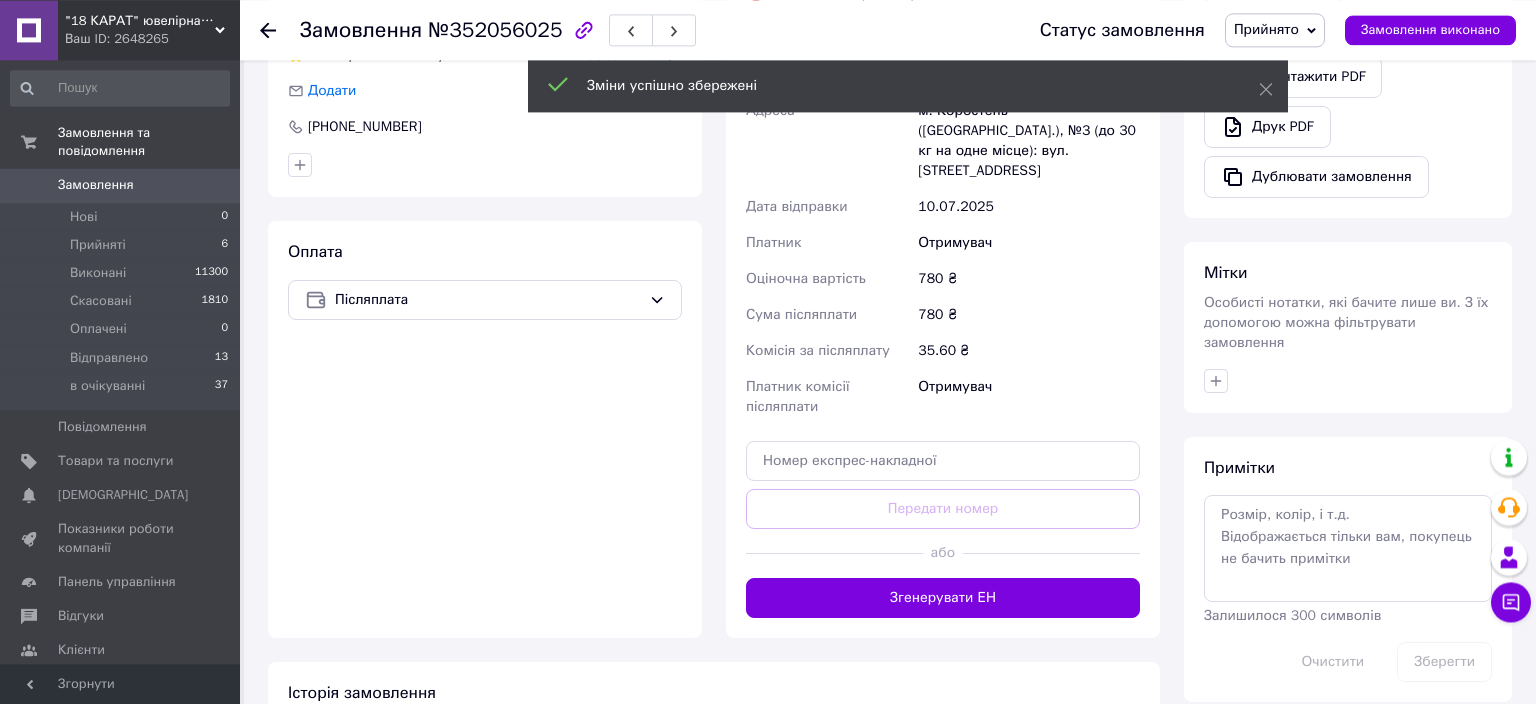 scroll, scrollTop: 844, scrollLeft: 0, axis: vertical 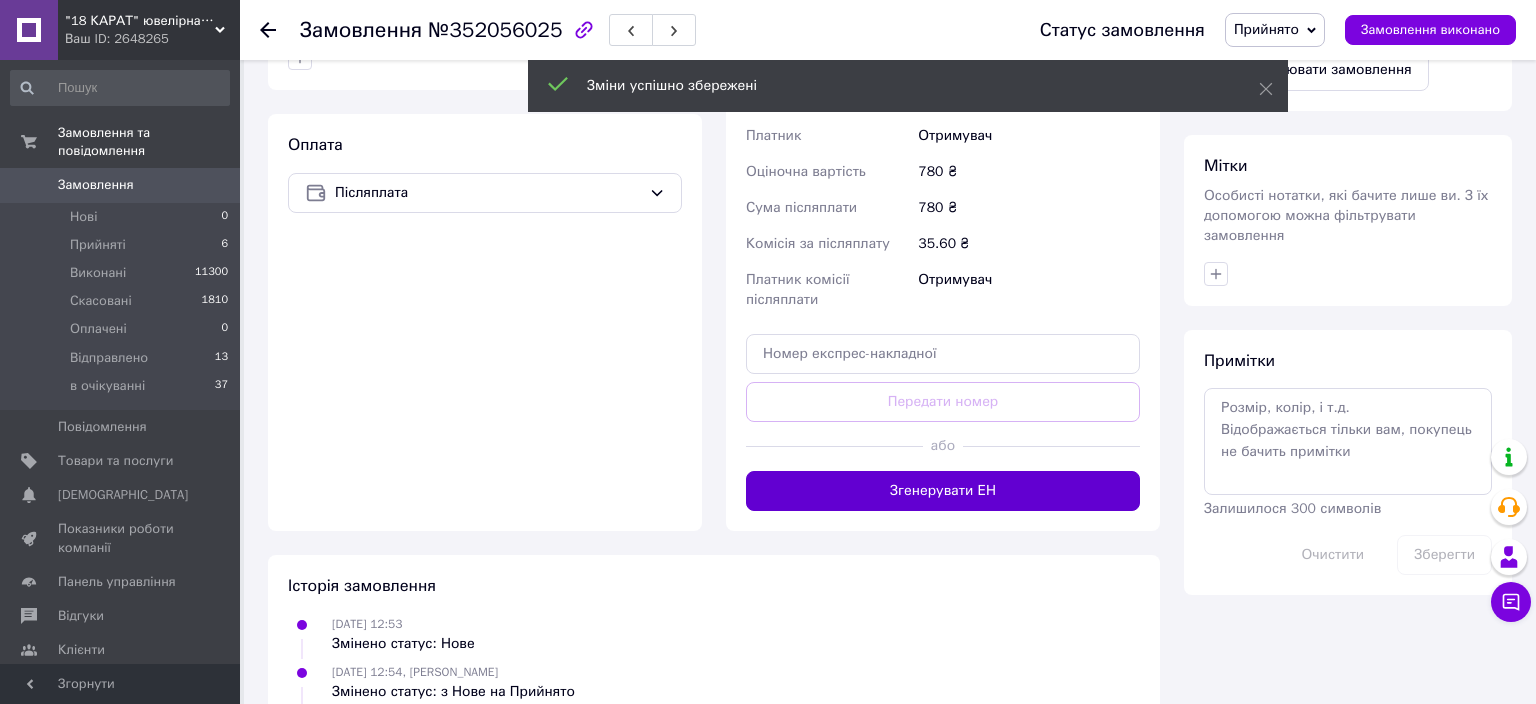 click on "Згенерувати ЕН" at bounding box center (943, 491) 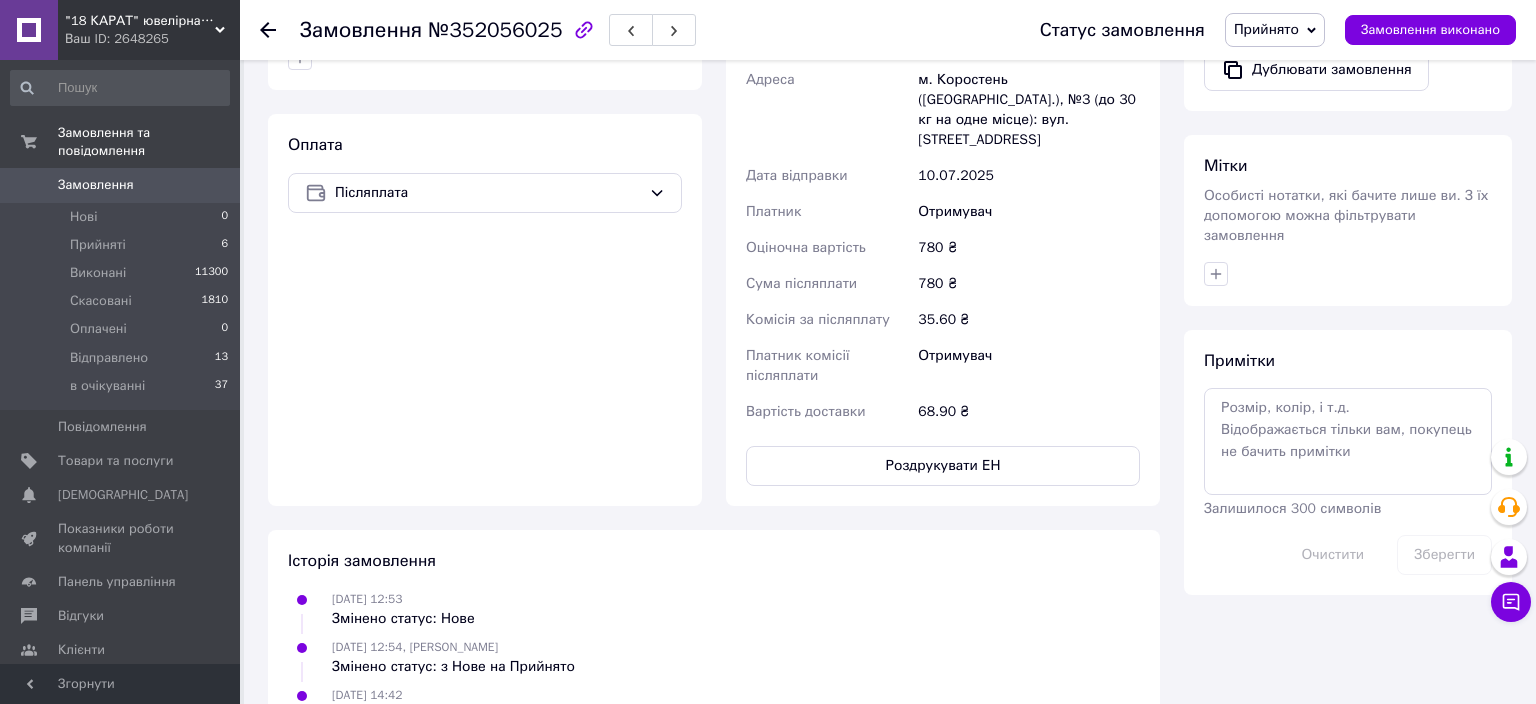 scroll, scrollTop: 528, scrollLeft: 0, axis: vertical 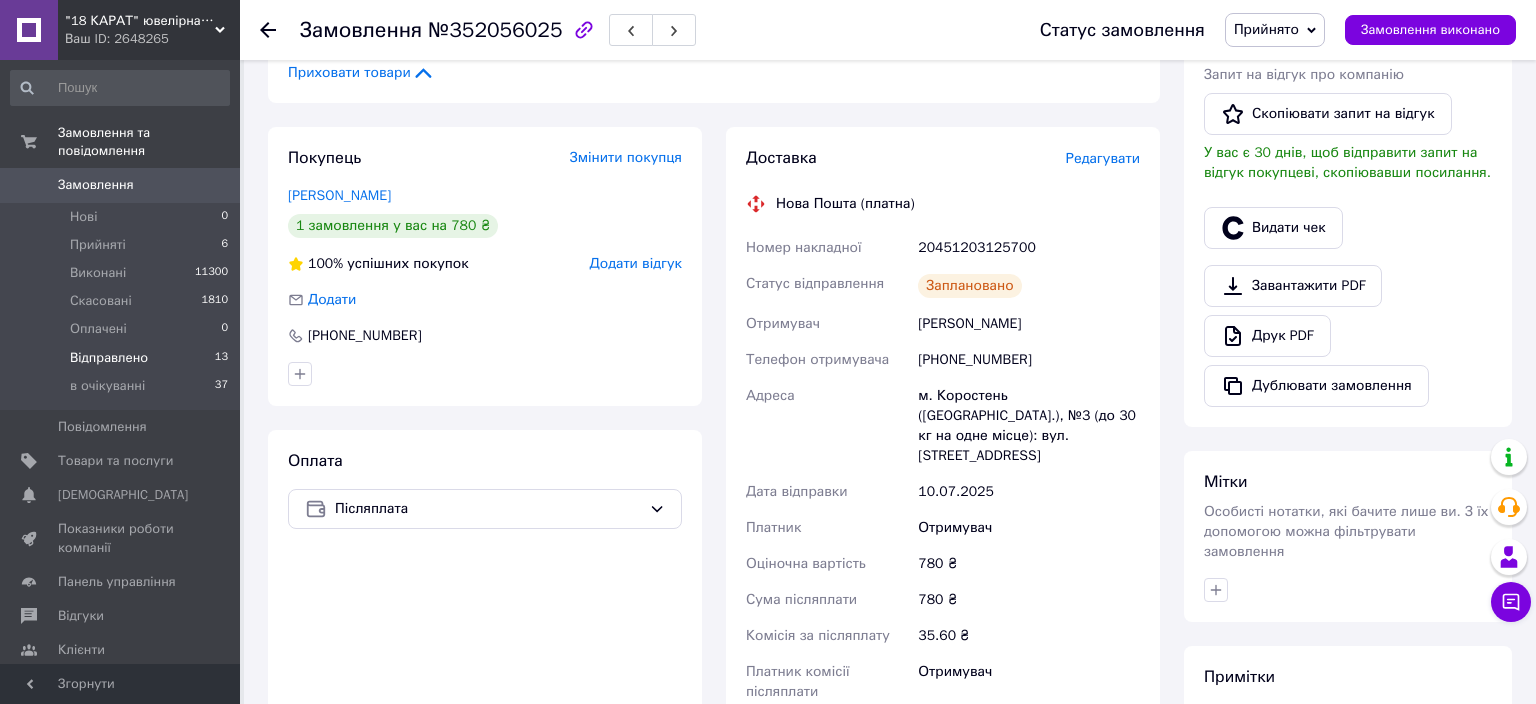 click on "Відправлено" at bounding box center [109, 358] 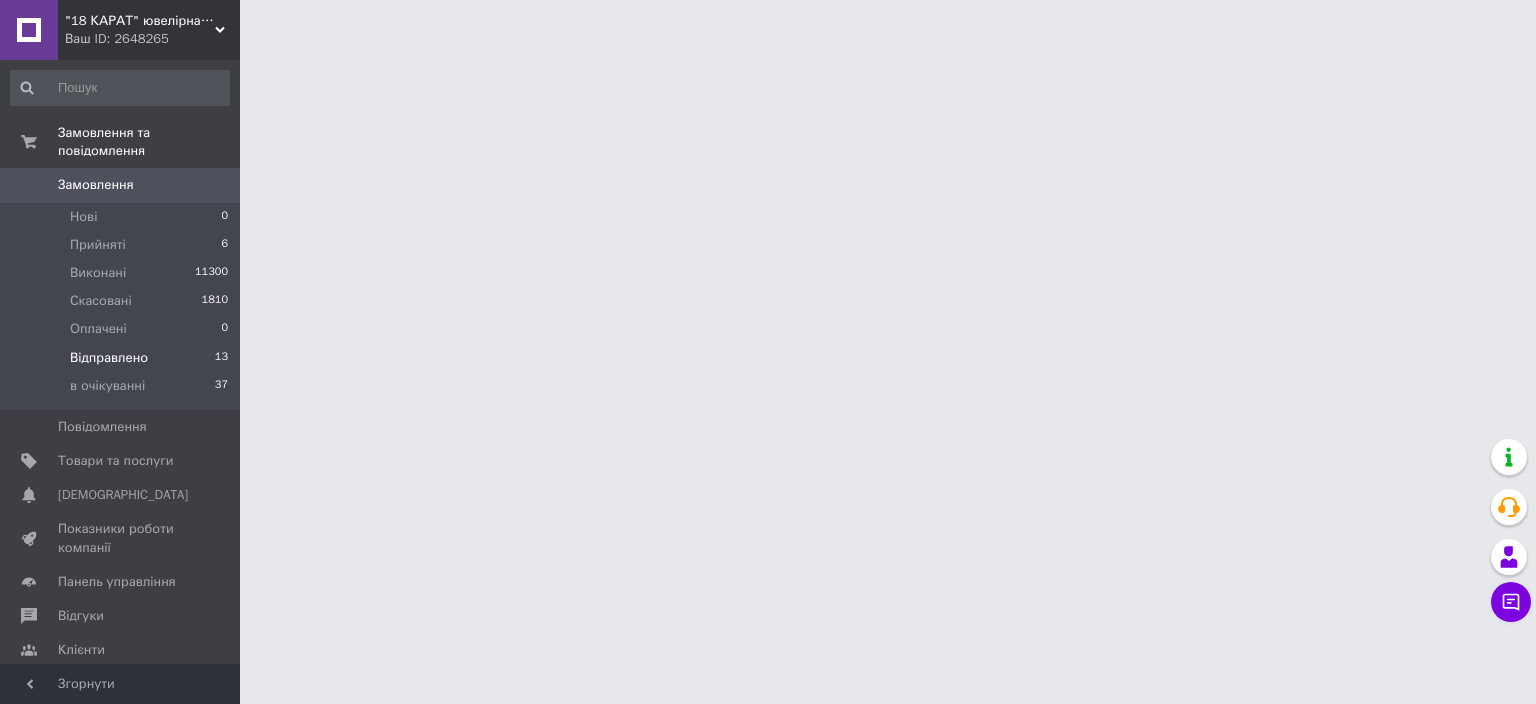 scroll, scrollTop: 0, scrollLeft: 0, axis: both 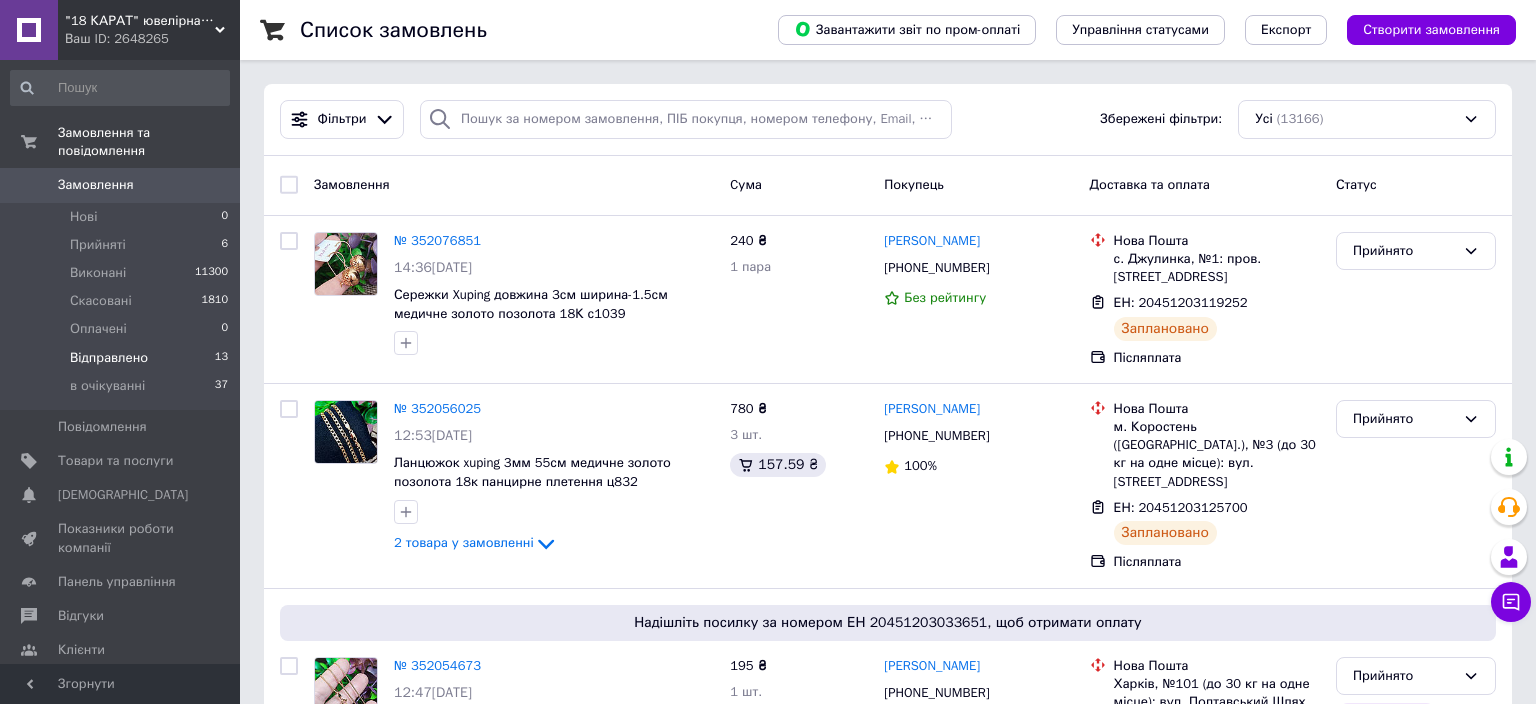 click on "Відправлено 13" at bounding box center [120, 358] 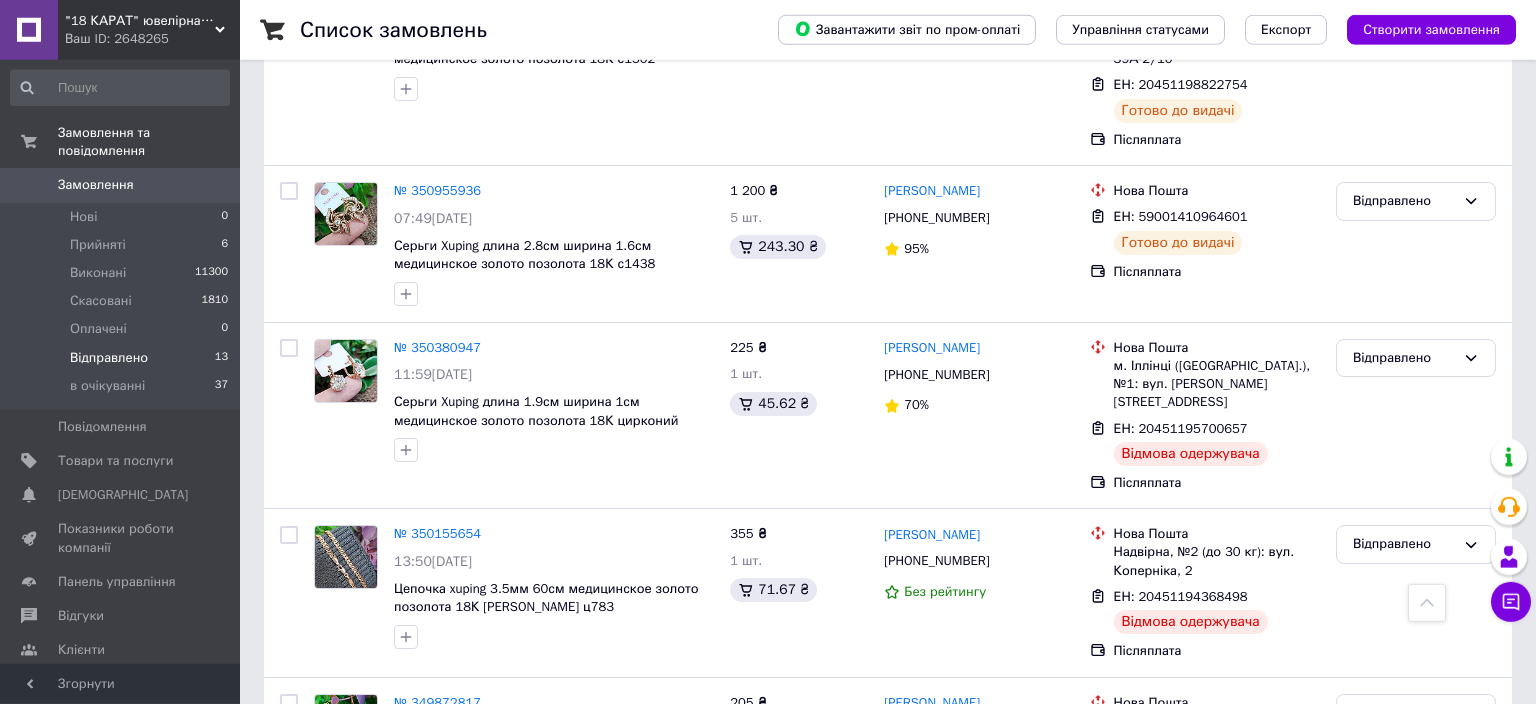 scroll, scrollTop: 1689, scrollLeft: 0, axis: vertical 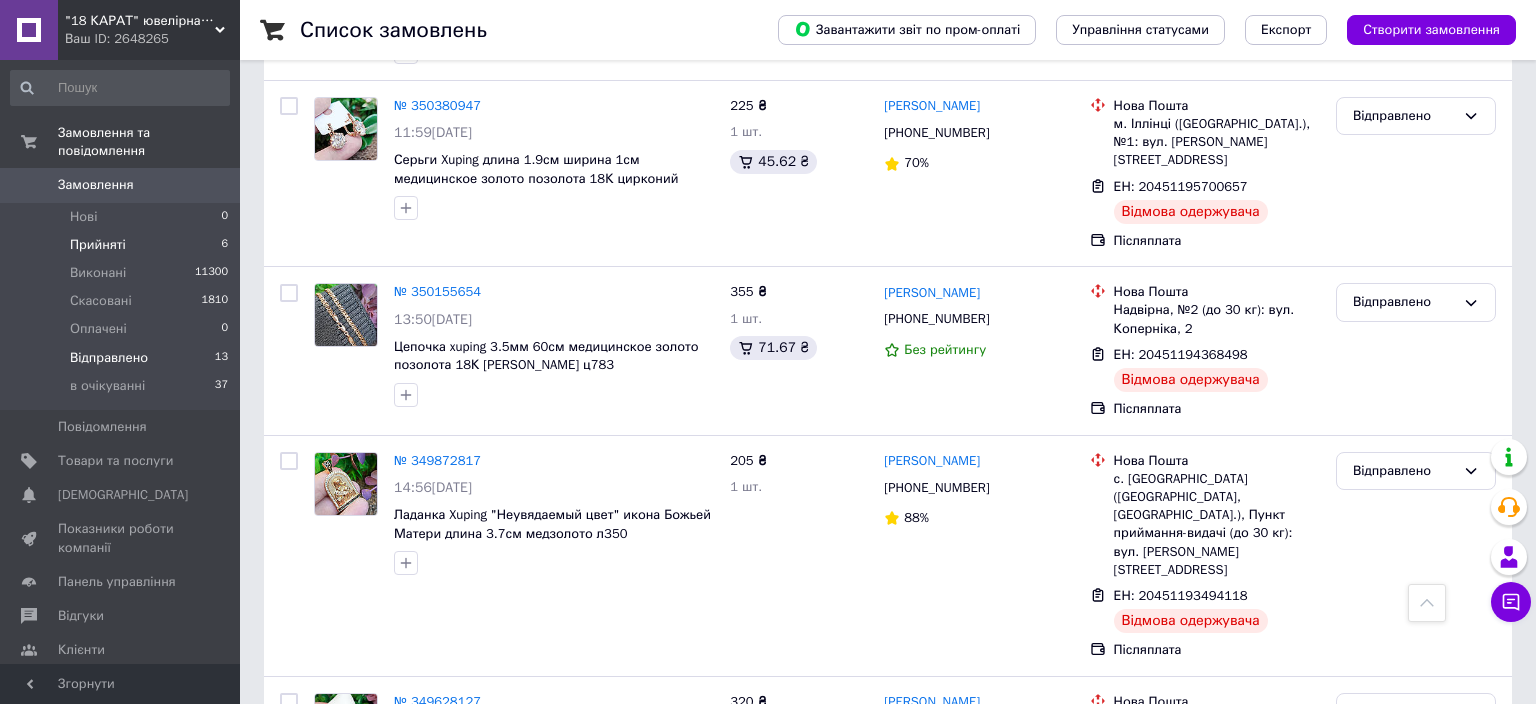 click on "Прийняті 6" at bounding box center (120, 245) 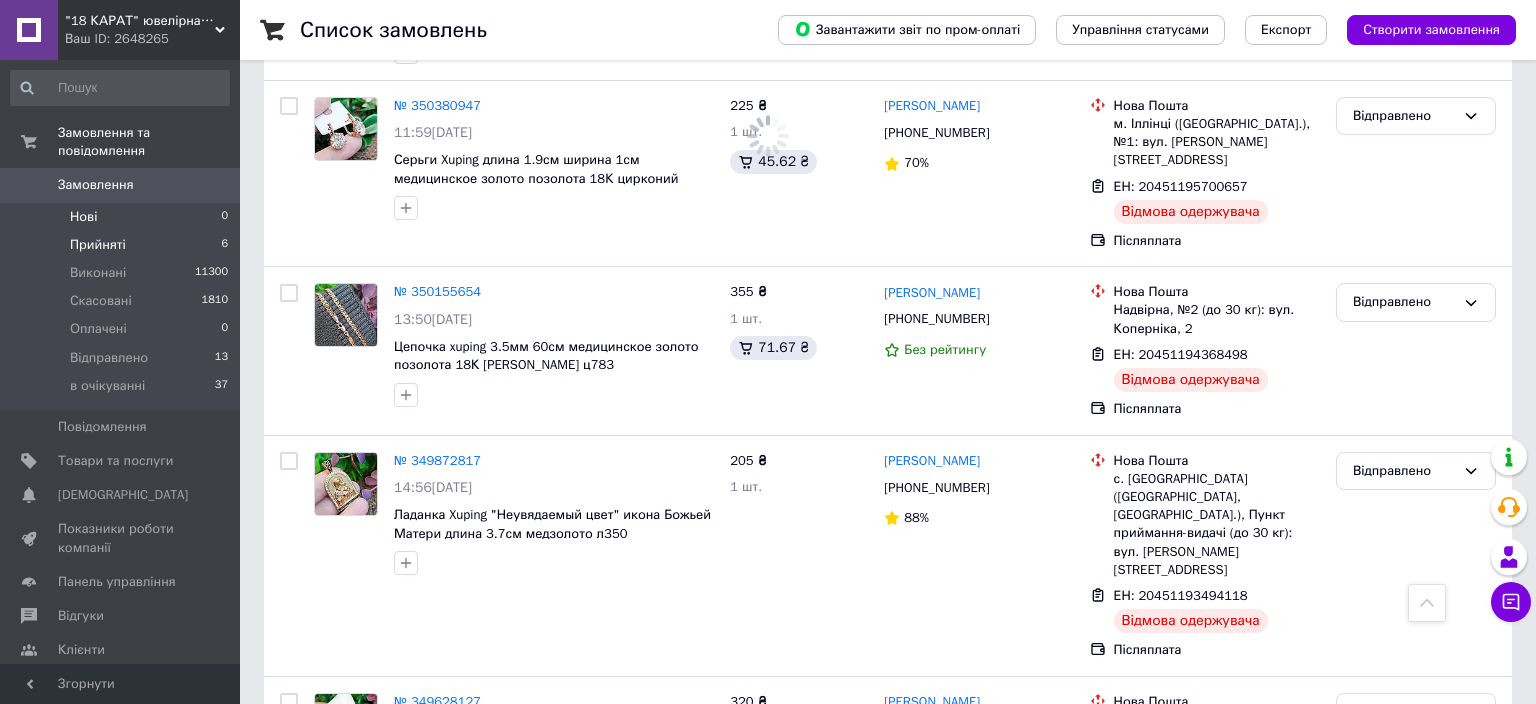 scroll, scrollTop: 0, scrollLeft: 0, axis: both 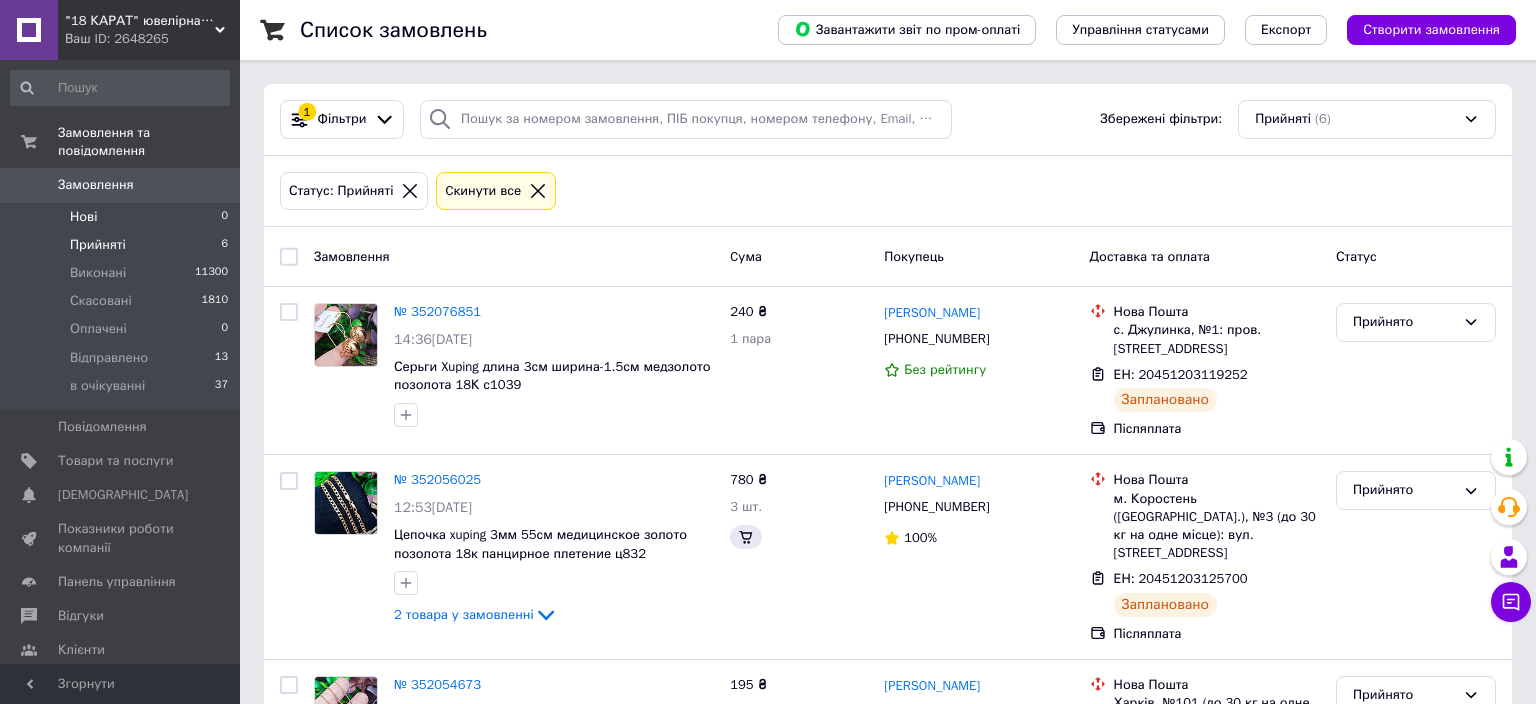 click on "Нові 0" at bounding box center (120, 217) 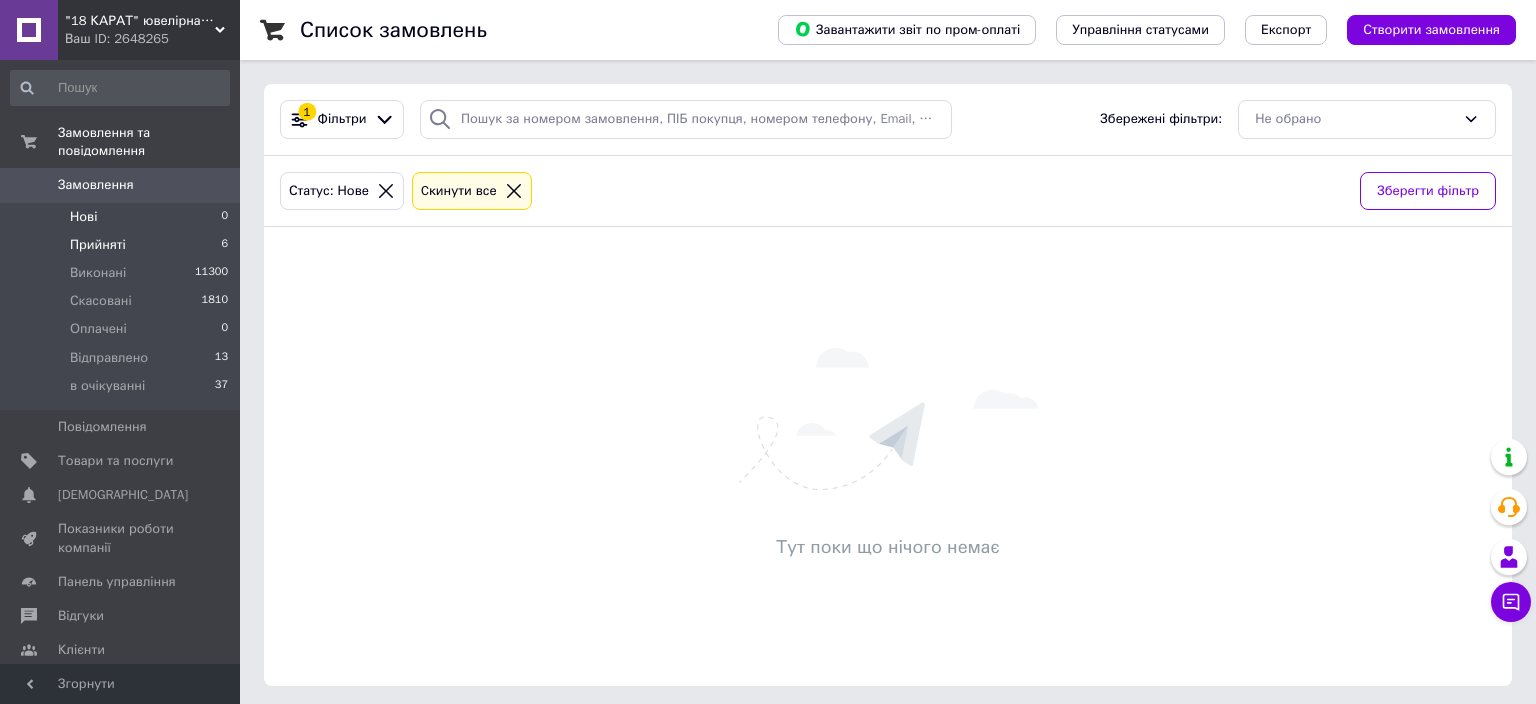 click on "Прийняті" at bounding box center [98, 245] 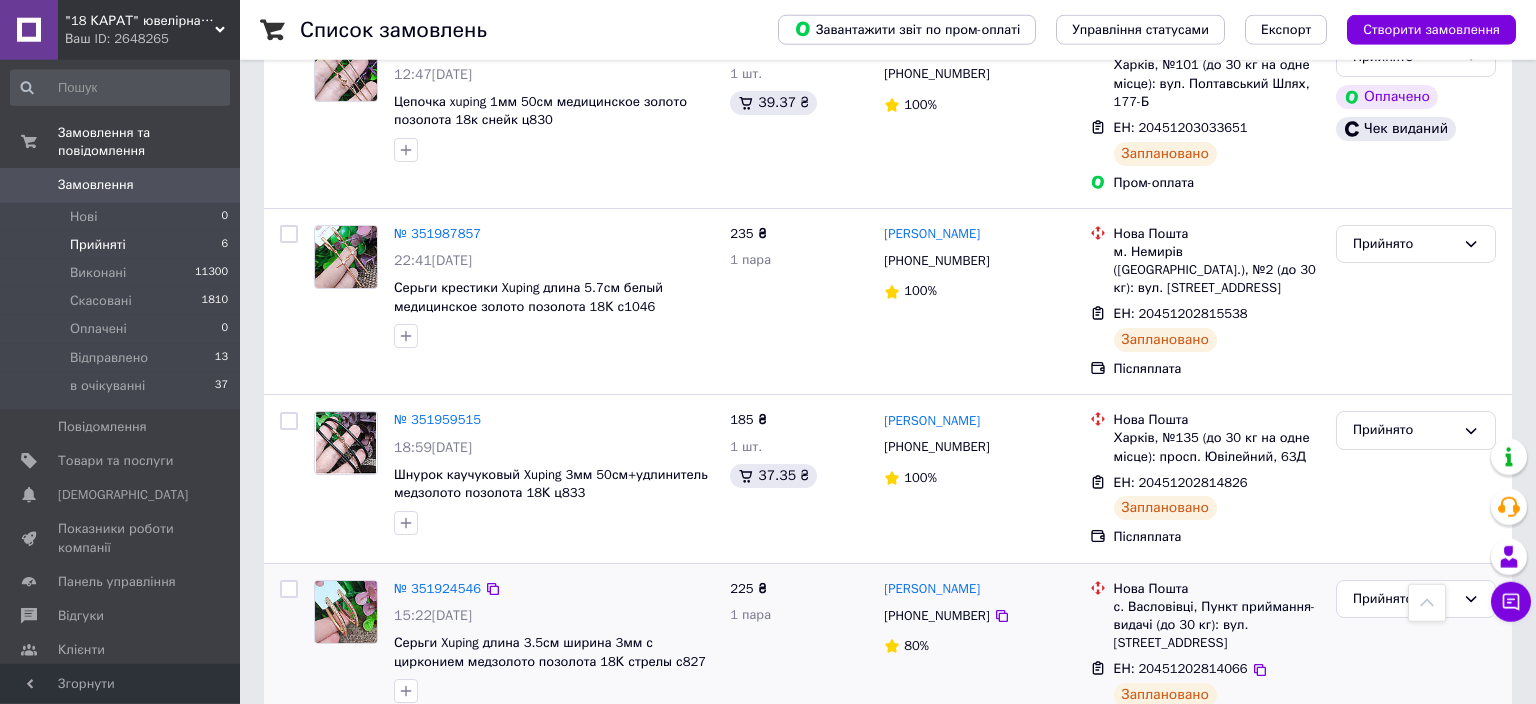 scroll, scrollTop: 723, scrollLeft: 0, axis: vertical 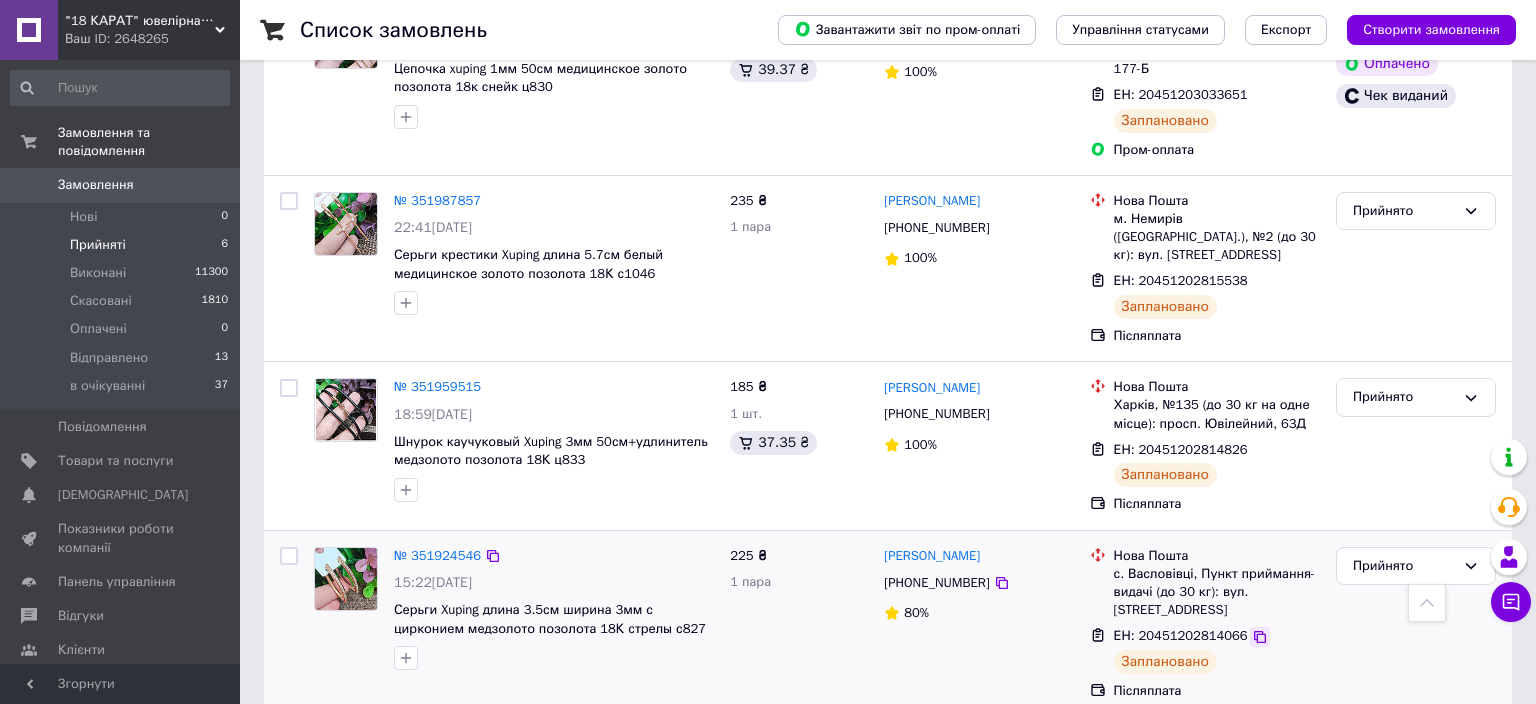 click 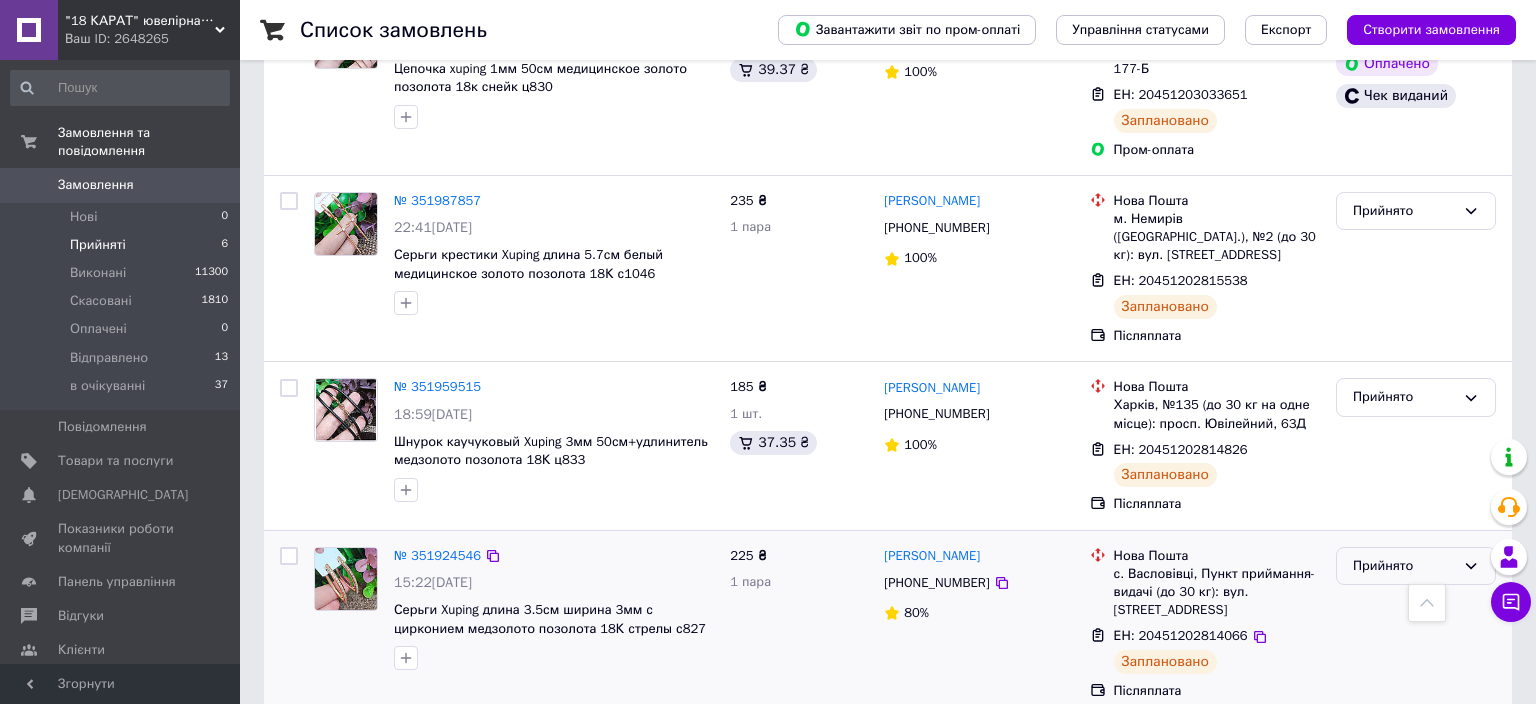 click on "Прийнято" at bounding box center (1404, 566) 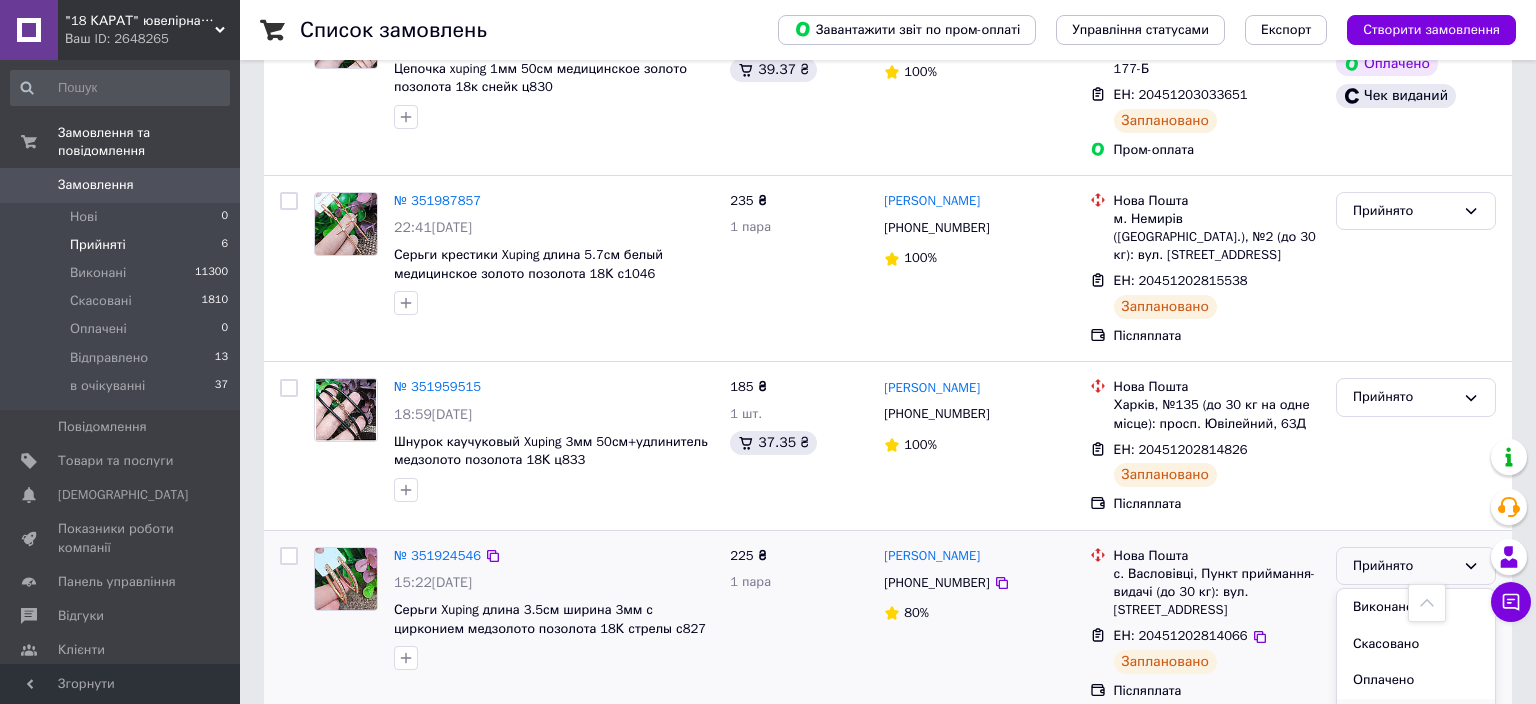 click on "Відправлено" at bounding box center (1416, 717) 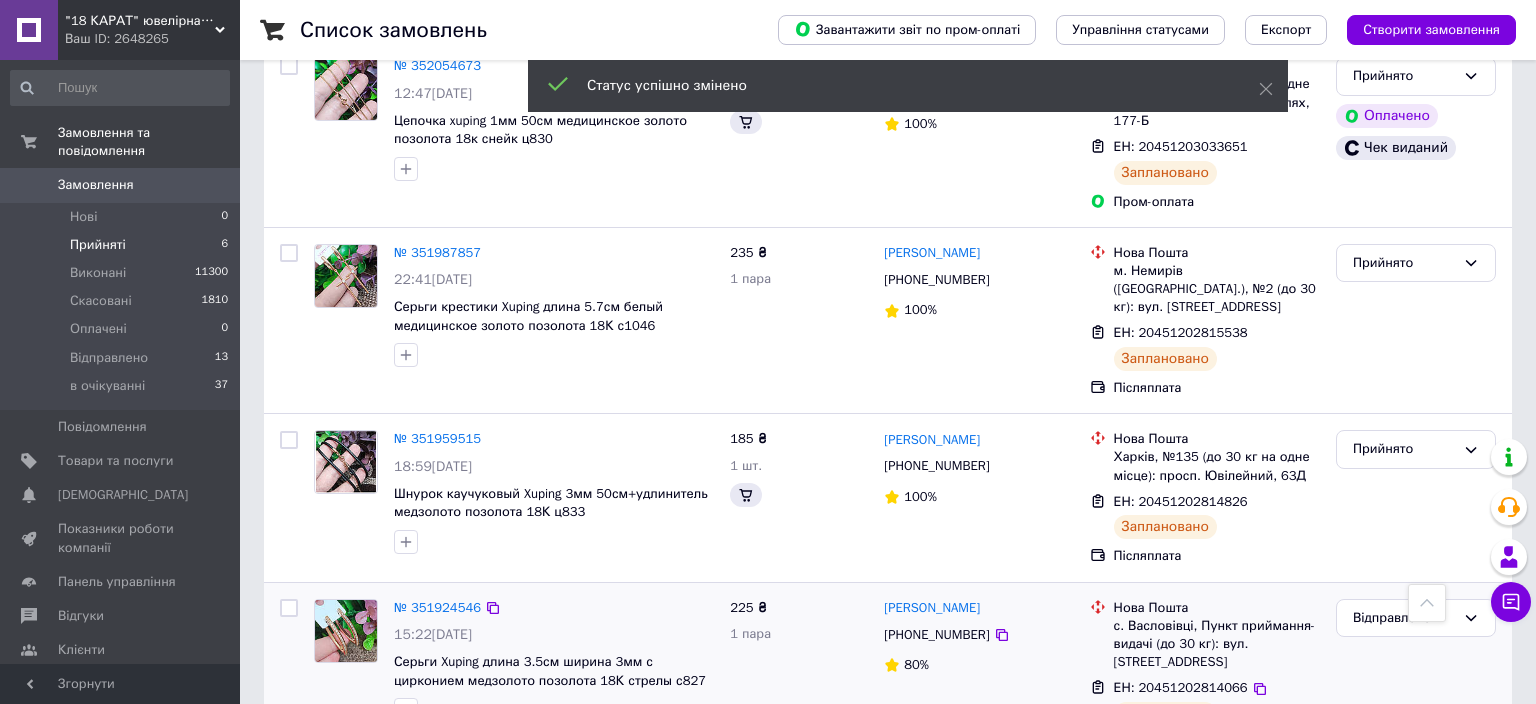 scroll, scrollTop: 723, scrollLeft: 0, axis: vertical 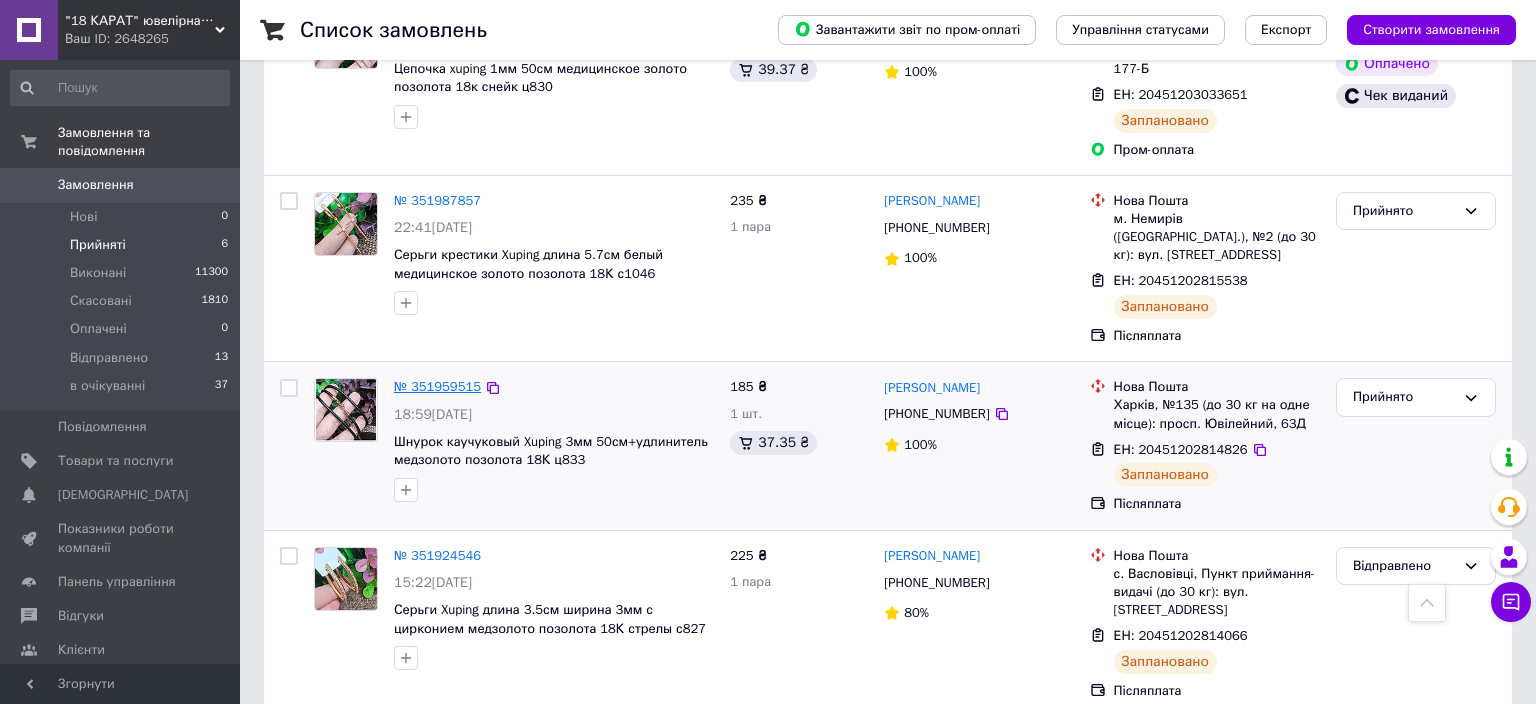 click on "№ 351959515" at bounding box center [437, 386] 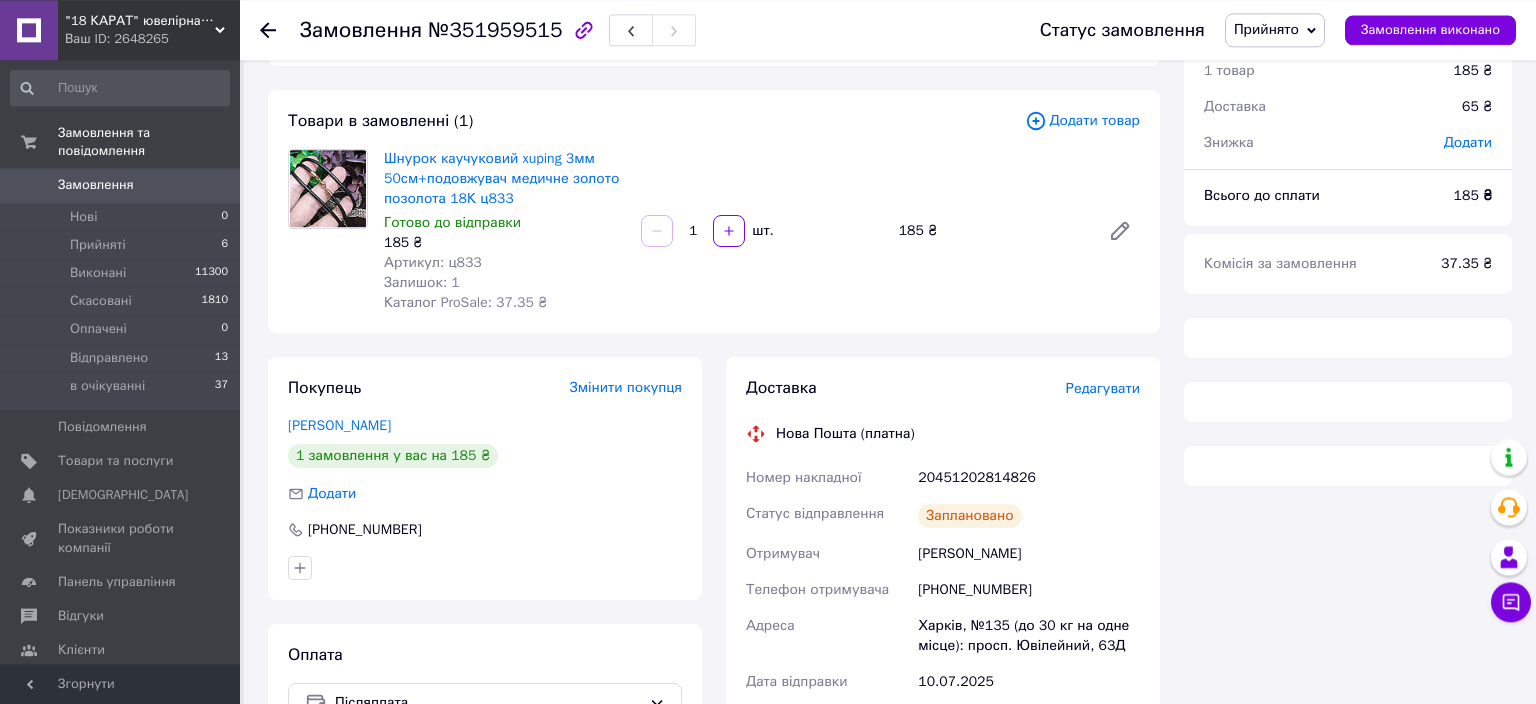 scroll, scrollTop: 0, scrollLeft: 0, axis: both 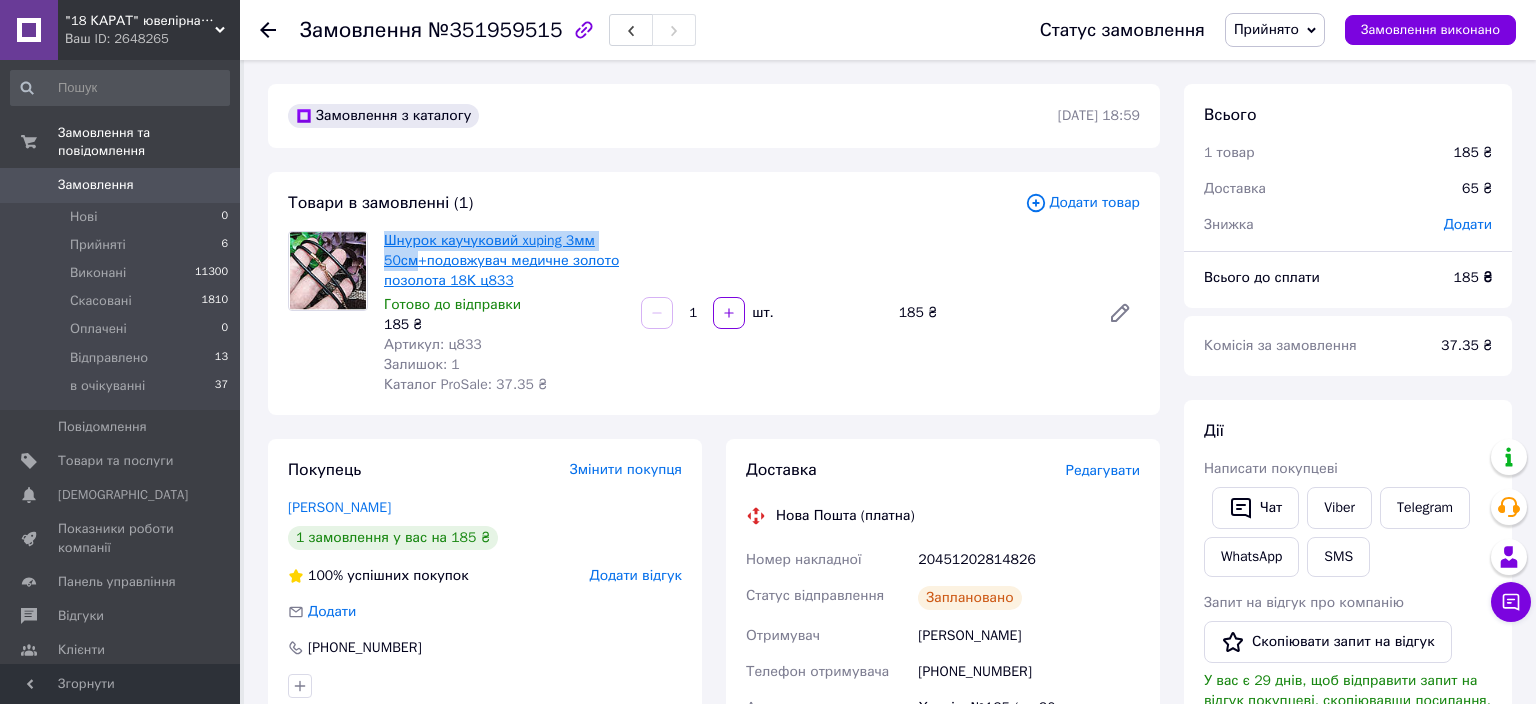 drag, startPoint x: 384, startPoint y: 228, endPoint x: 419, endPoint y: 260, distance: 47.423622 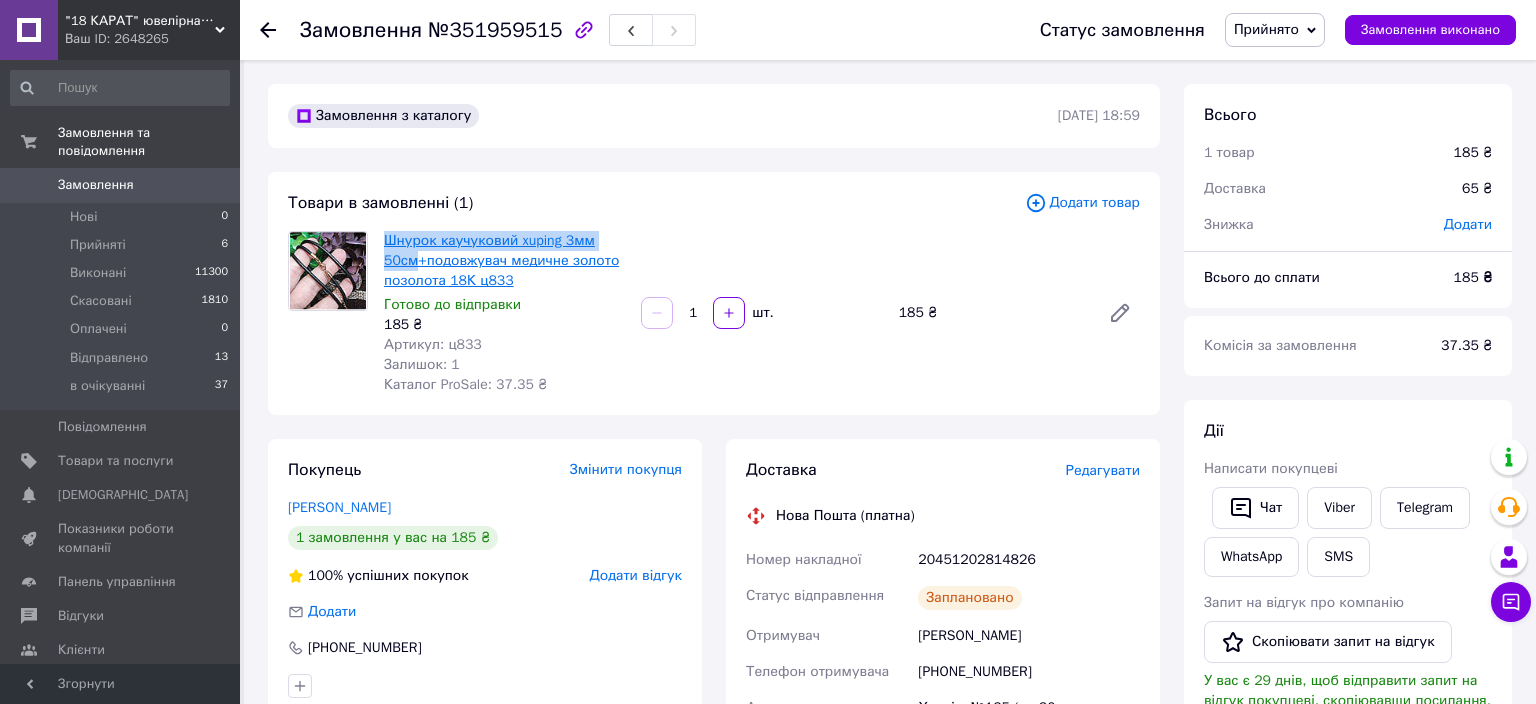 copy on "Шнурок каучуковий xuping 3мм 50см" 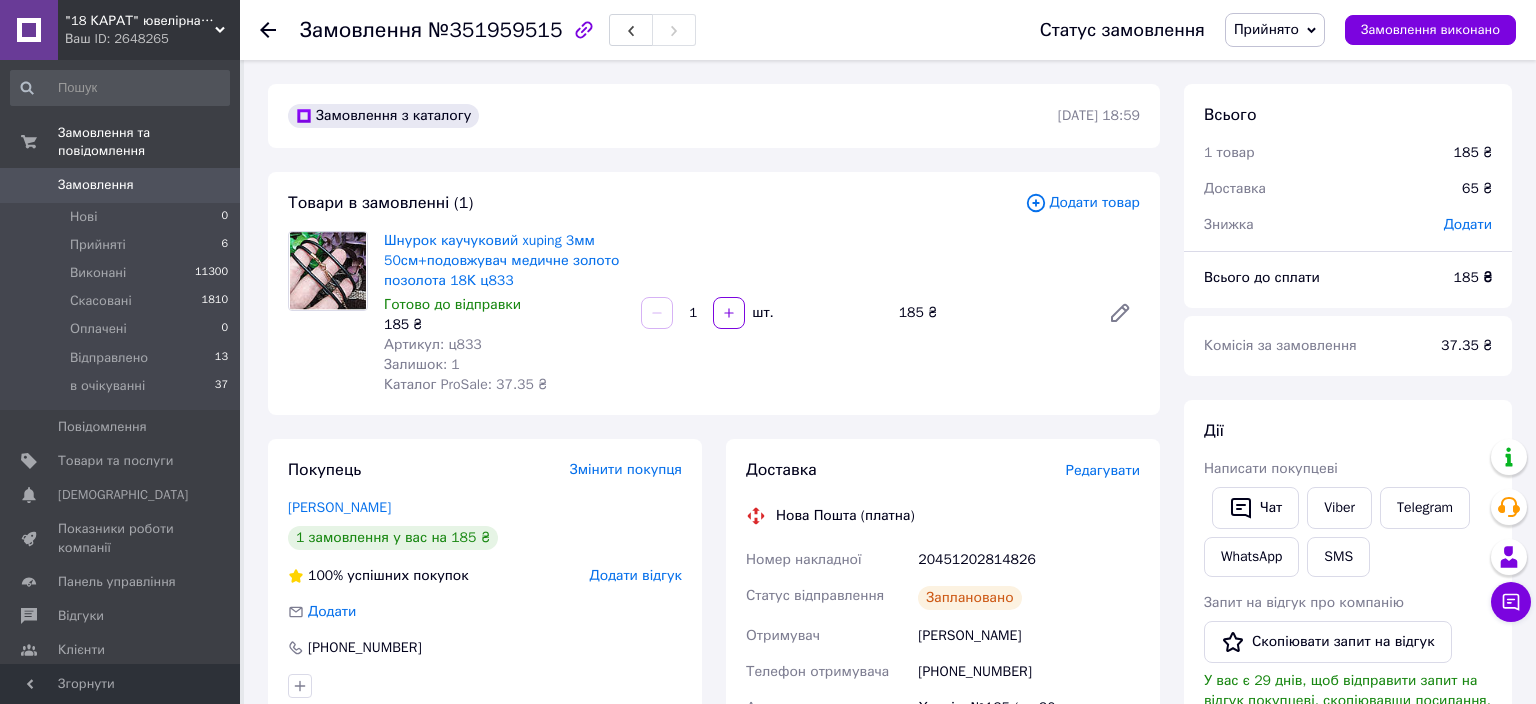 click on "Артикул: ц833" at bounding box center [504, 345] 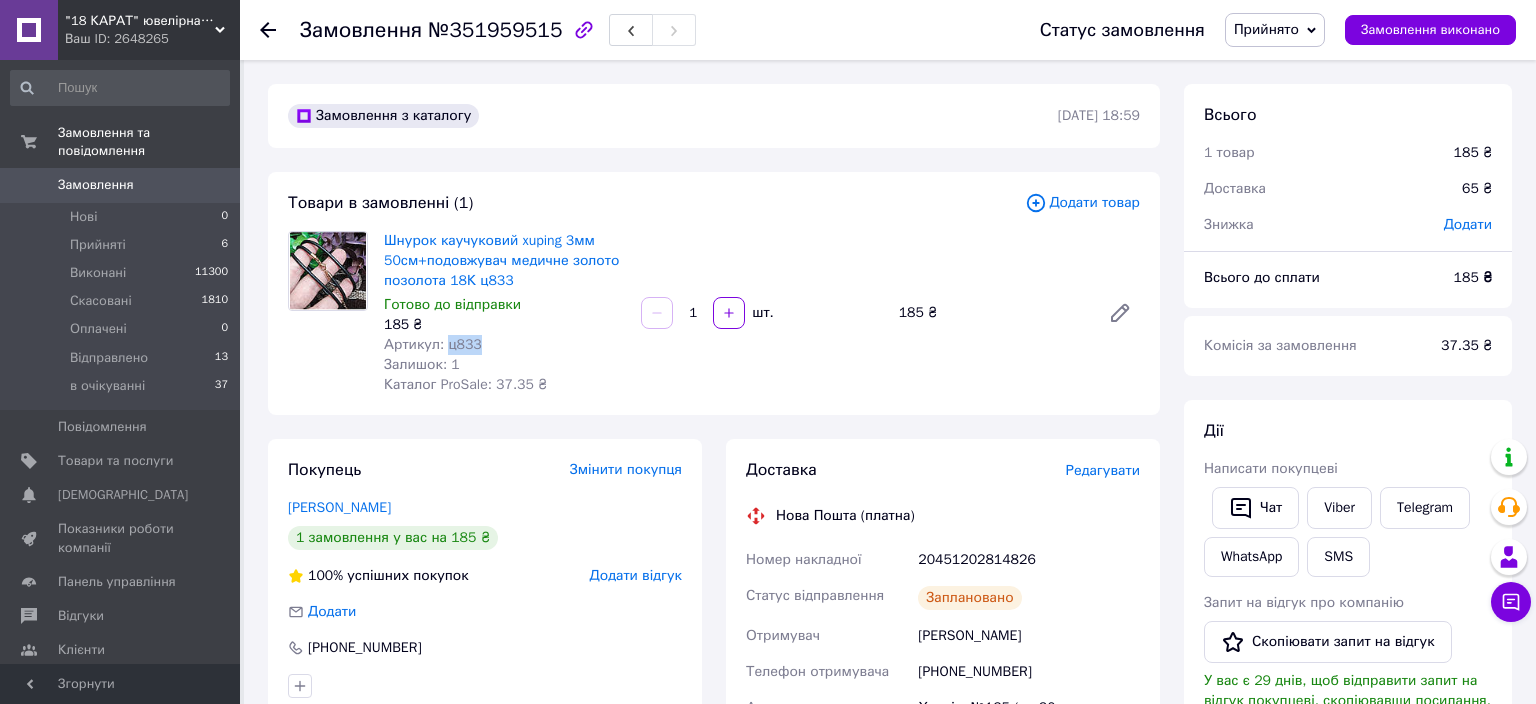 drag, startPoint x: 482, startPoint y: 344, endPoint x: 447, endPoint y: 345, distance: 35.014282 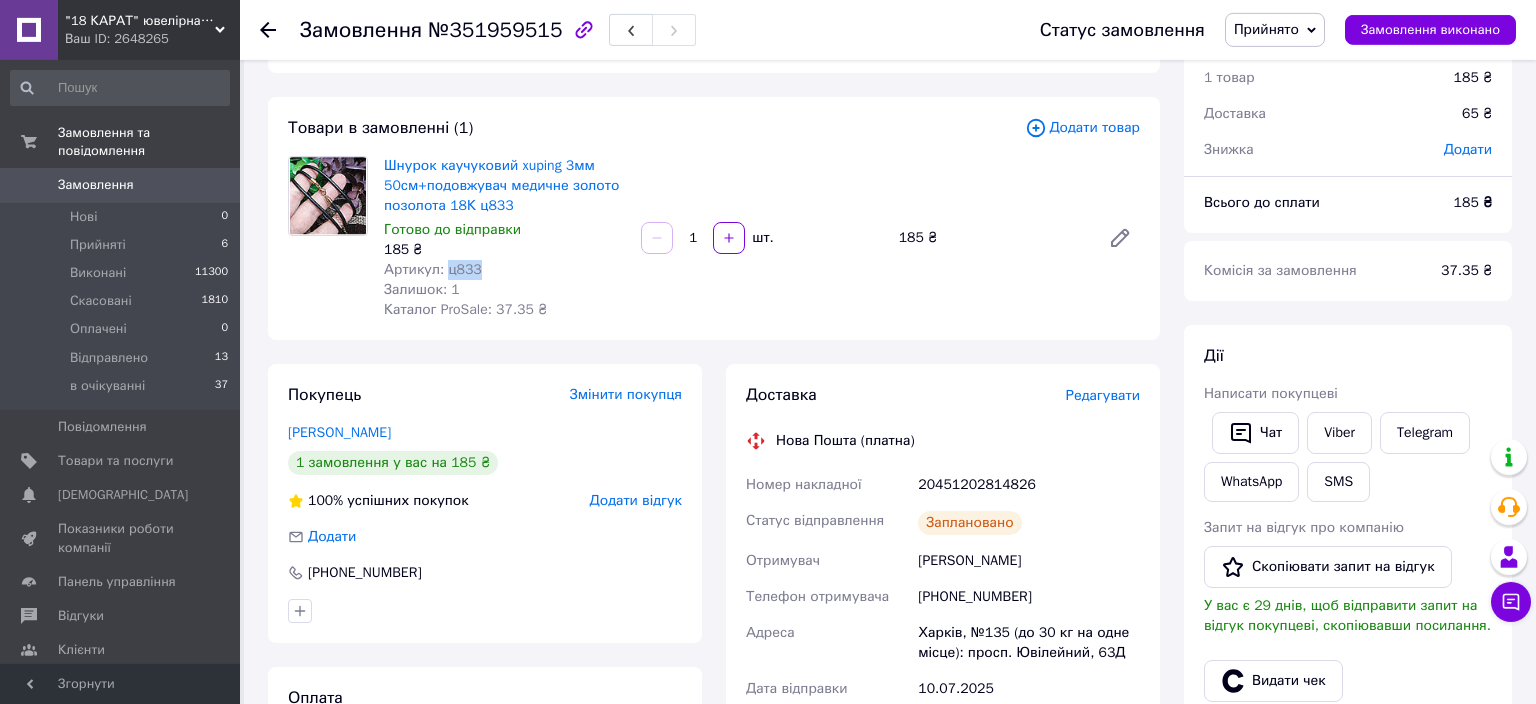 scroll, scrollTop: 211, scrollLeft: 0, axis: vertical 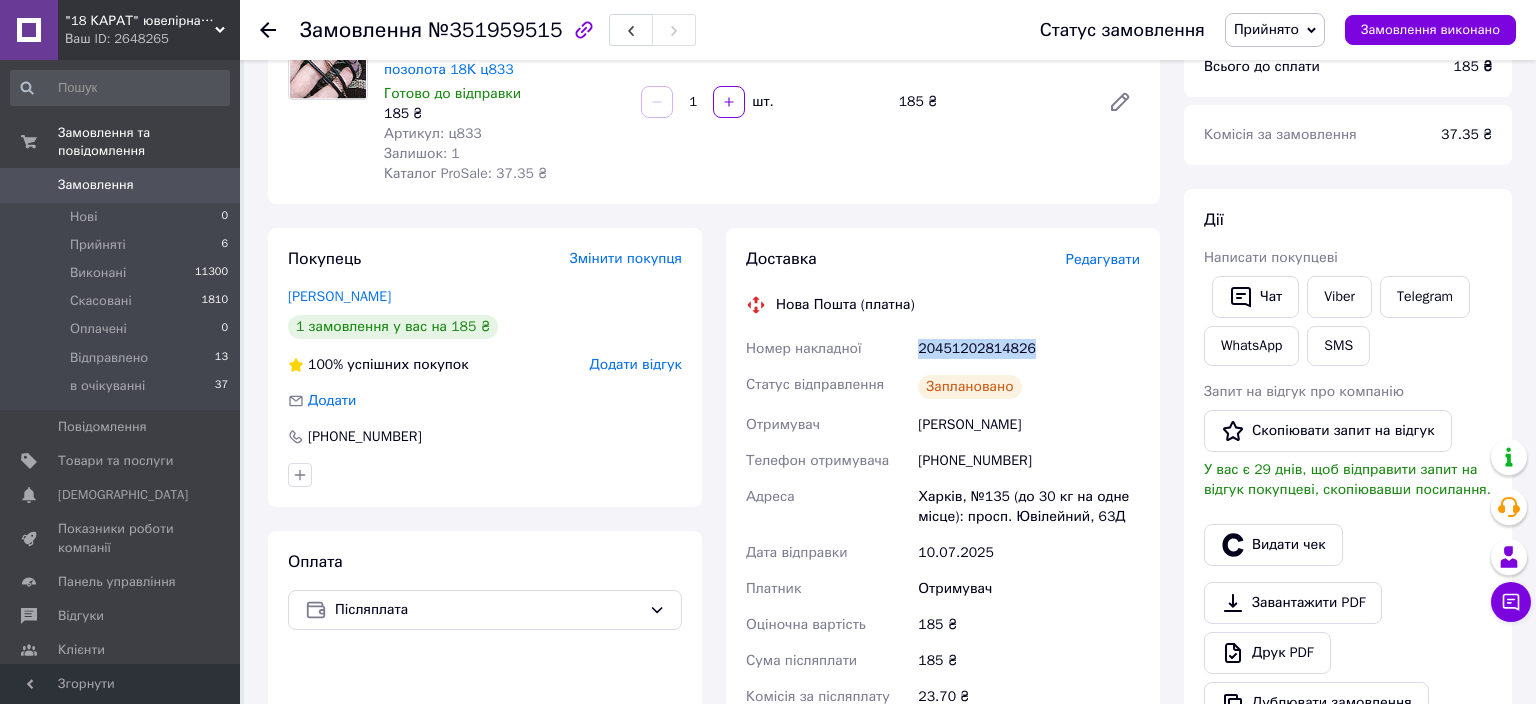 drag, startPoint x: 994, startPoint y: 346, endPoint x: 922, endPoint y: 354, distance: 72.443085 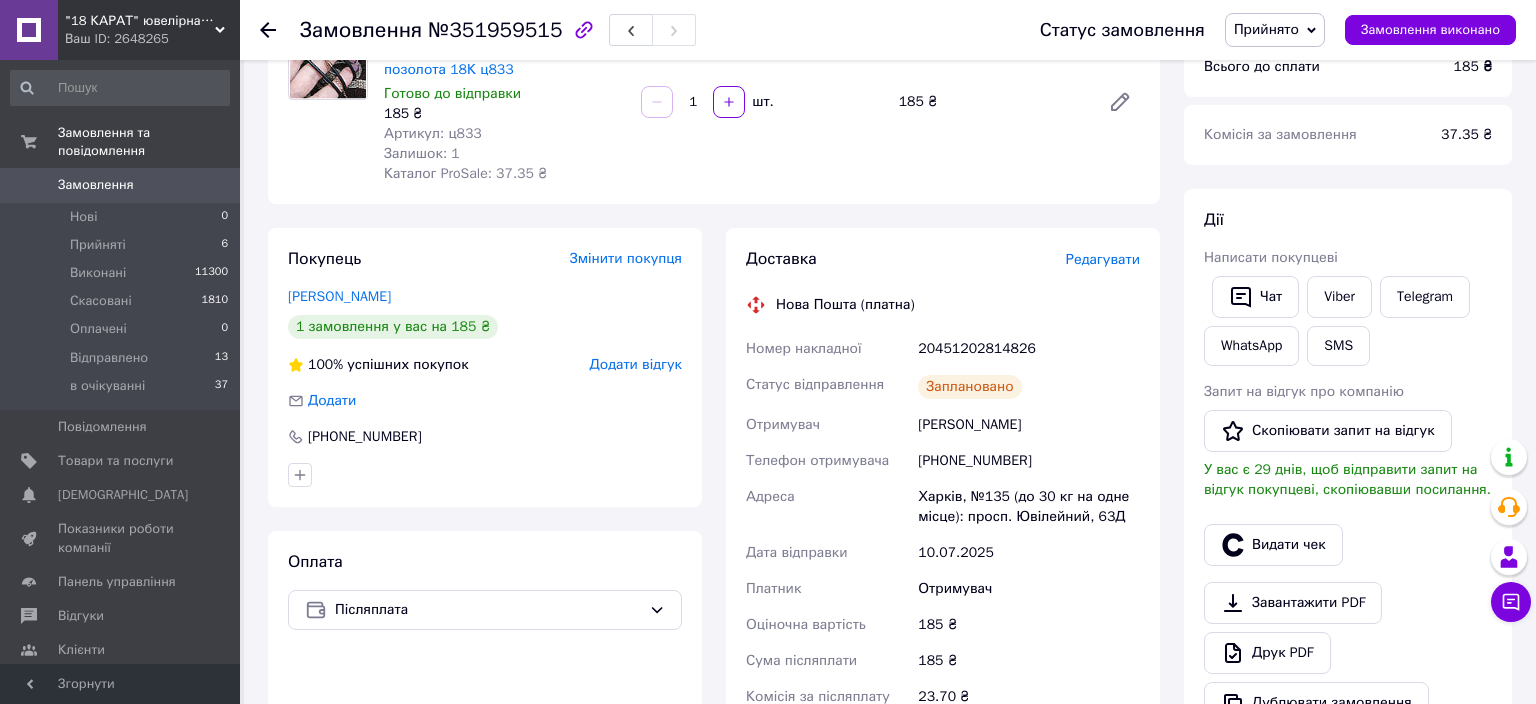click on "Доставка Редагувати Нова Пошта (платна) Номер накладної 20451202814826 Статус відправлення Заплановано Отримувач [PERSON_NAME] Телефон отримувача [PHONE_NUMBER] Адреса Харків, №135 (до 30 кг на одне місце): просп. Ювілейний, 63Д Дата відправки [DATE] Платник Отримувач Оціночна вартість 185 ₴ Сума післяплати 185 ₴ Комісія за післяплату 23.70 ₴ Платник комісії післяплати Отримувач Вартість доставки 65 ₴ Роздрукувати ЕН" at bounding box center [943, 555] 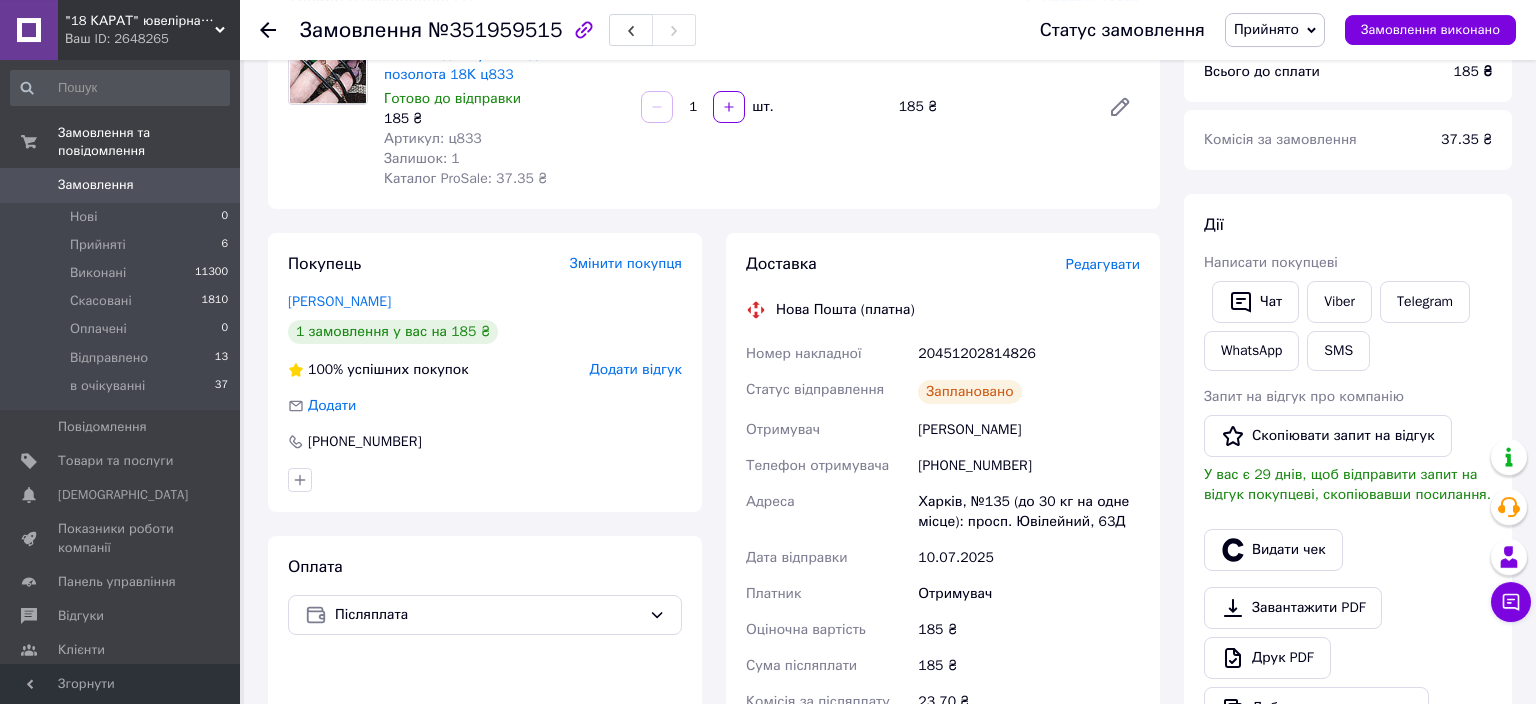 scroll, scrollTop: 0, scrollLeft: 0, axis: both 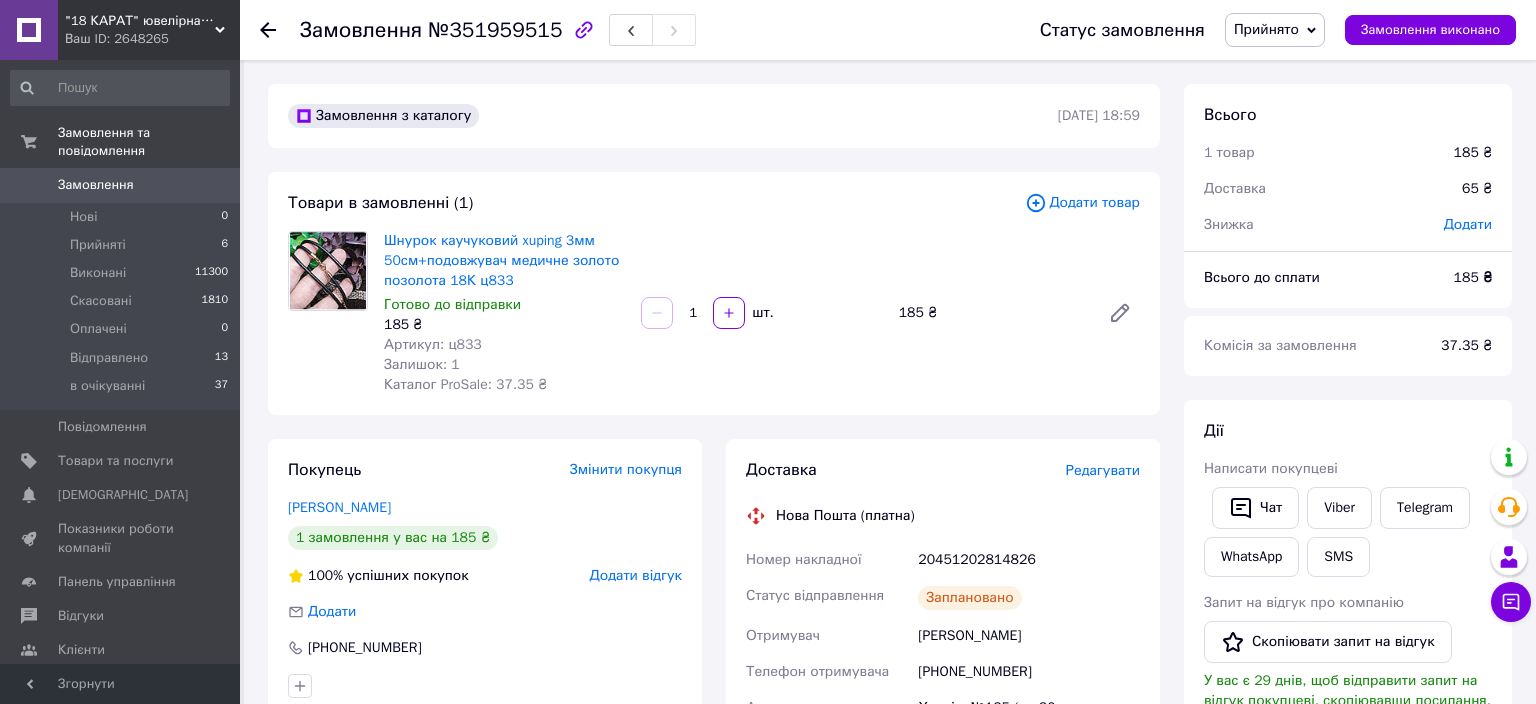 click on "Прийнято" at bounding box center [1266, 29] 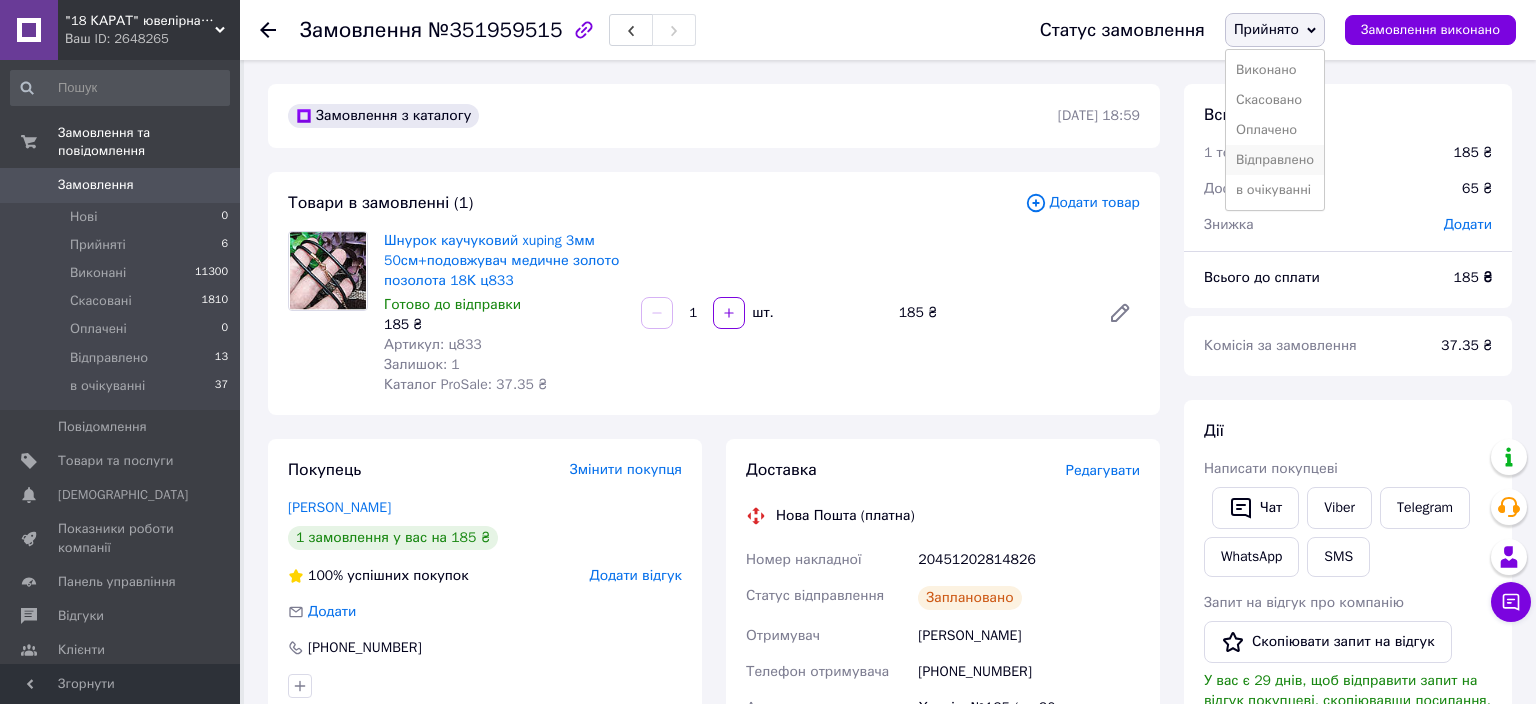 click on "Відправлено" at bounding box center [1275, 160] 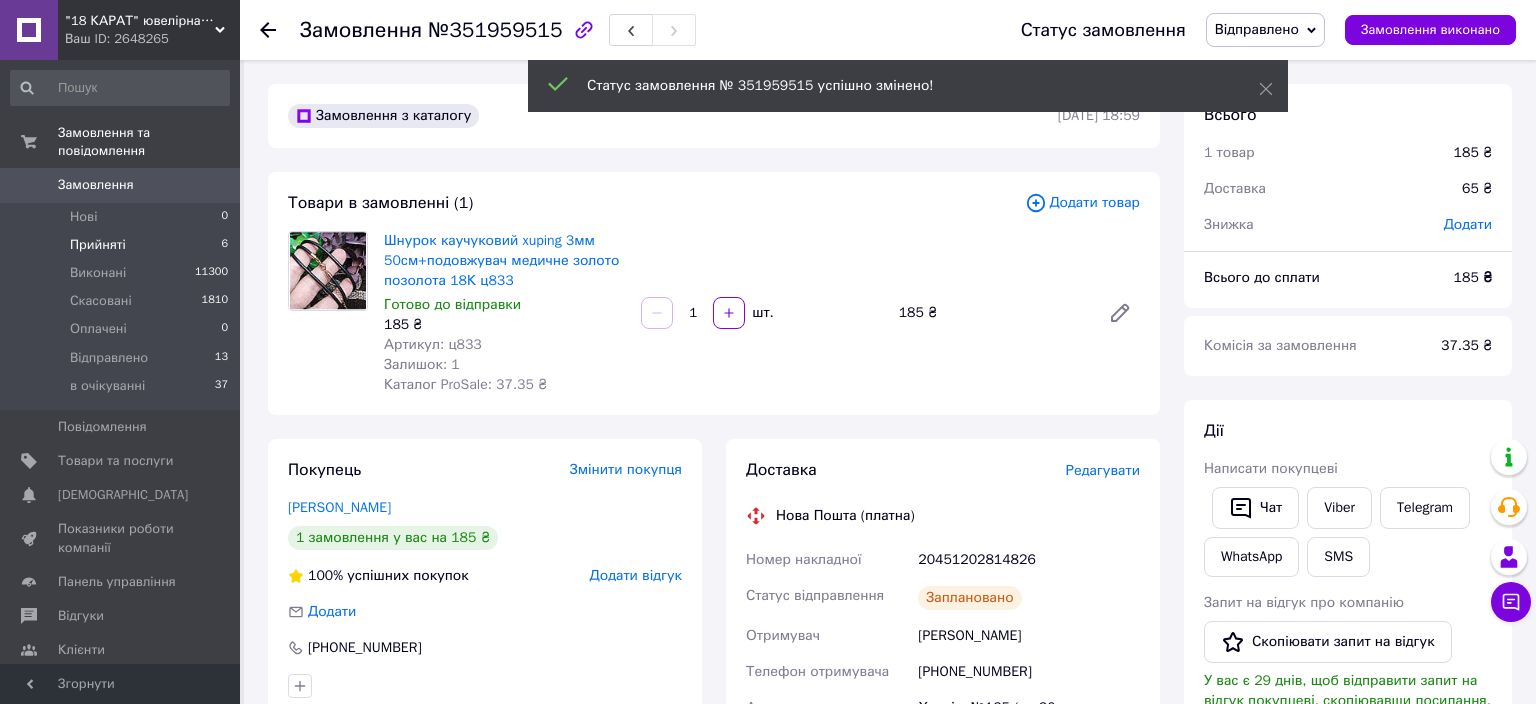 click on "Прийняті 6" at bounding box center [120, 245] 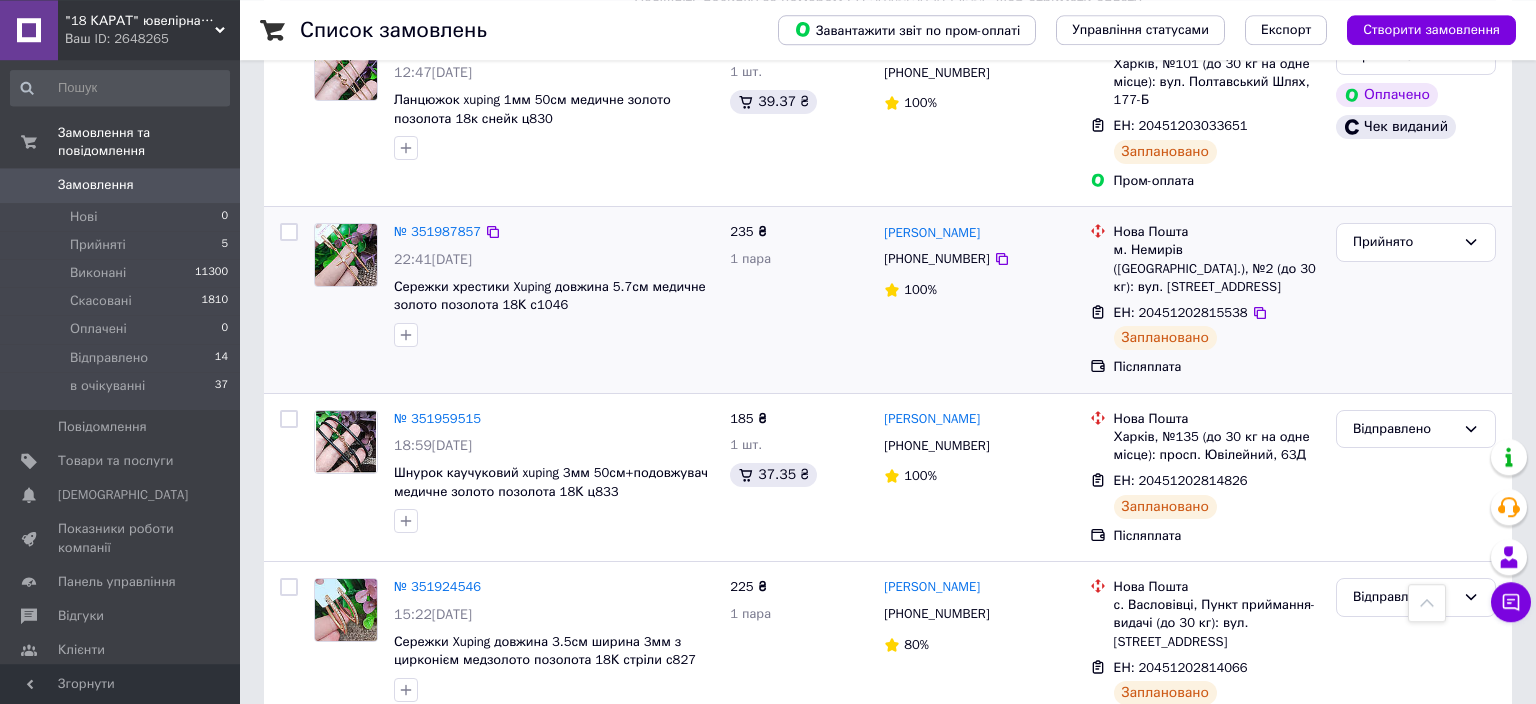 scroll, scrollTop: 739, scrollLeft: 0, axis: vertical 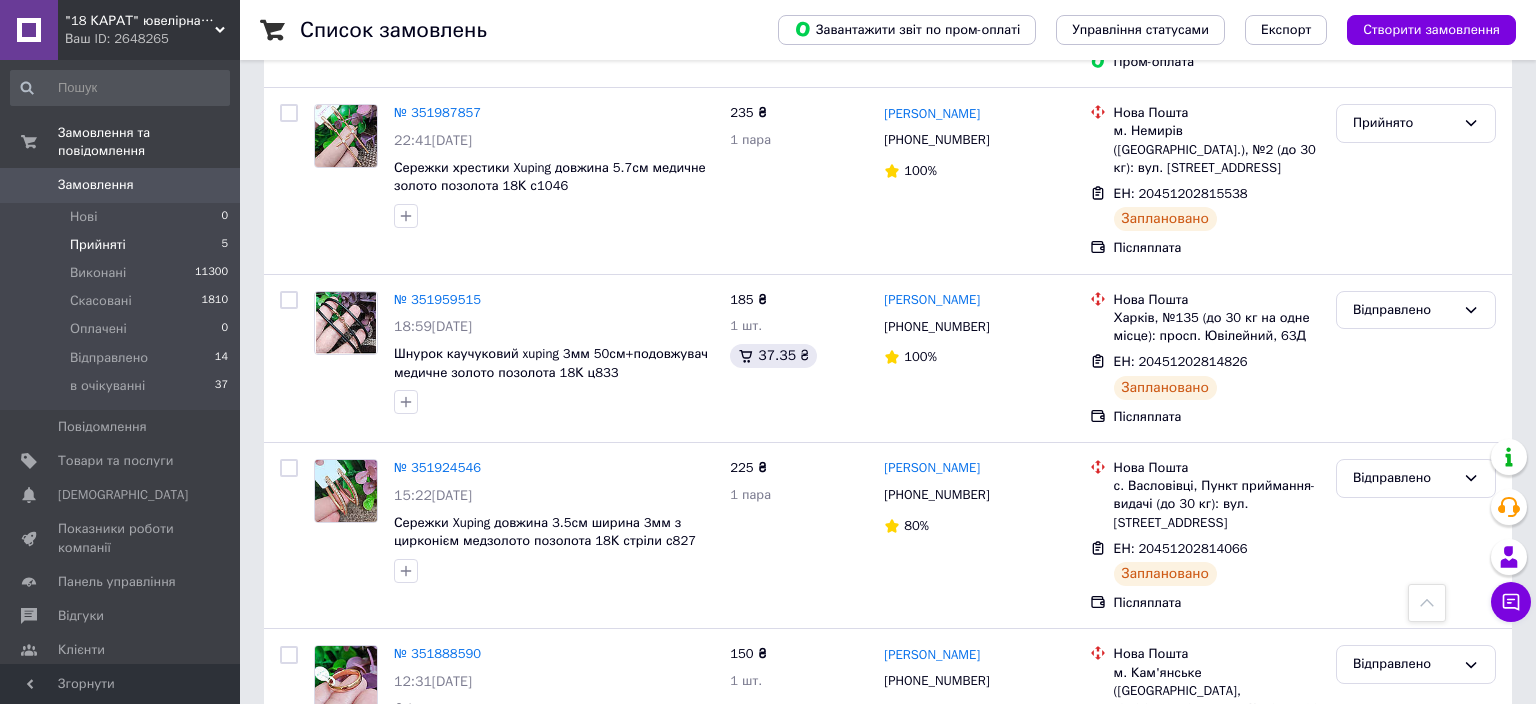 click on "Прийняті 5" at bounding box center (120, 245) 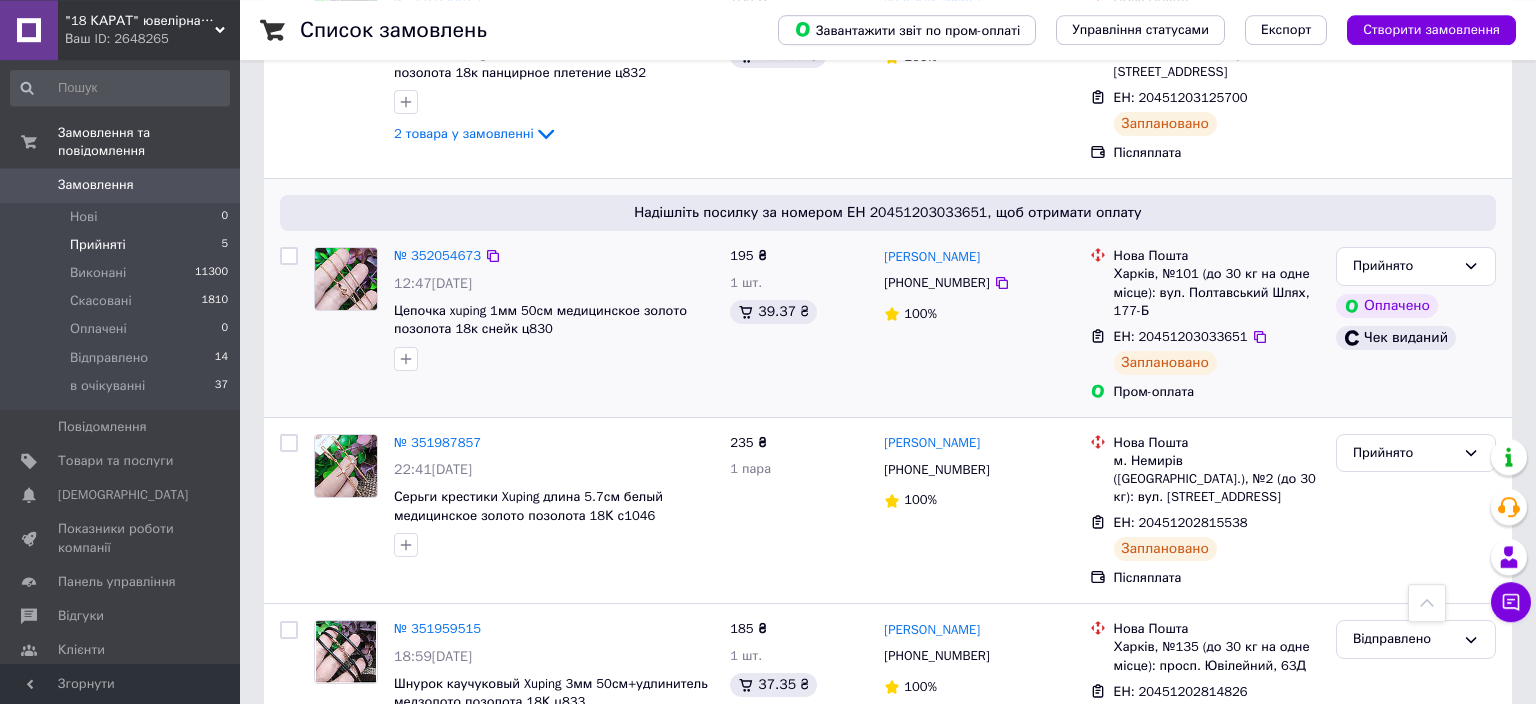 scroll, scrollTop: 431, scrollLeft: 0, axis: vertical 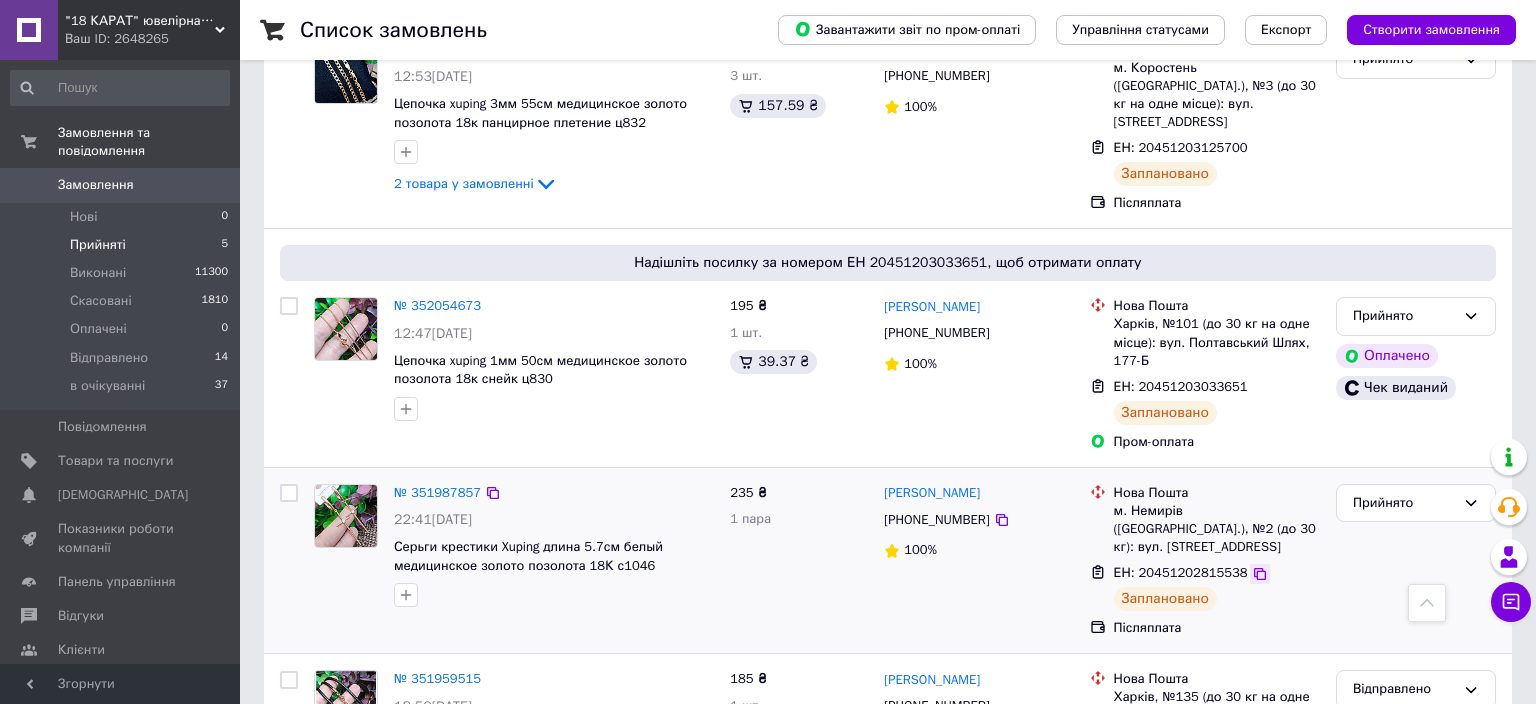click 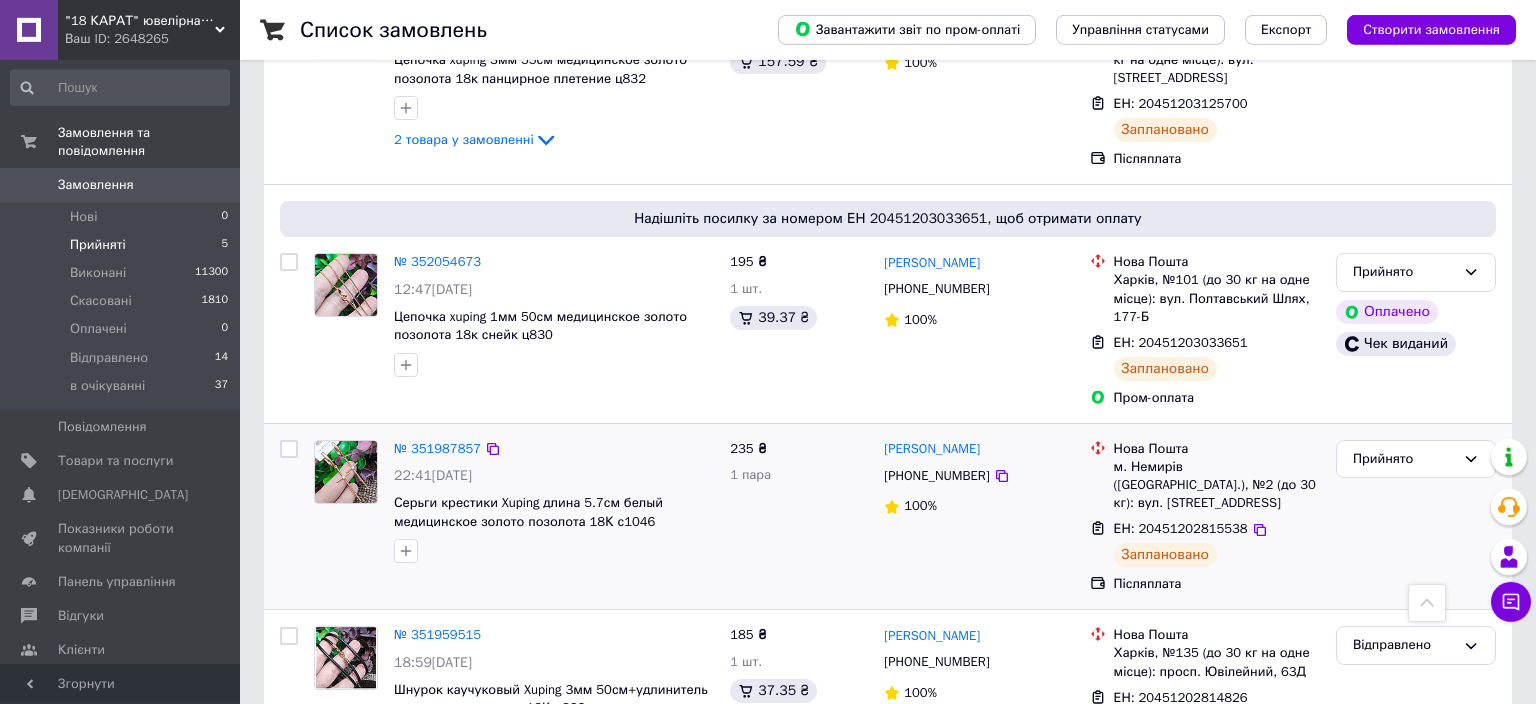 scroll, scrollTop: 536, scrollLeft: 0, axis: vertical 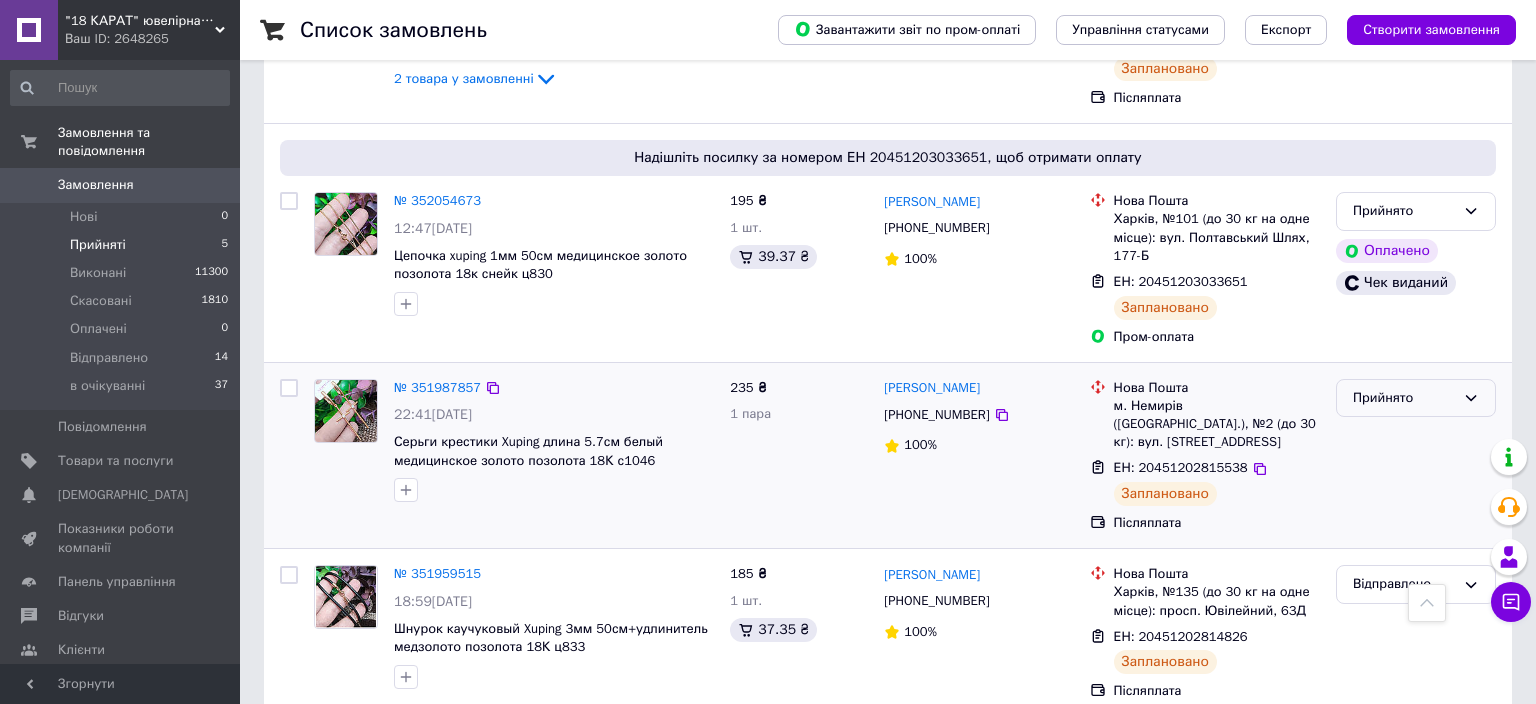 click on "Прийнято" at bounding box center [1404, 398] 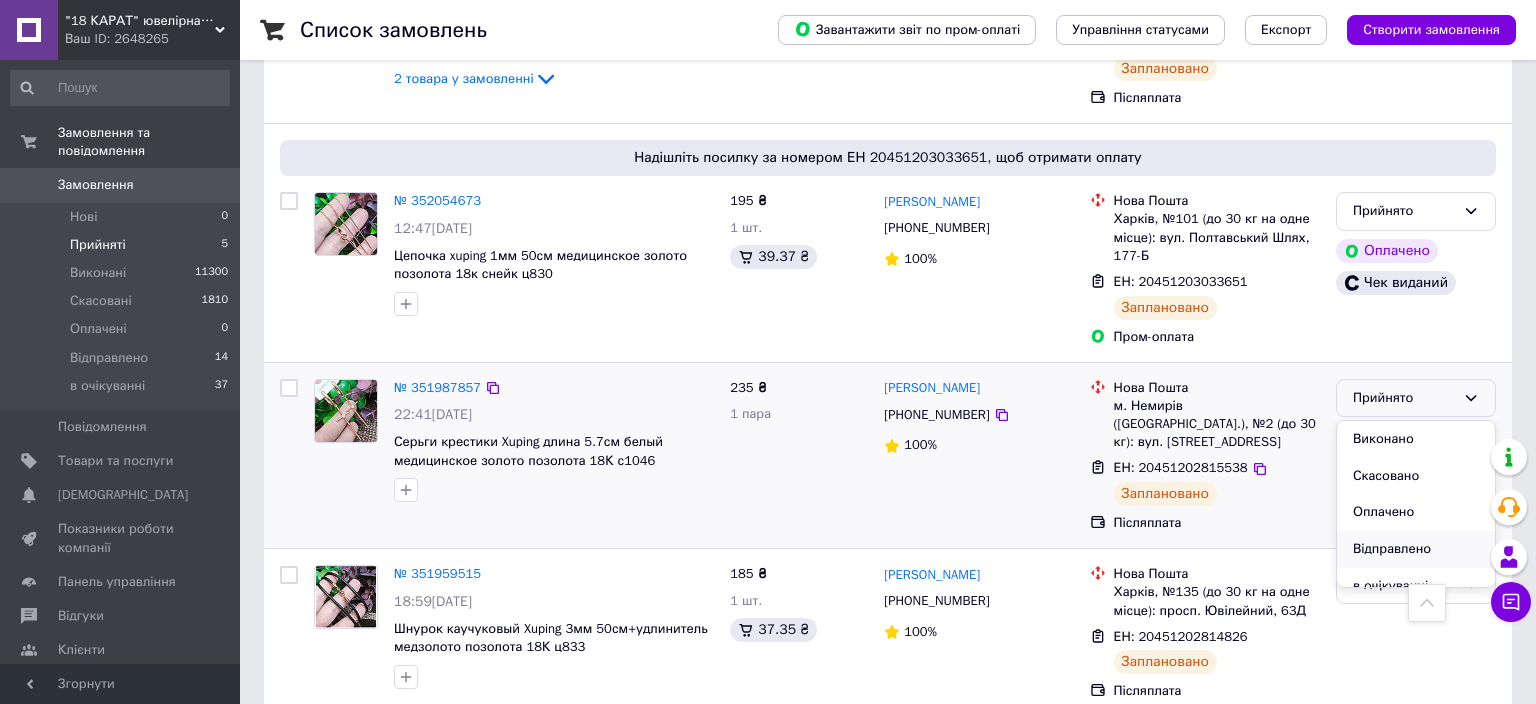click on "Відправлено" at bounding box center (1416, 549) 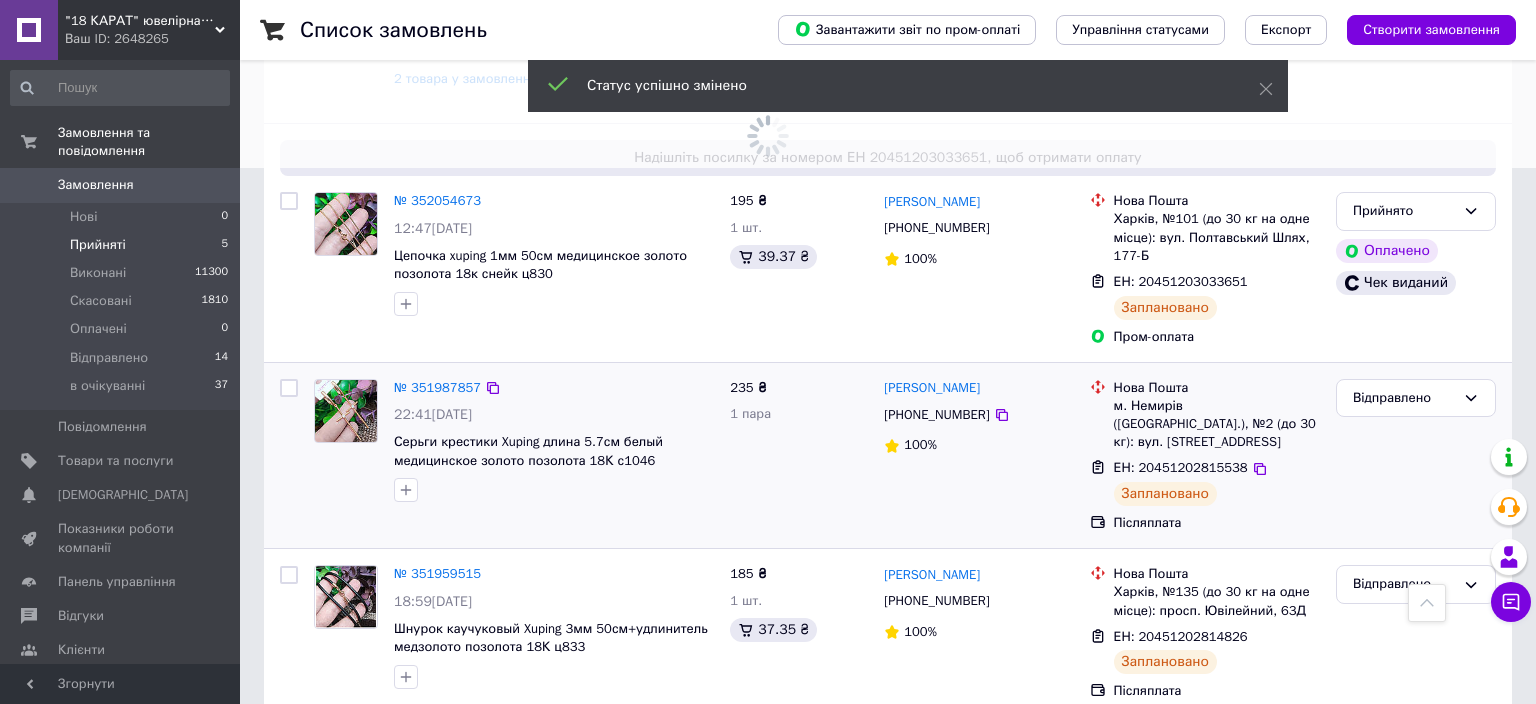 scroll, scrollTop: 316, scrollLeft: 0, axis: vertical 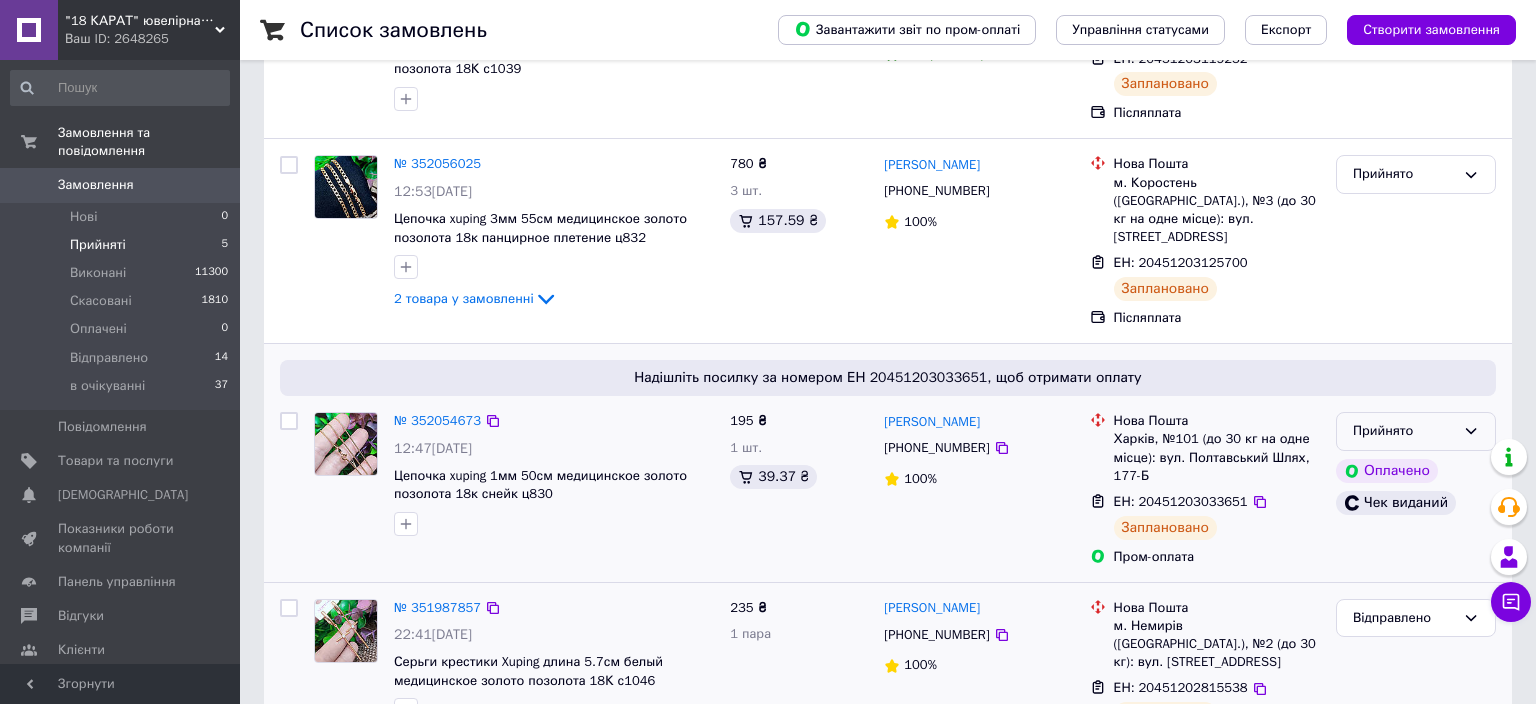 click on "Прийнято" at bounding box center [1416, 431] 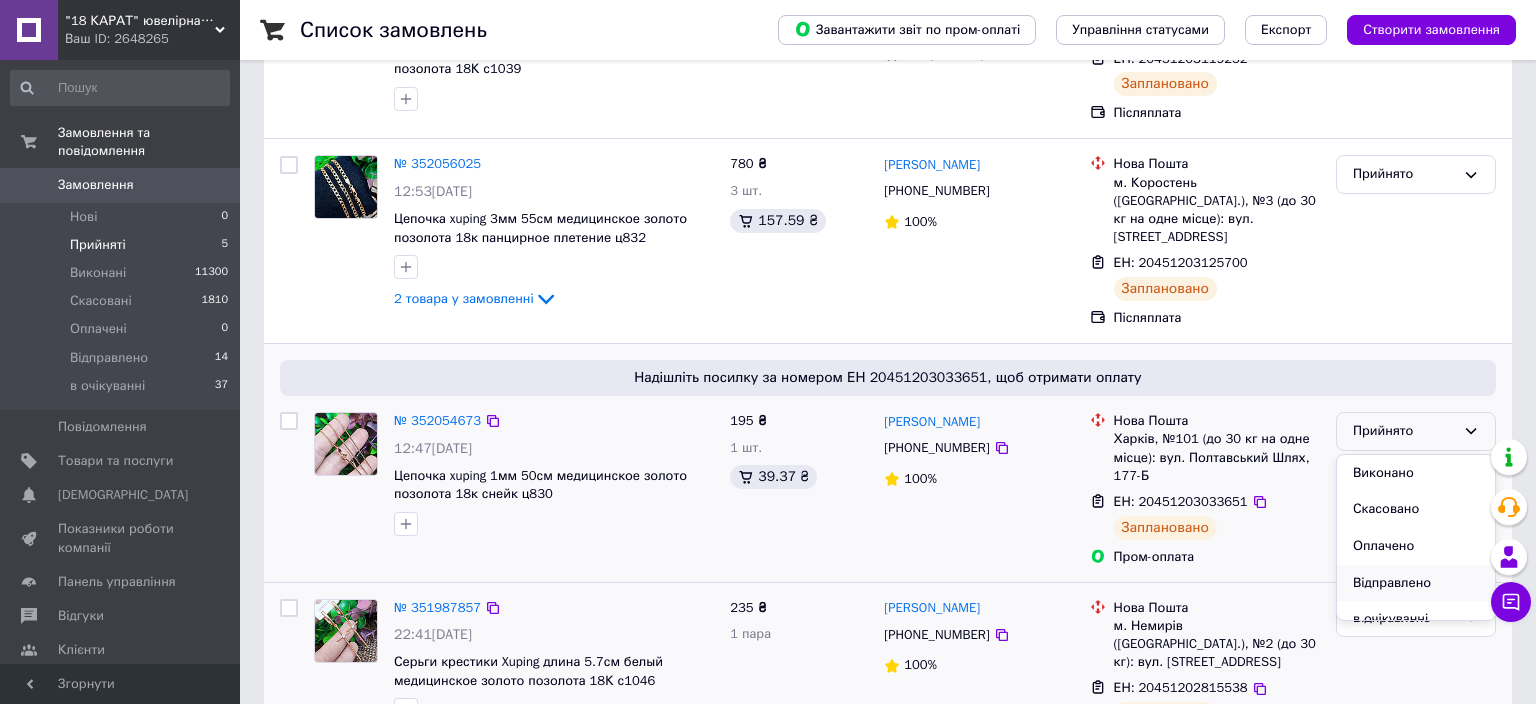 click on "Відправлено" at bounding box center [1416, 583] 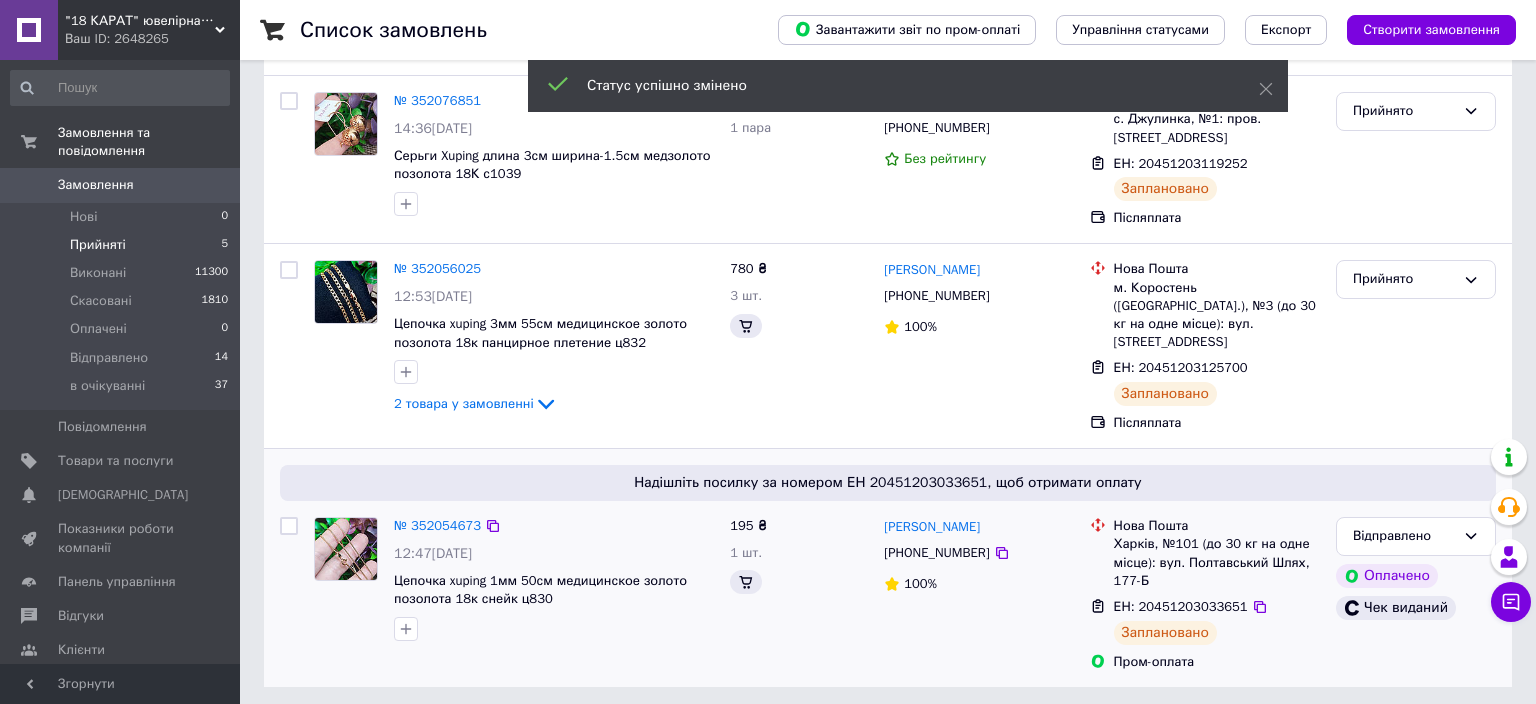 scroll, scrollTop: 148, scrollLeft: 0, axis: vertical 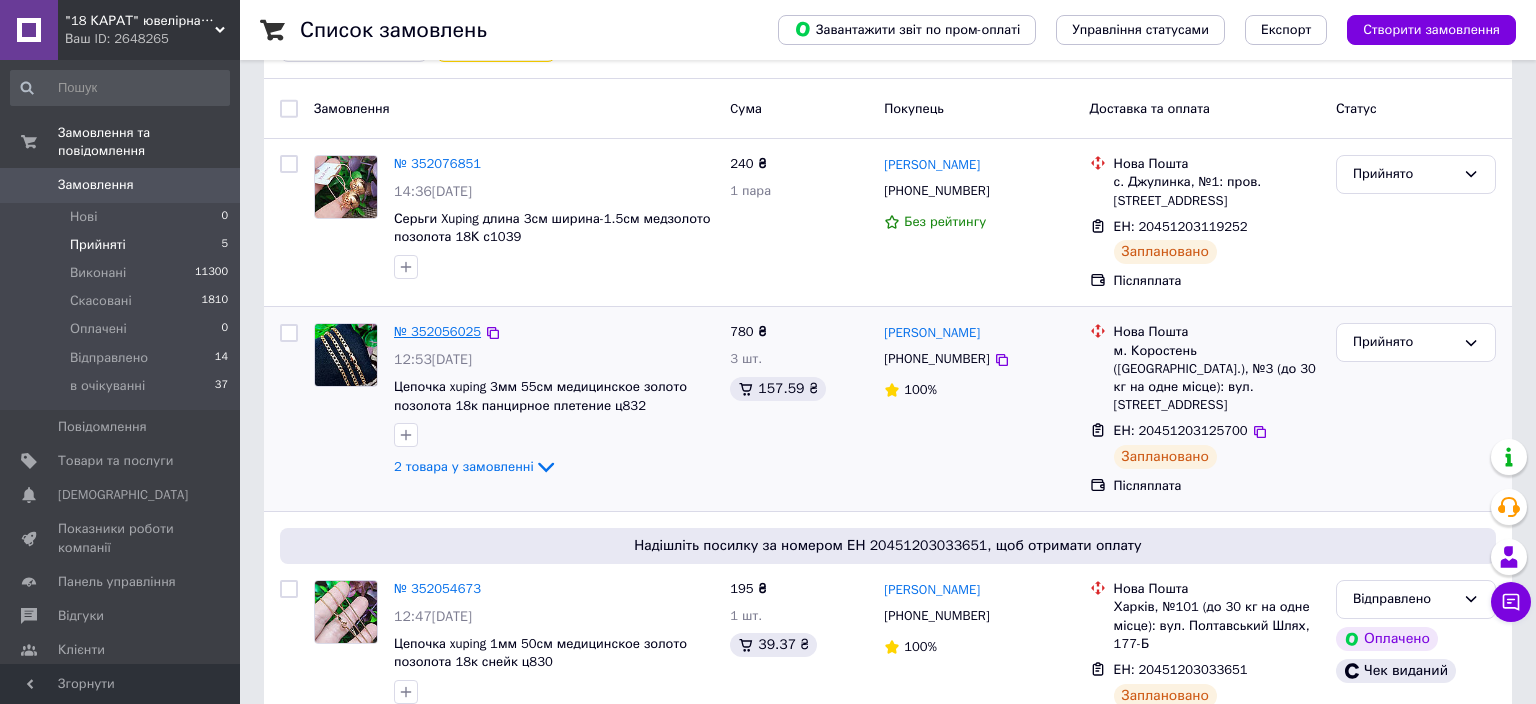 click on "№ 352056025" at bounding box center (437, 331) 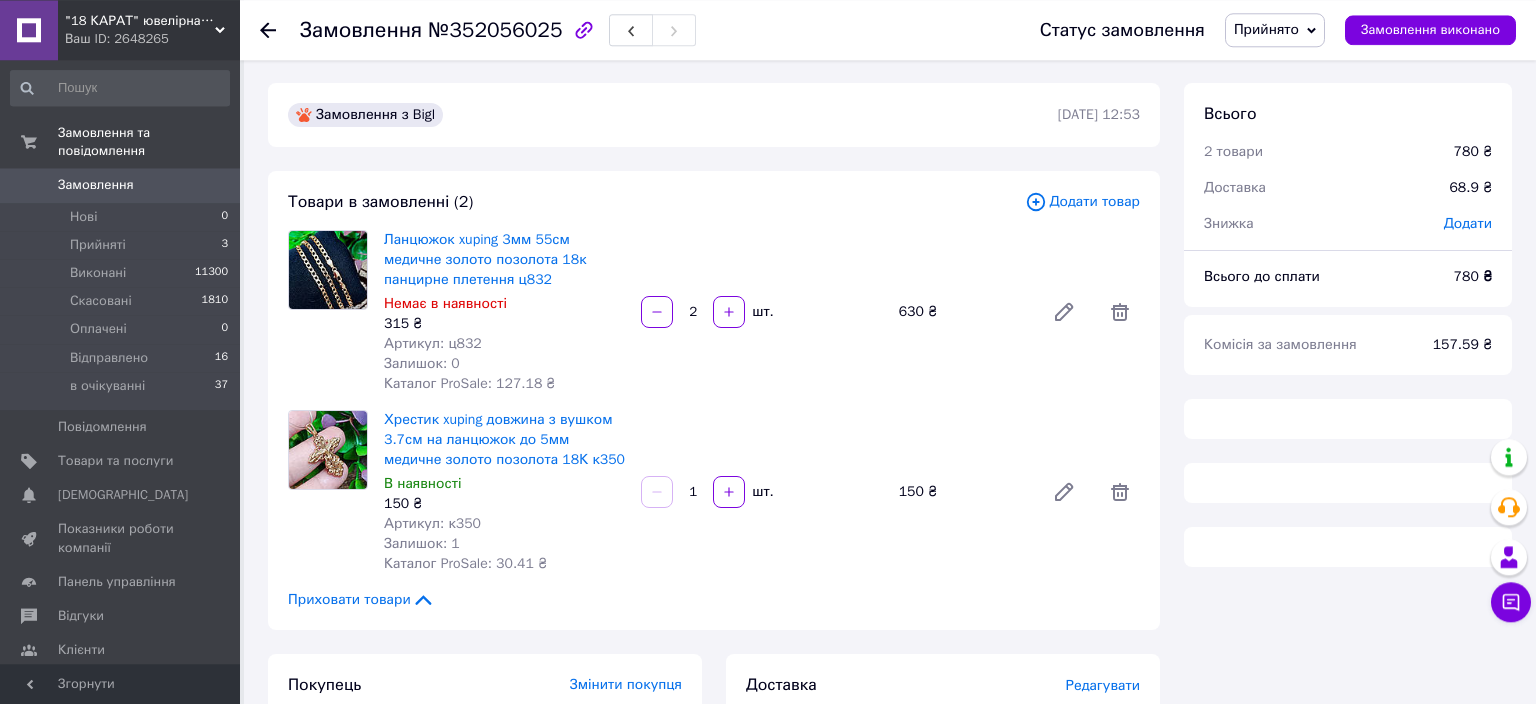 scroll, scrollTop: 0, scrollLeft: 0, axis: both 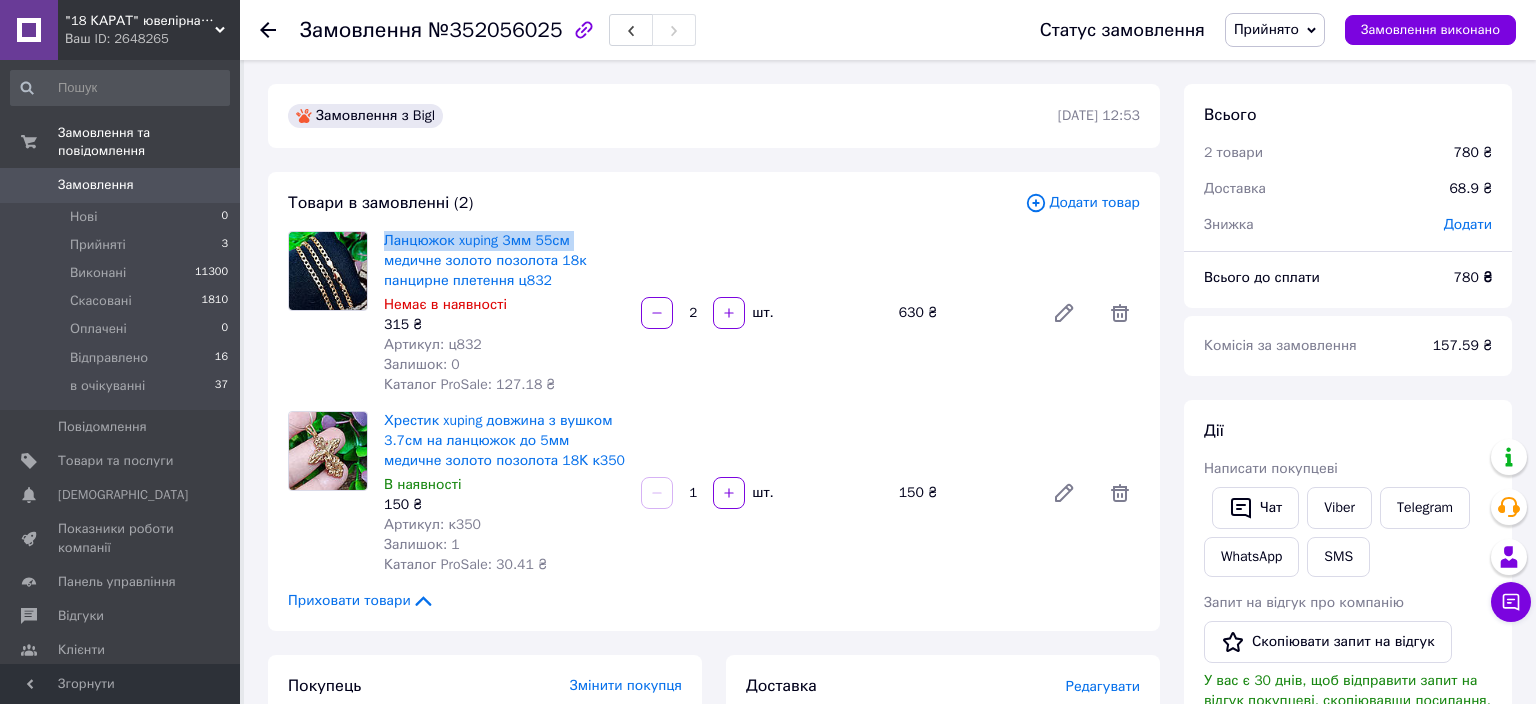 drag, startPoint x: 386, startPoint y: 230, endPoint x: 576, endPoint y: 246, distance: 190.6725 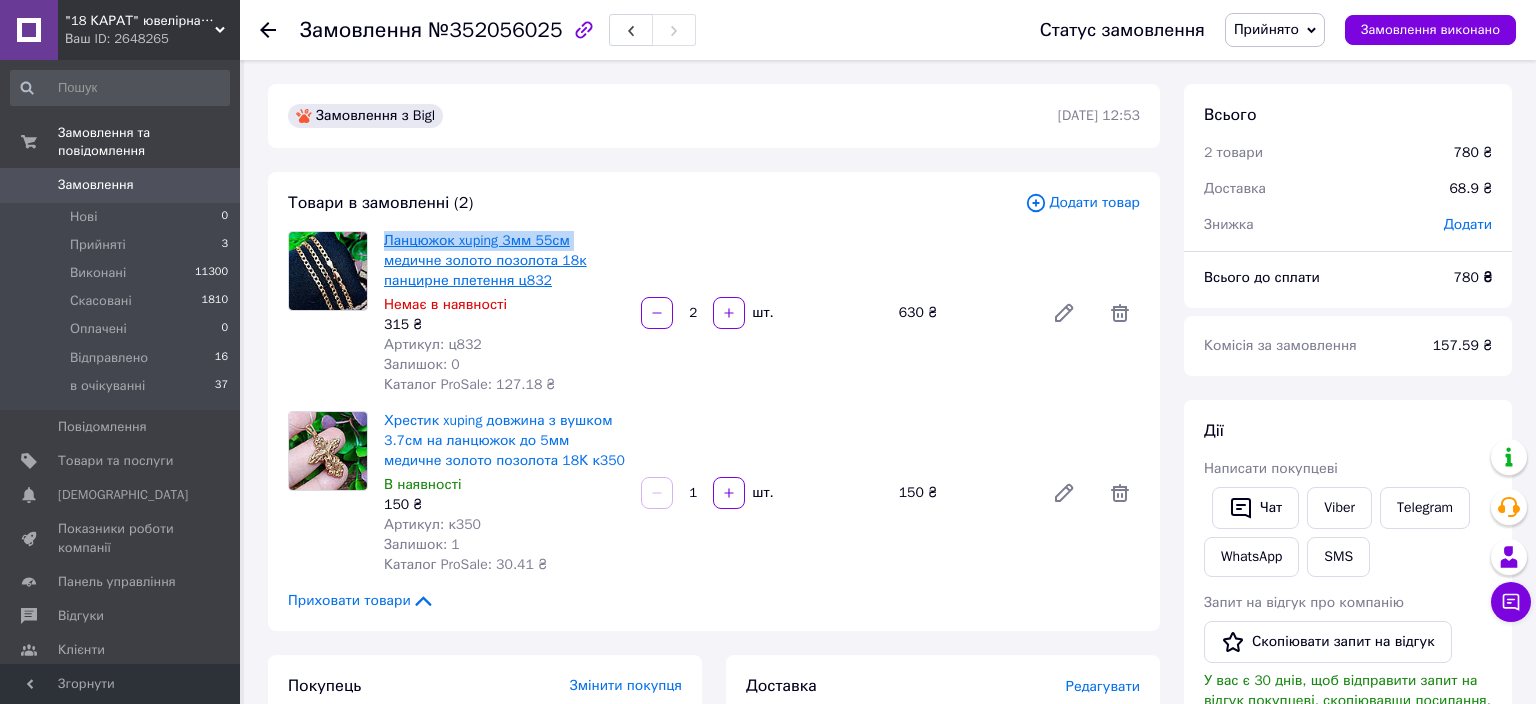 copy on "Ланцюжок xuping 3мм 55см" 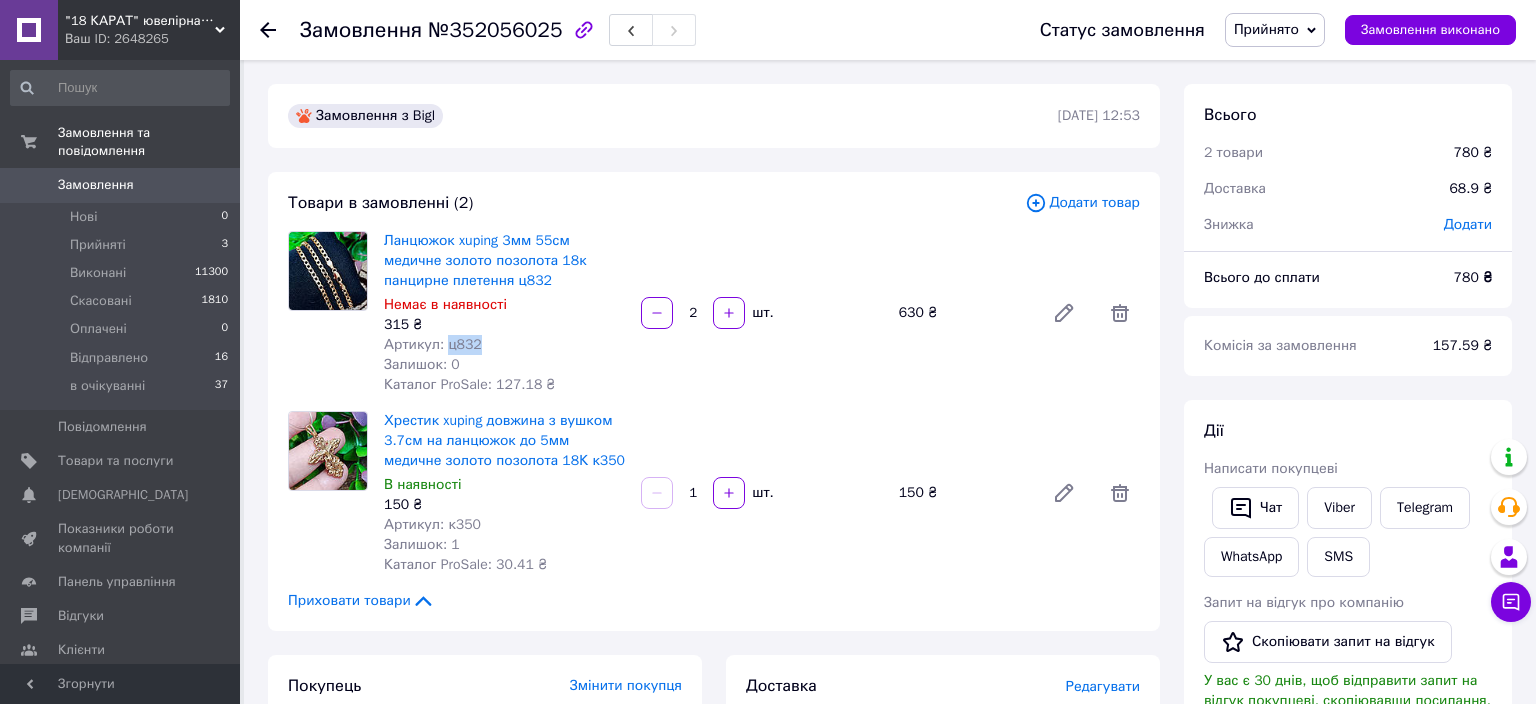 drag, startPoint x: 474, startPoint y: 342, endPoint x: 446, endPoint y: 339, distance: 28.160255 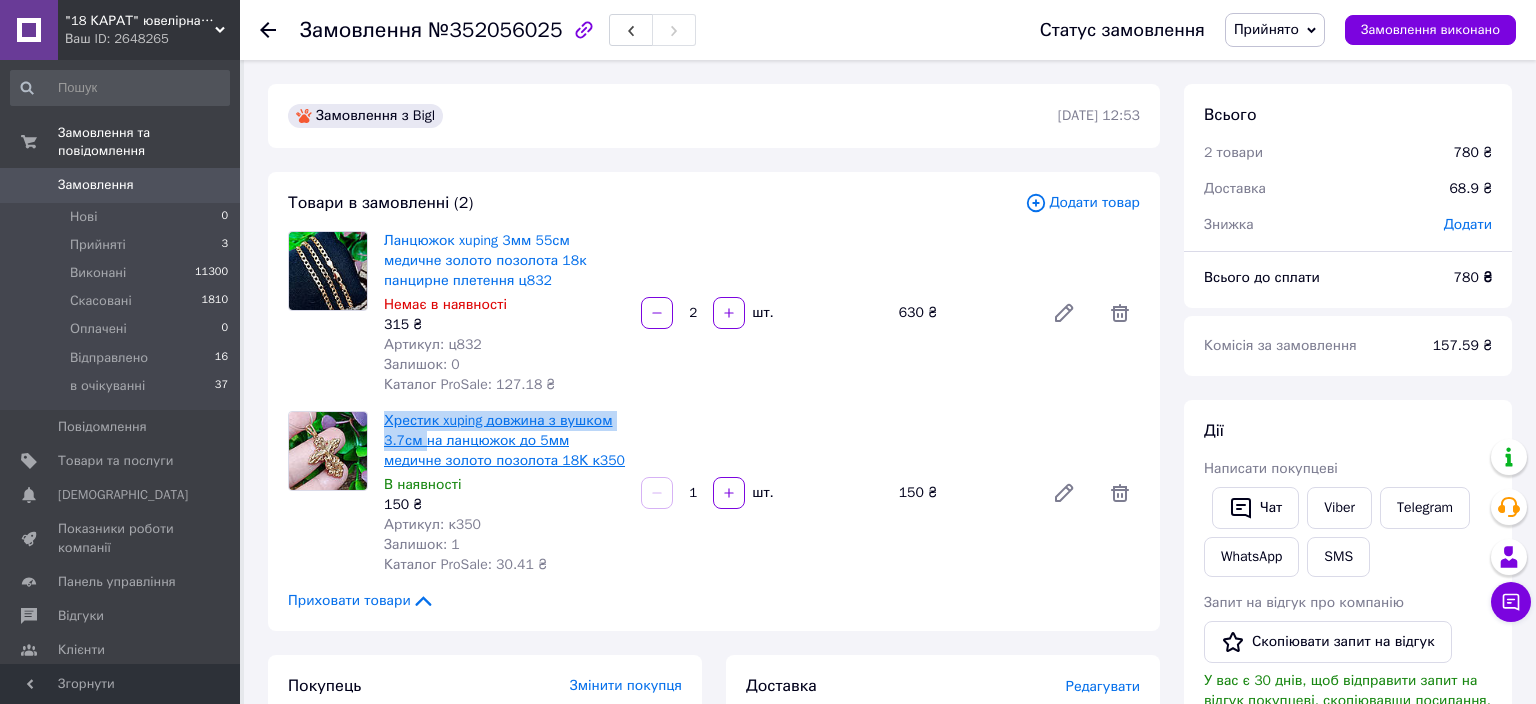 drag, startPoint x: 384, startPoint y: 408, endPoint x: 422, endPoint y: 437, distance: 47.801674 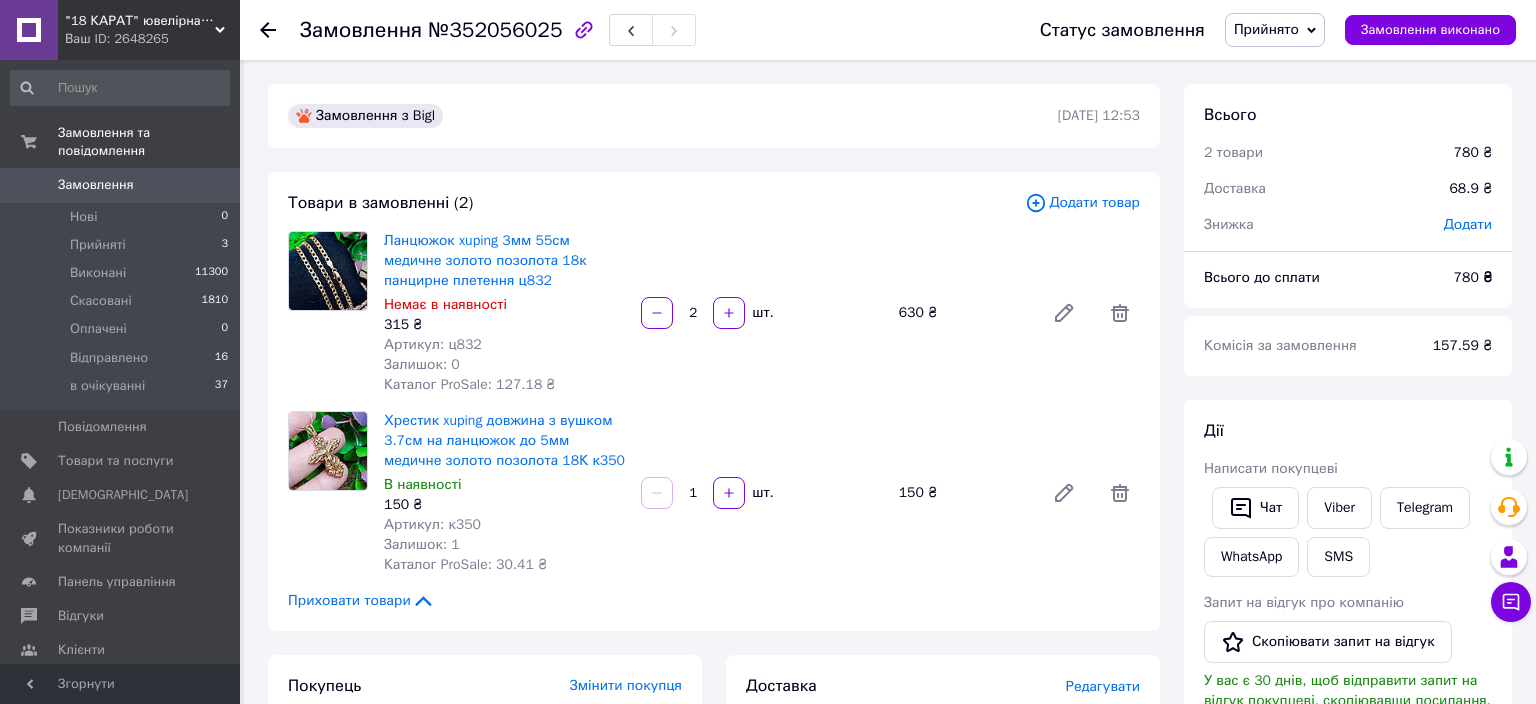 drag, startPoint x: 523, startPoint y: 496, endPoint x: 506, endPoint y: 486, distance: 19.723083 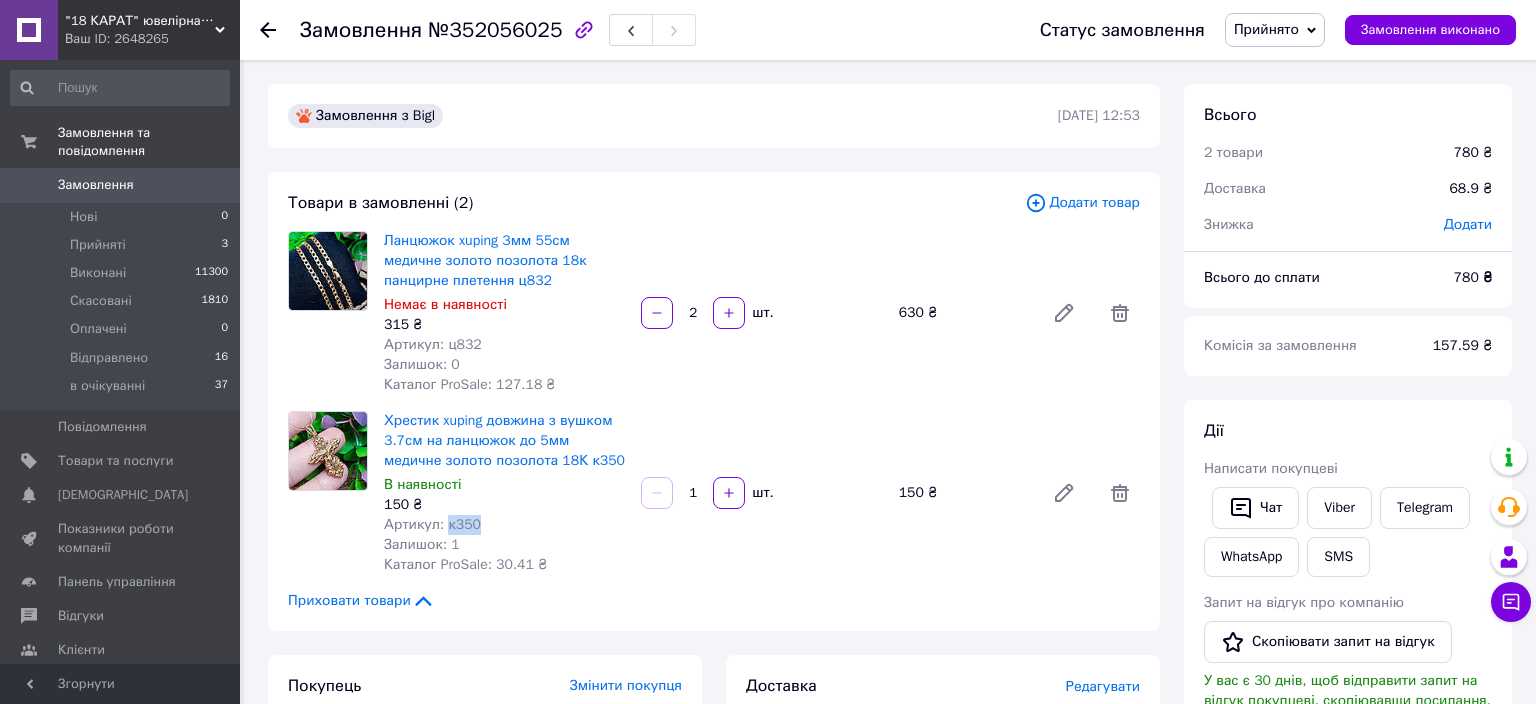 drag, startPoint x: 476, startPoint y: 520, endPoint x: 446, endPoint y: 518, distance: 30.066593 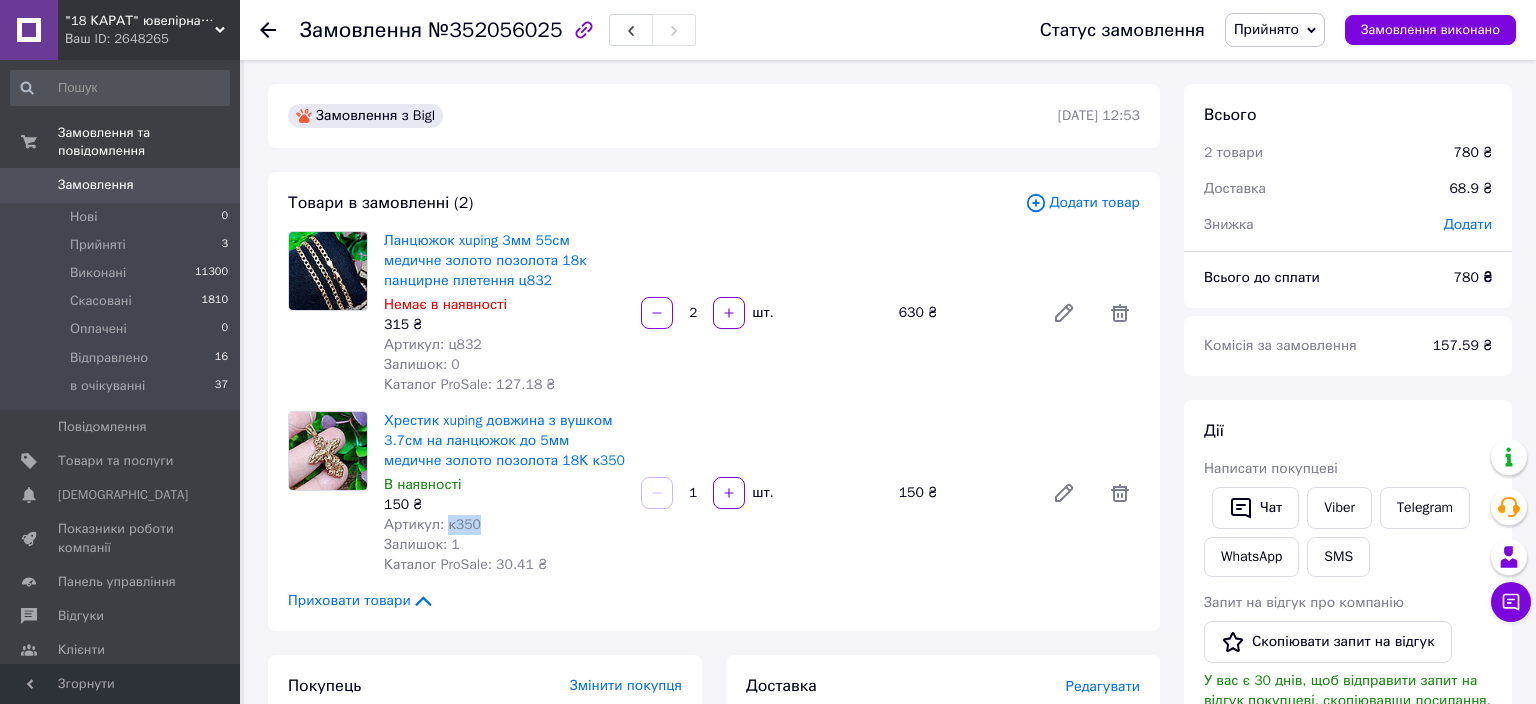 copy on "к350" 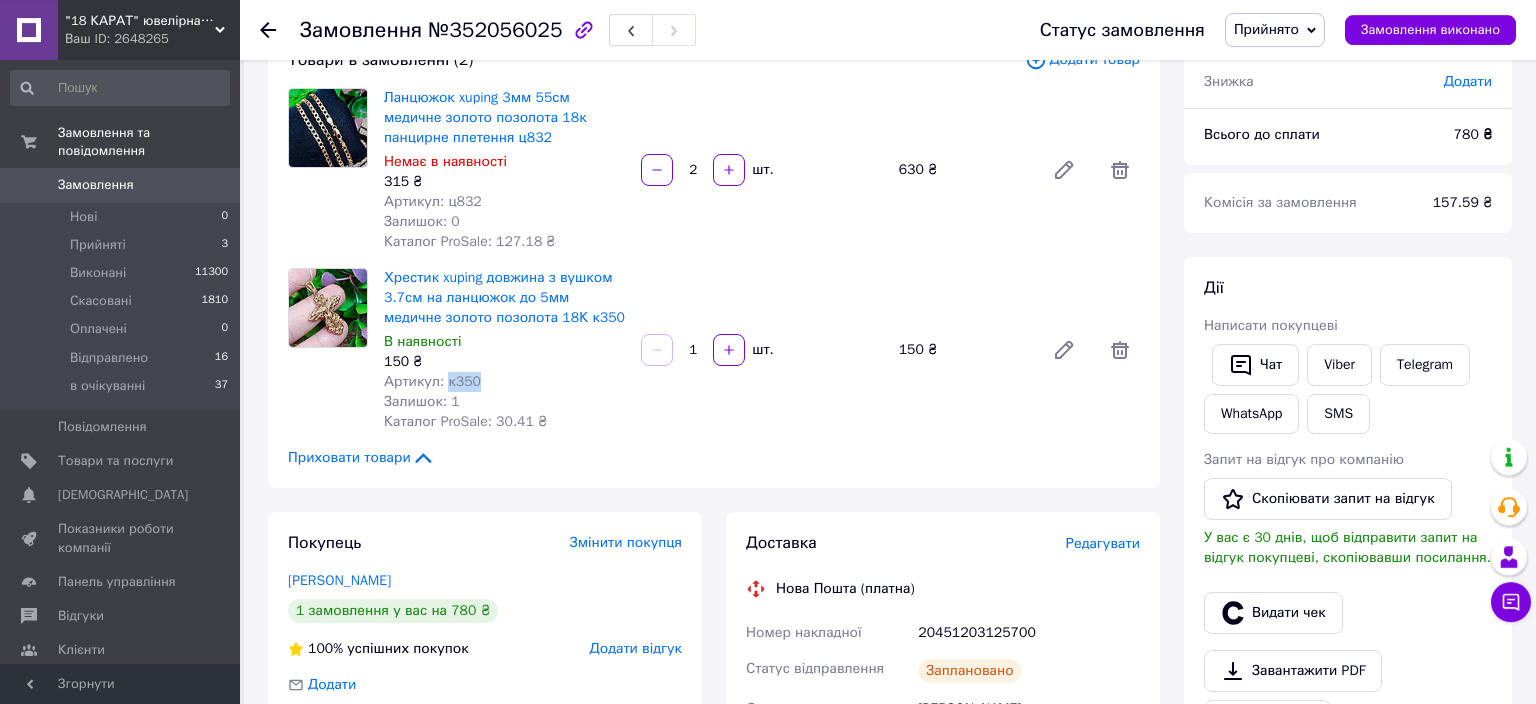 scroll, scrollTop: 316, scrollLeft: 0, axis: vertical 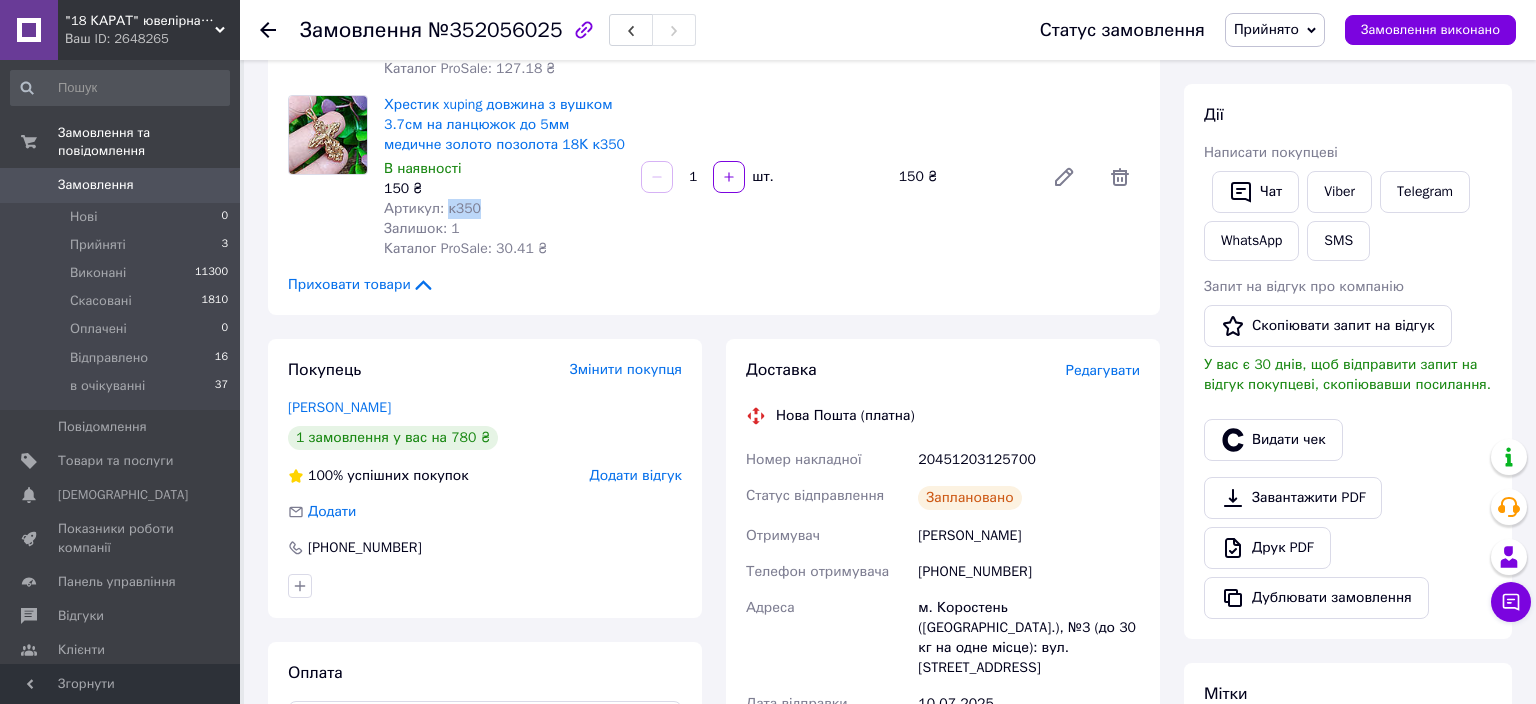 click on "20451203125700" at bounding box center (1029, 460) 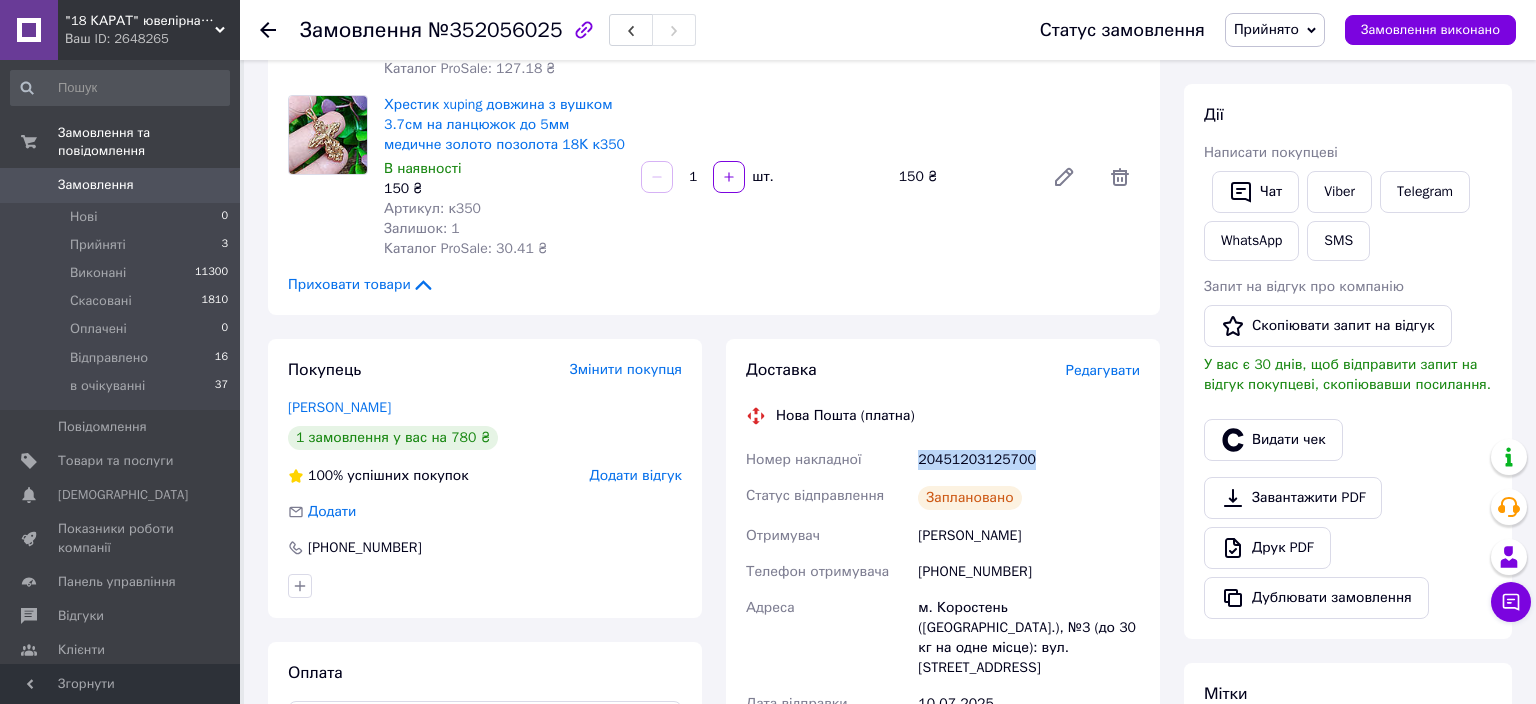 drag, startPoint x: 1037, startPoint y: 462, endPoint x: 917, endPoint y: 460, distance: 120.01666 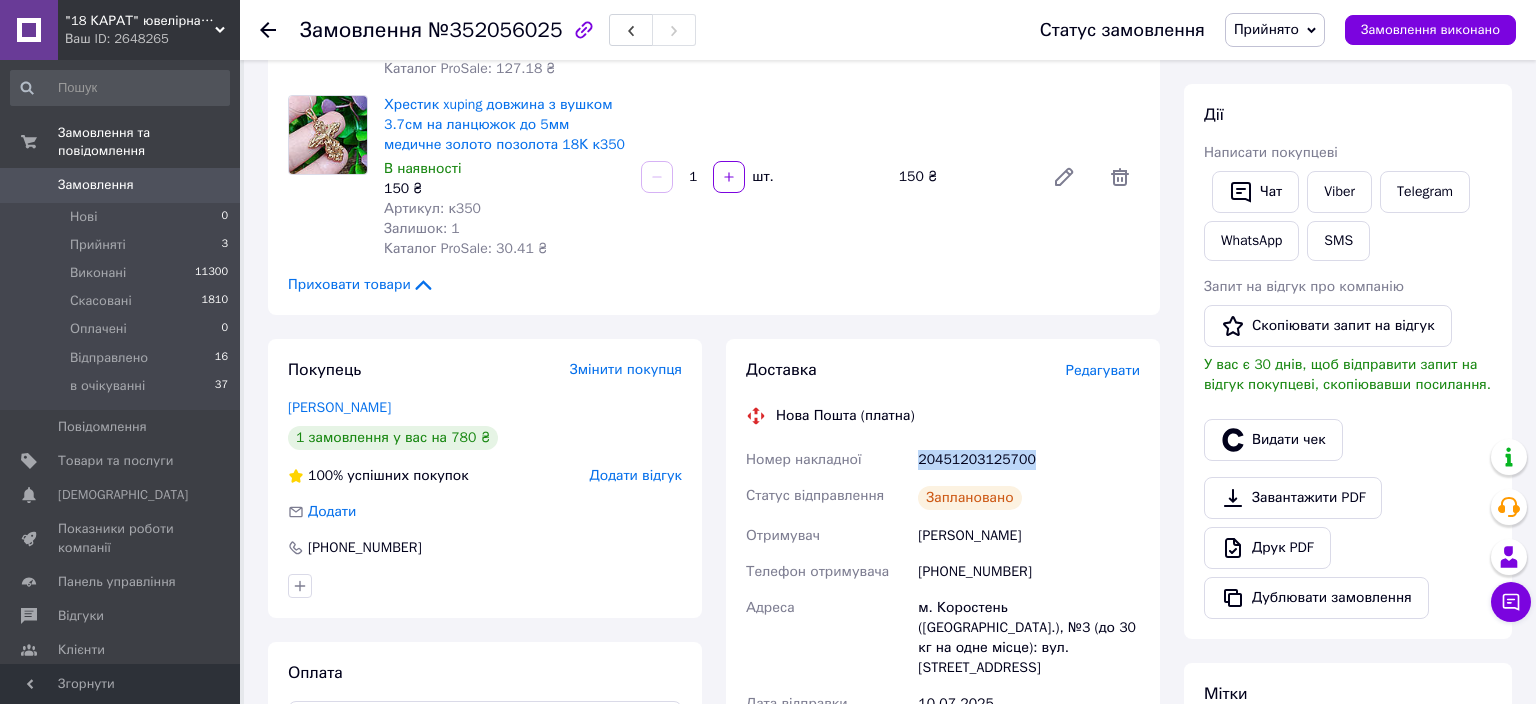 click on "Прийнято" at bounding box center (1266, 29) 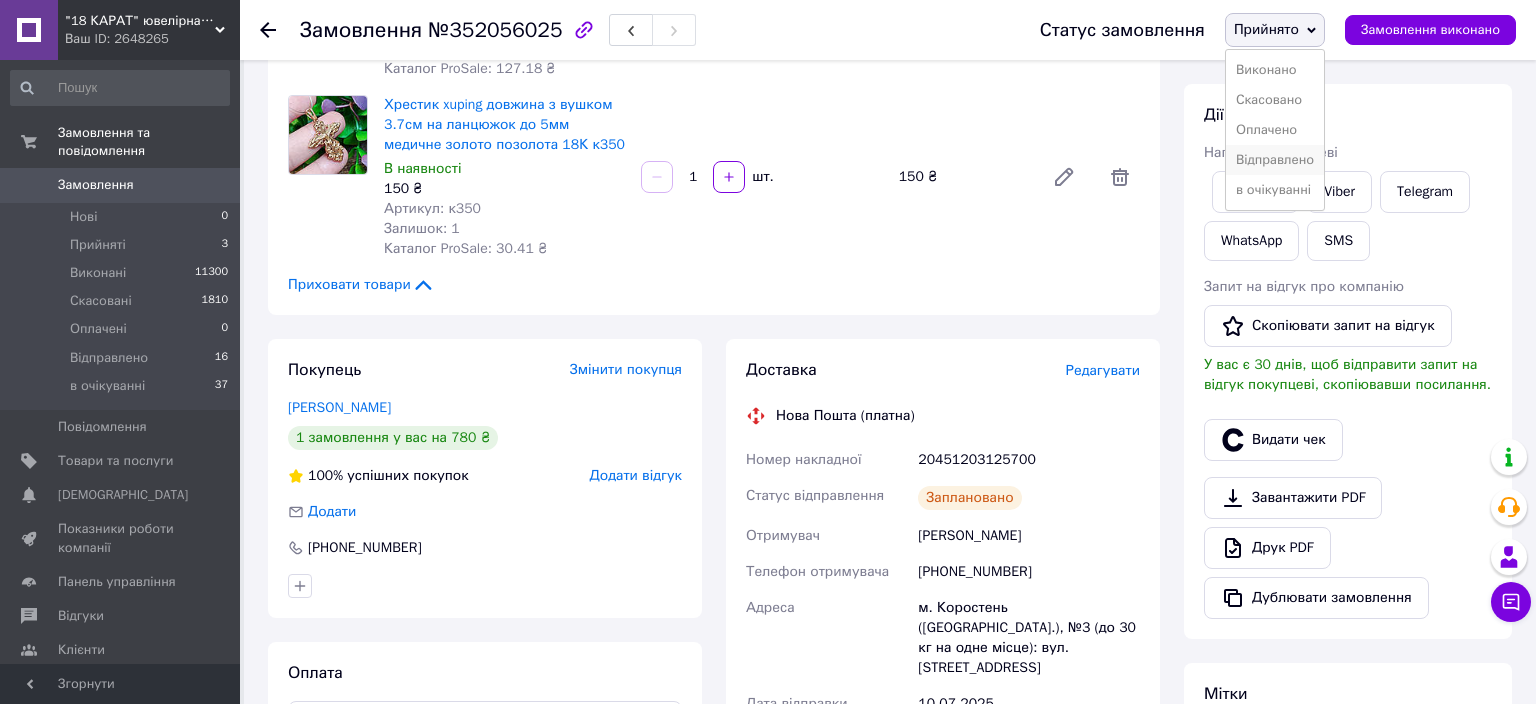click on "Відправлено" at bounding box center (1275, 160) 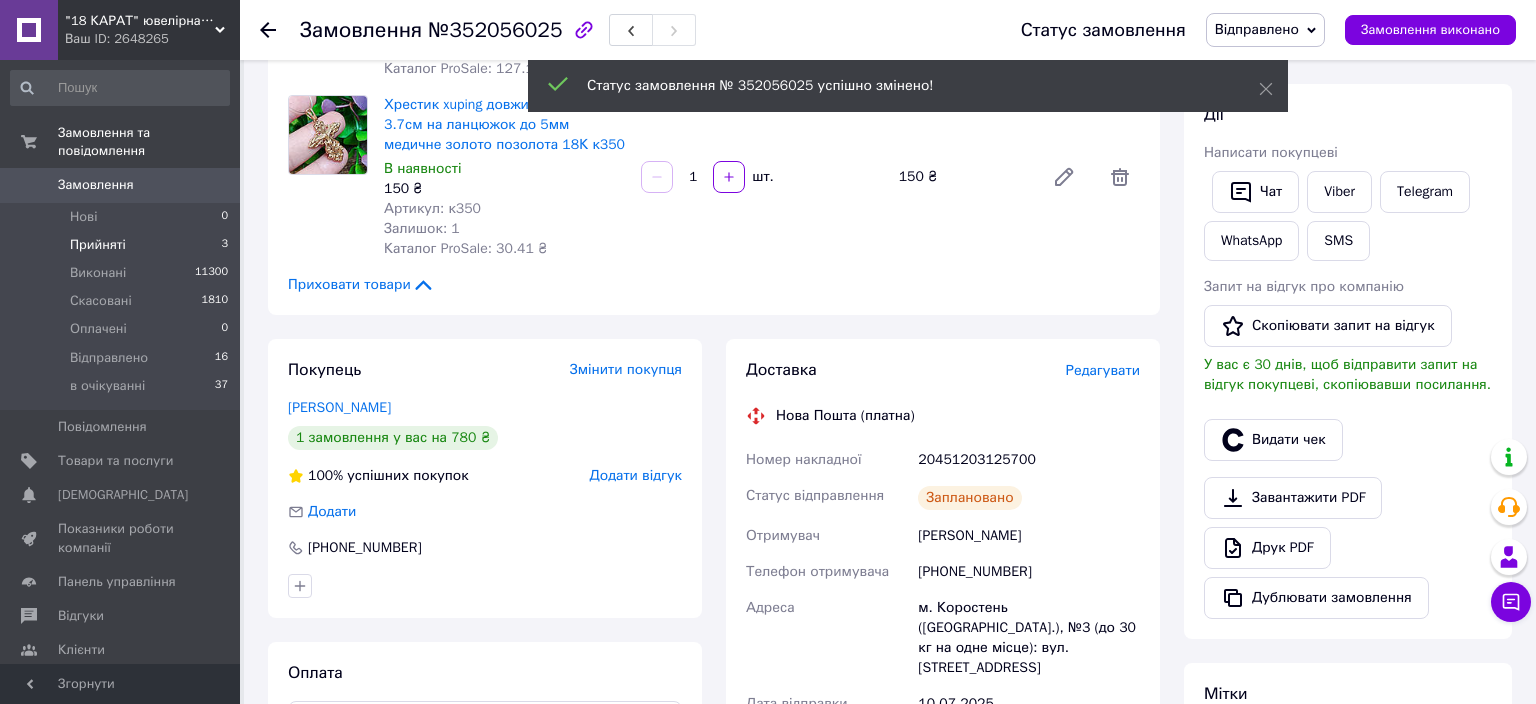 click on "Прийняті" at bounding box center (98, 245) 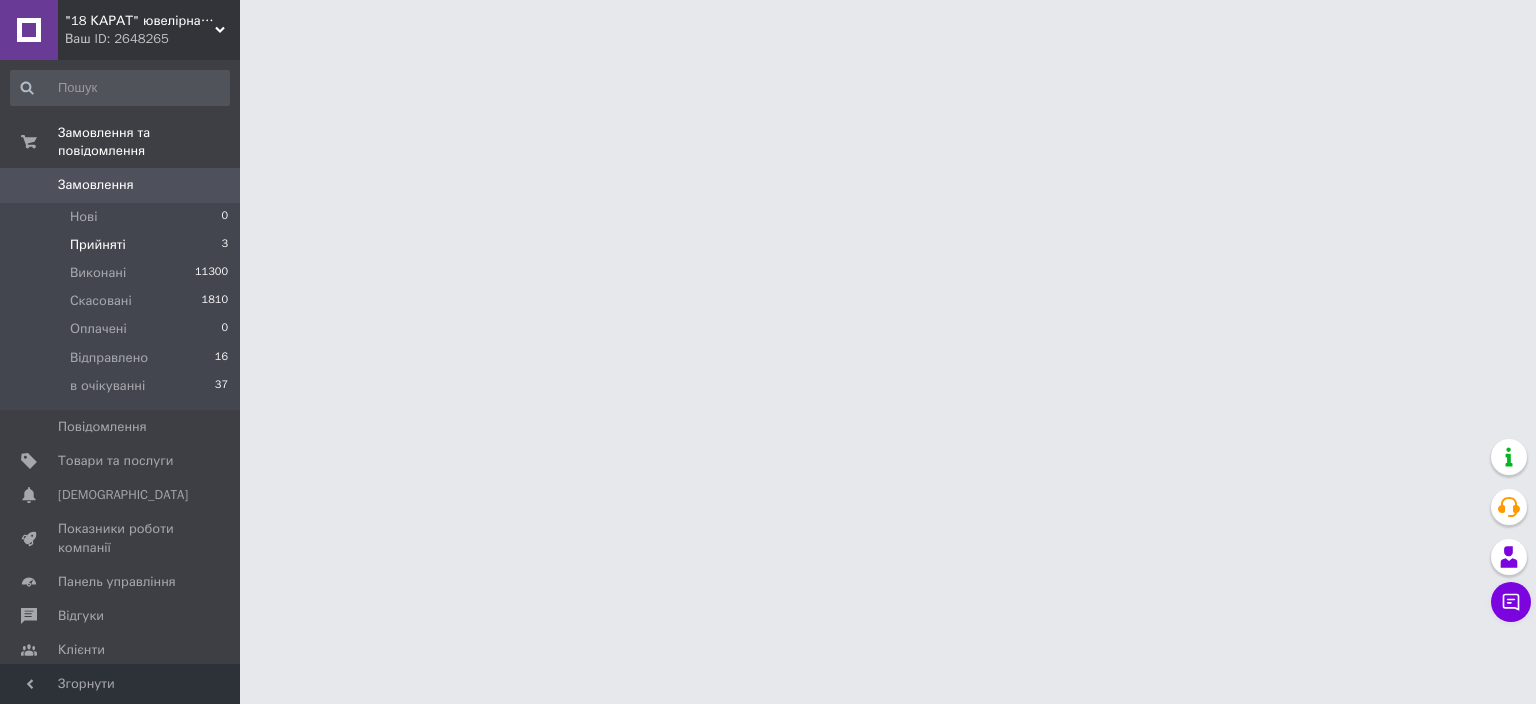 click on "Прийняті" at bounding box center [98, 245] 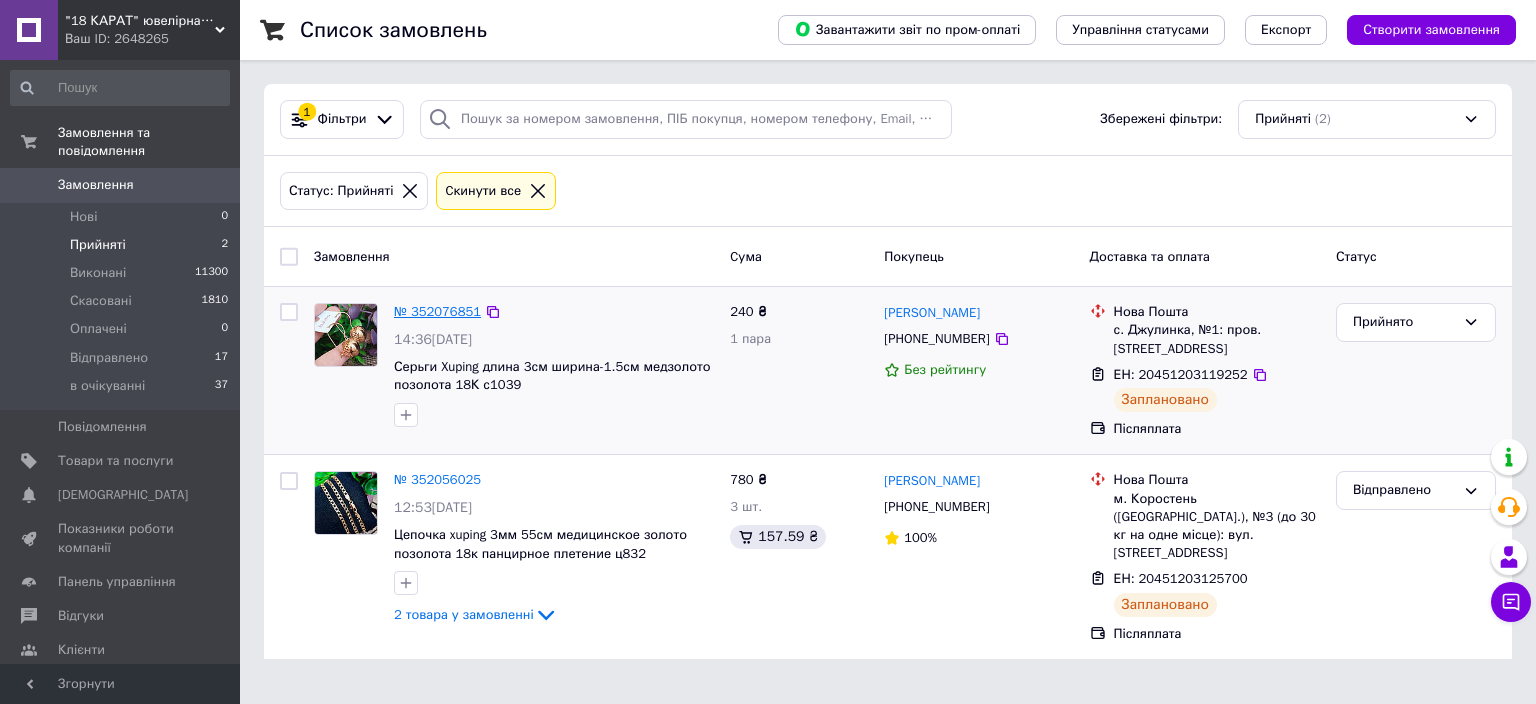click on "№ 352076851" at bounding box center (437, 311) 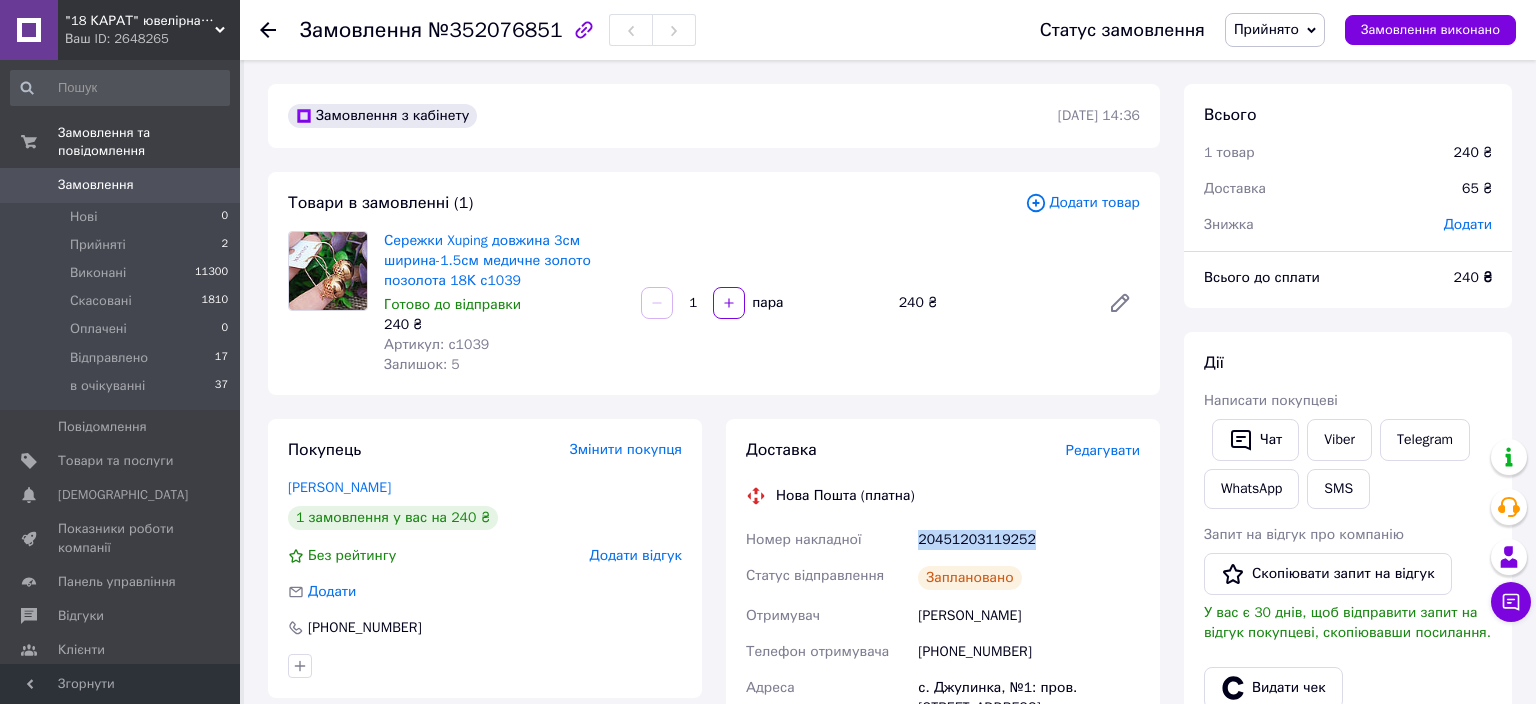 drag, startPoint x: 988, startPoint y: 542, endPoint x: 890, endPoint y: 537, distance: 98.12747 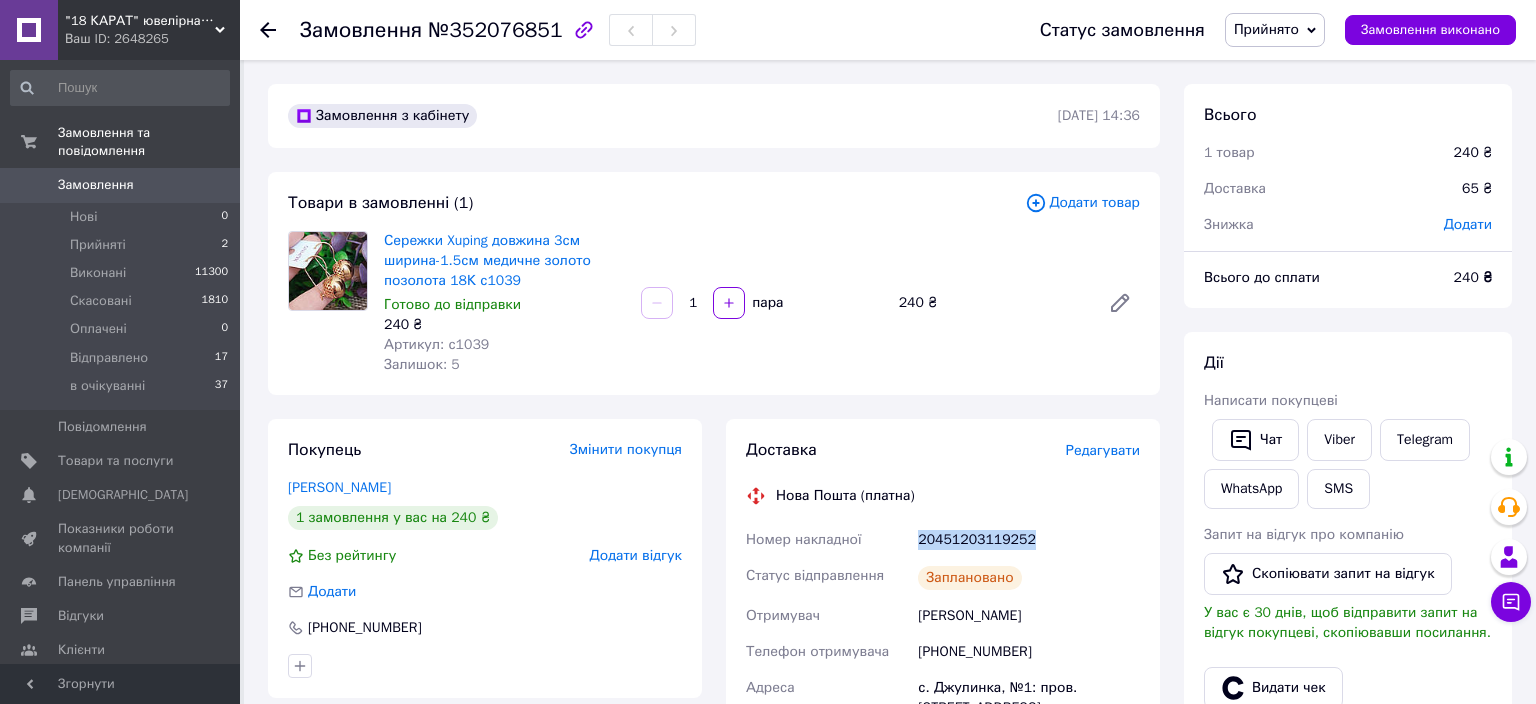 copy on "Номер накладної 20451203119252" 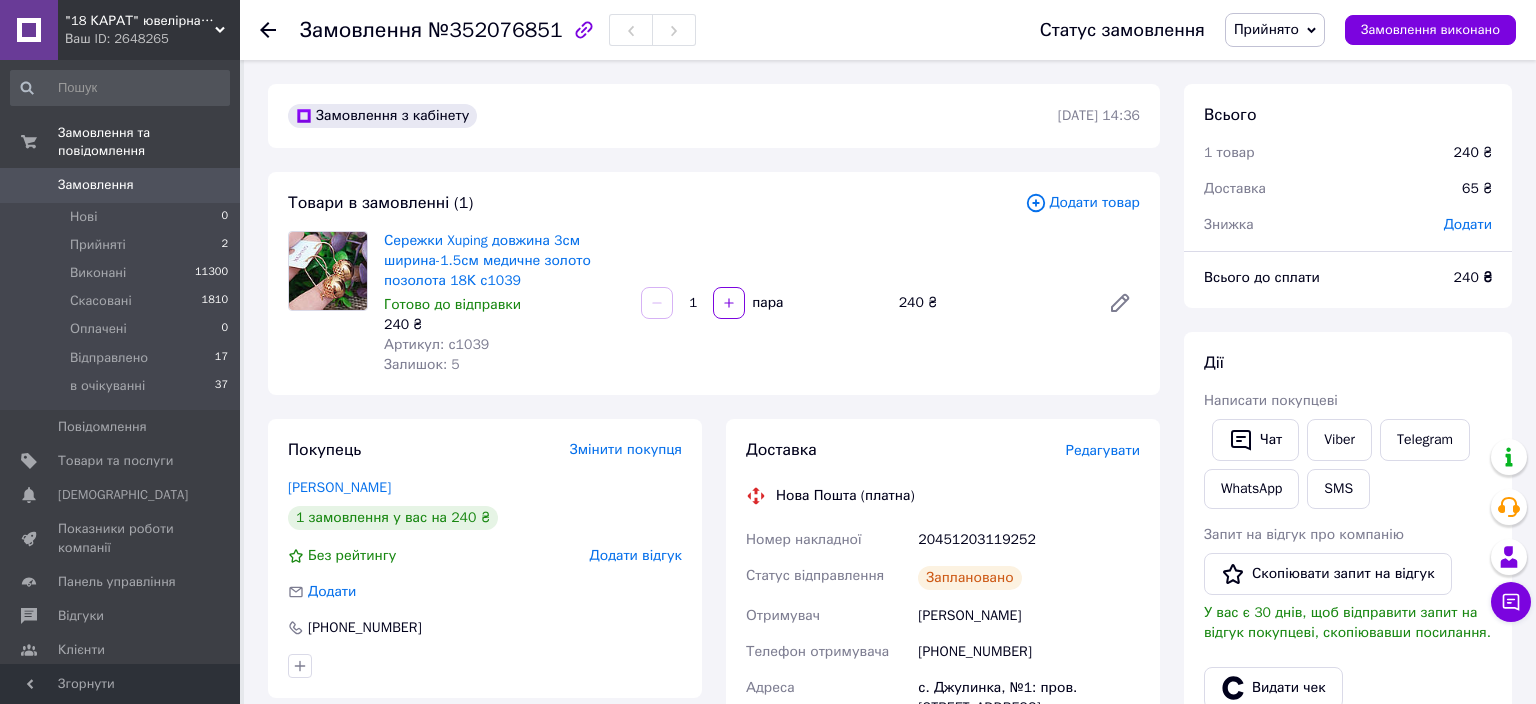 click on "Нова Пошта (платна)" at bounding box center [943, 496] 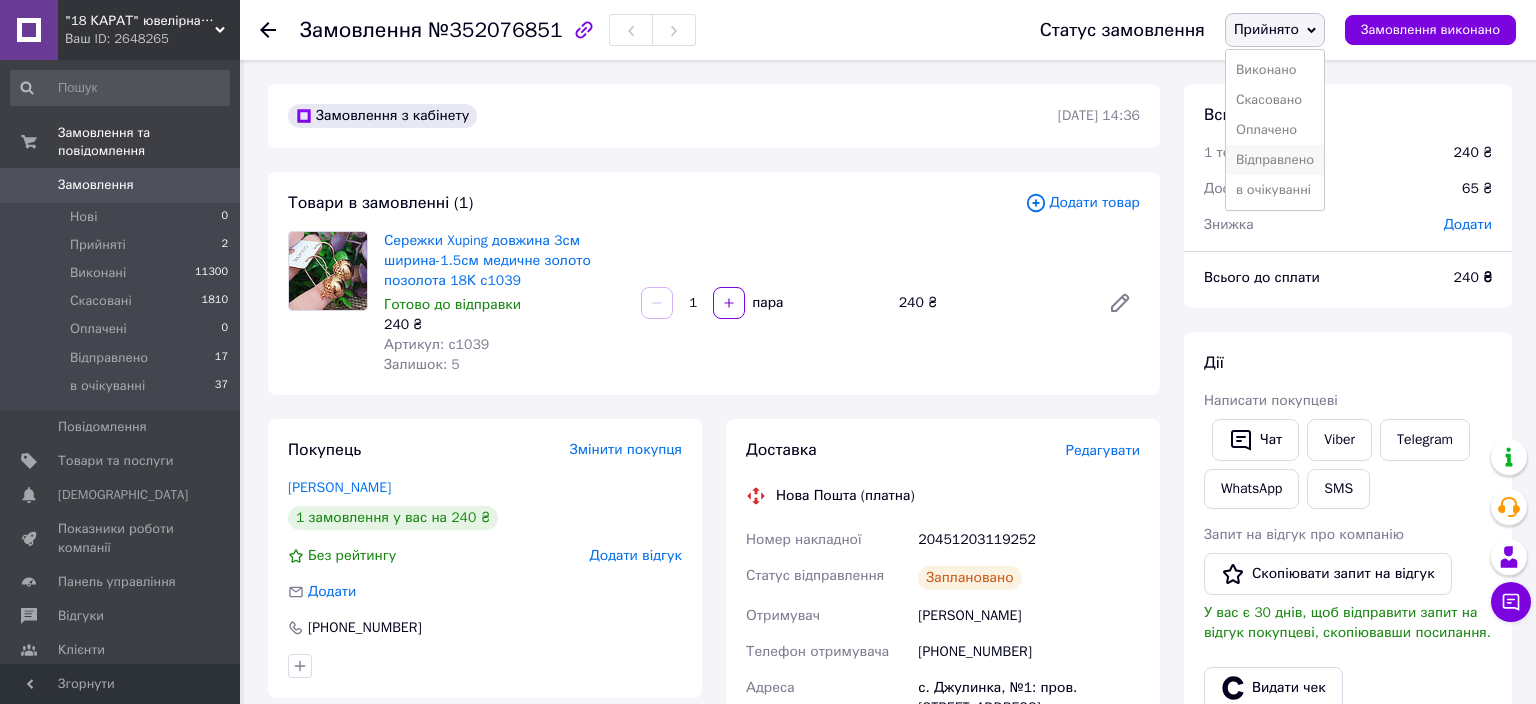 click on "Відправлено" at bounding box center [1275, 160] 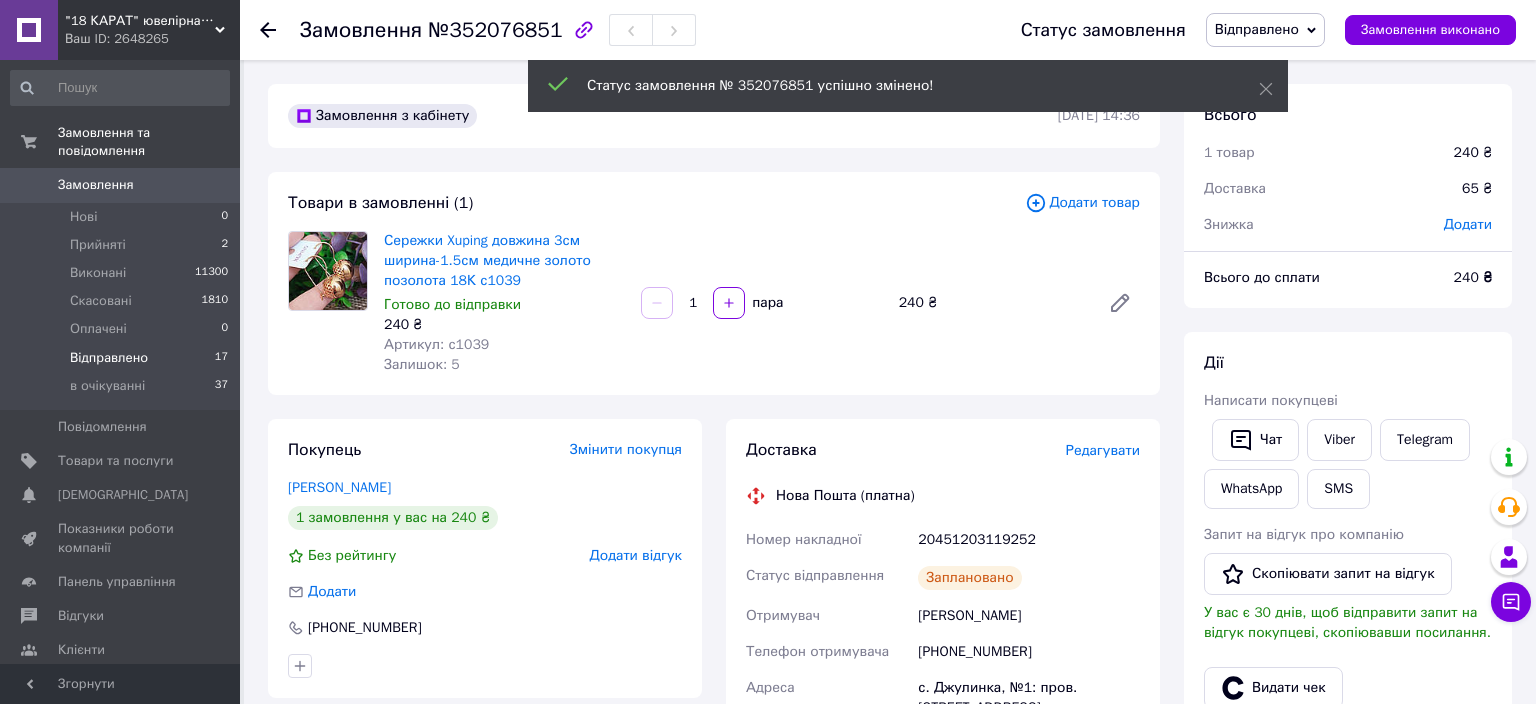 click on "Відправлено" at bounding box center (109, 358) 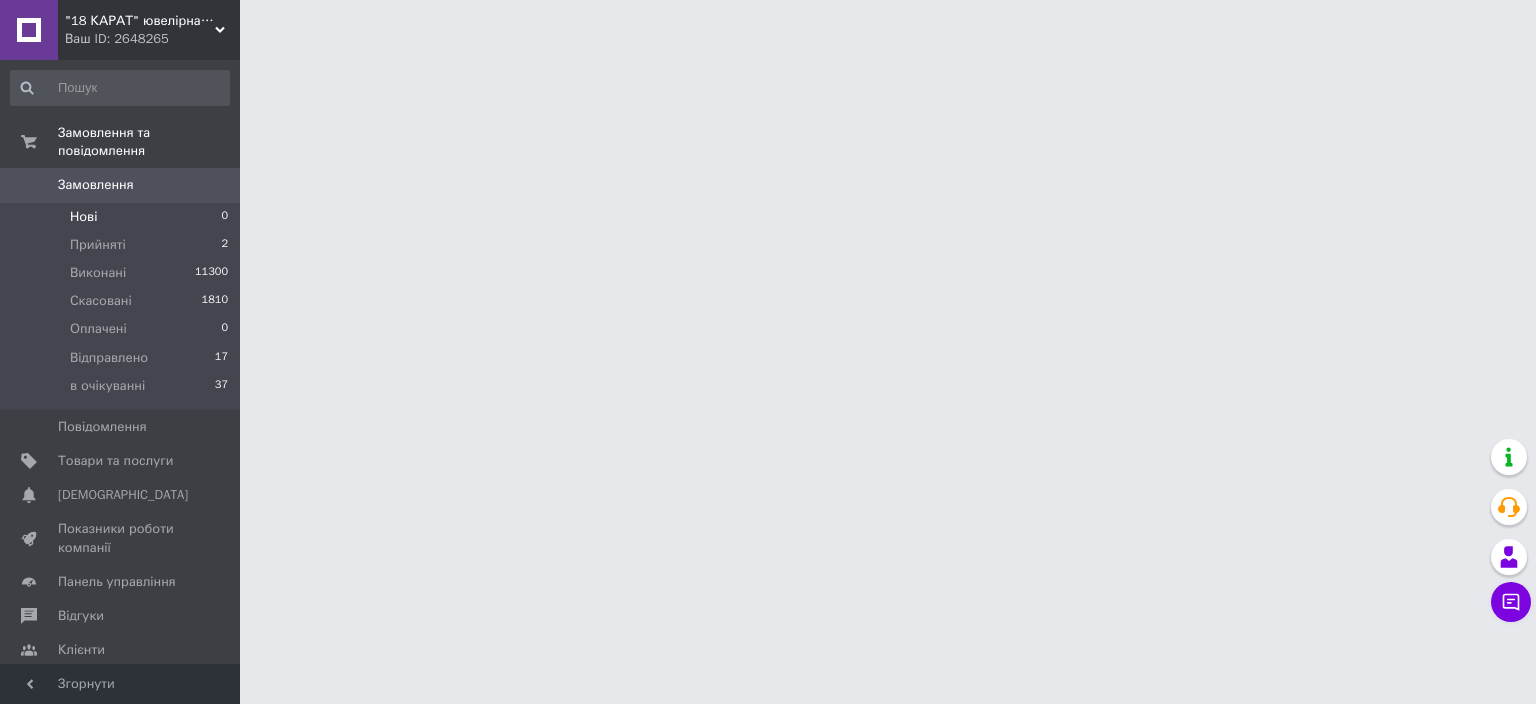 click on "Нові 0" at bounding box center (120, 217) 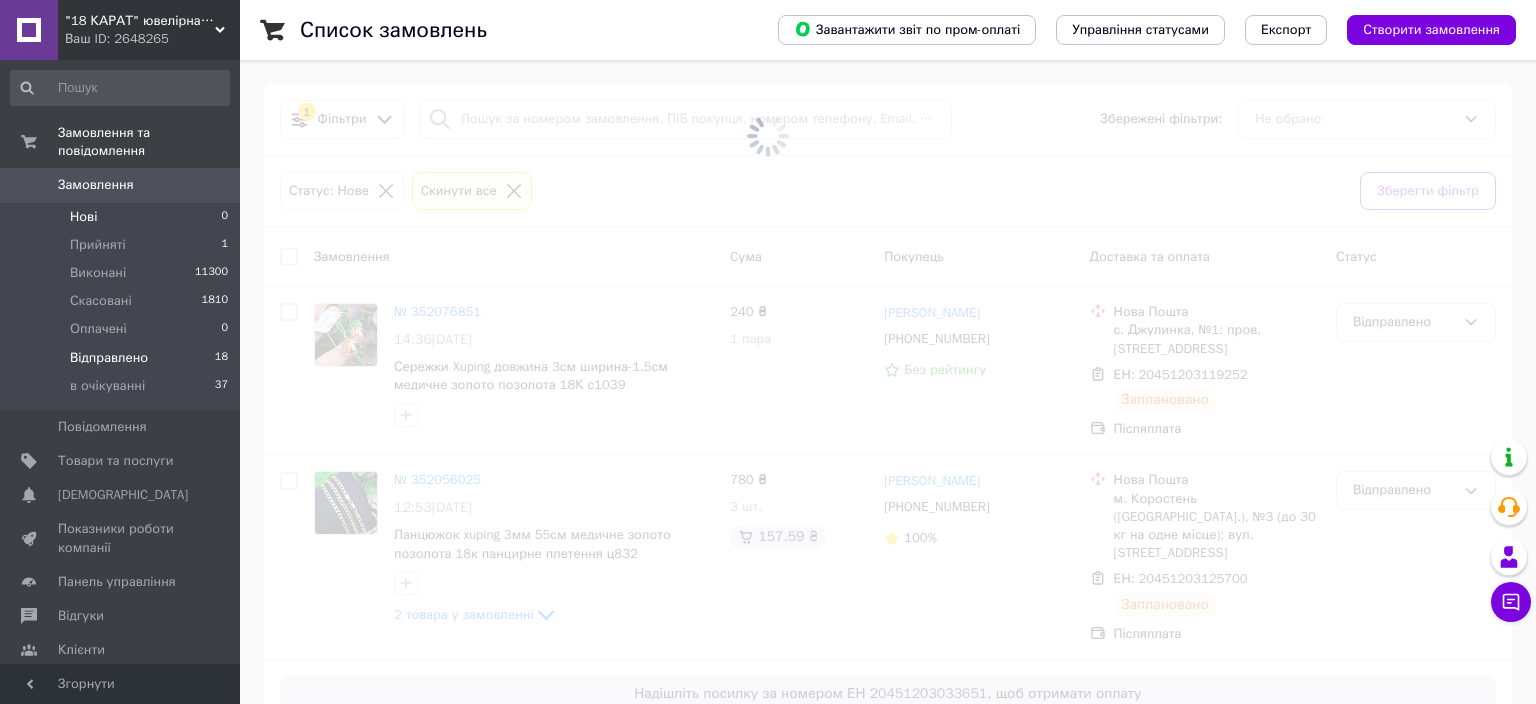 click on "Відправлено" at bounding box center (109, 358) 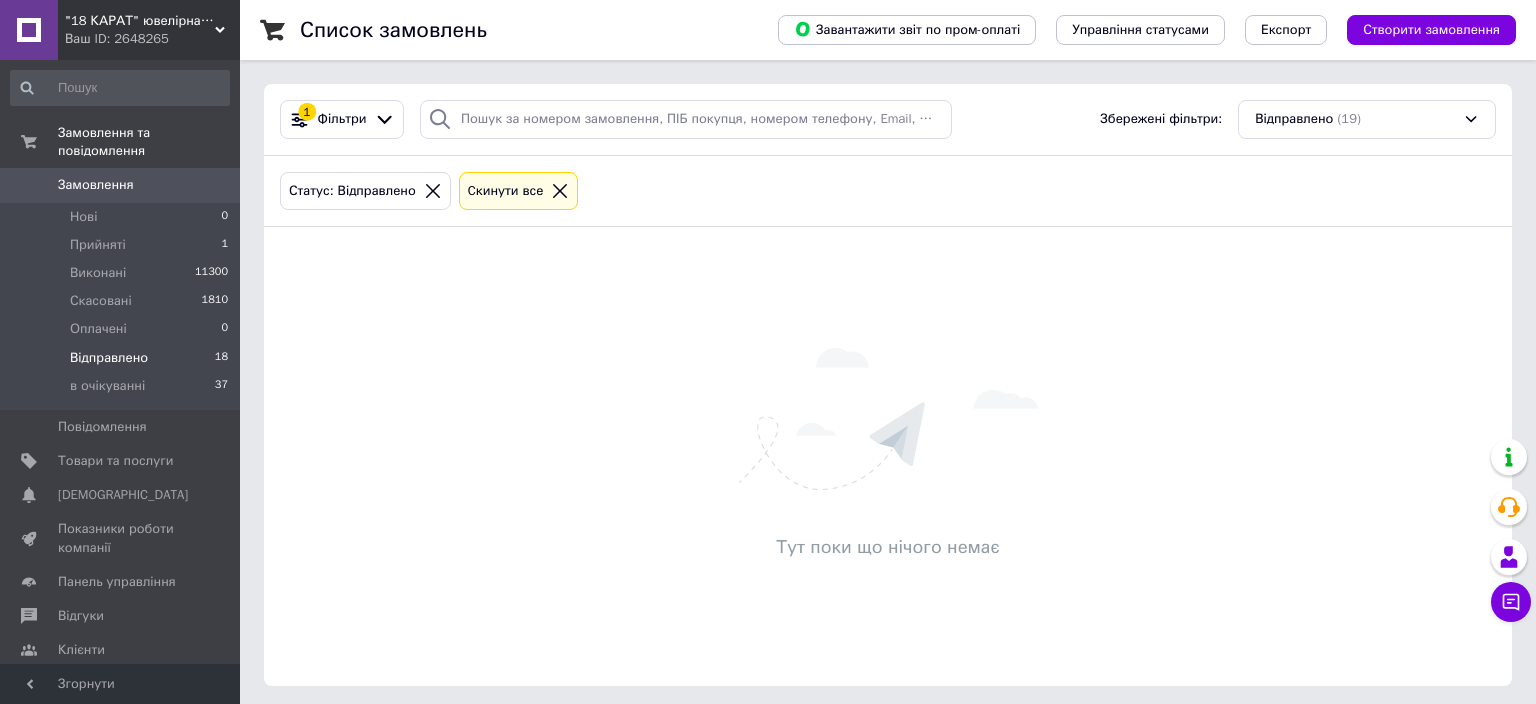 click on "Відправлено" at bounding box center [109, 358] 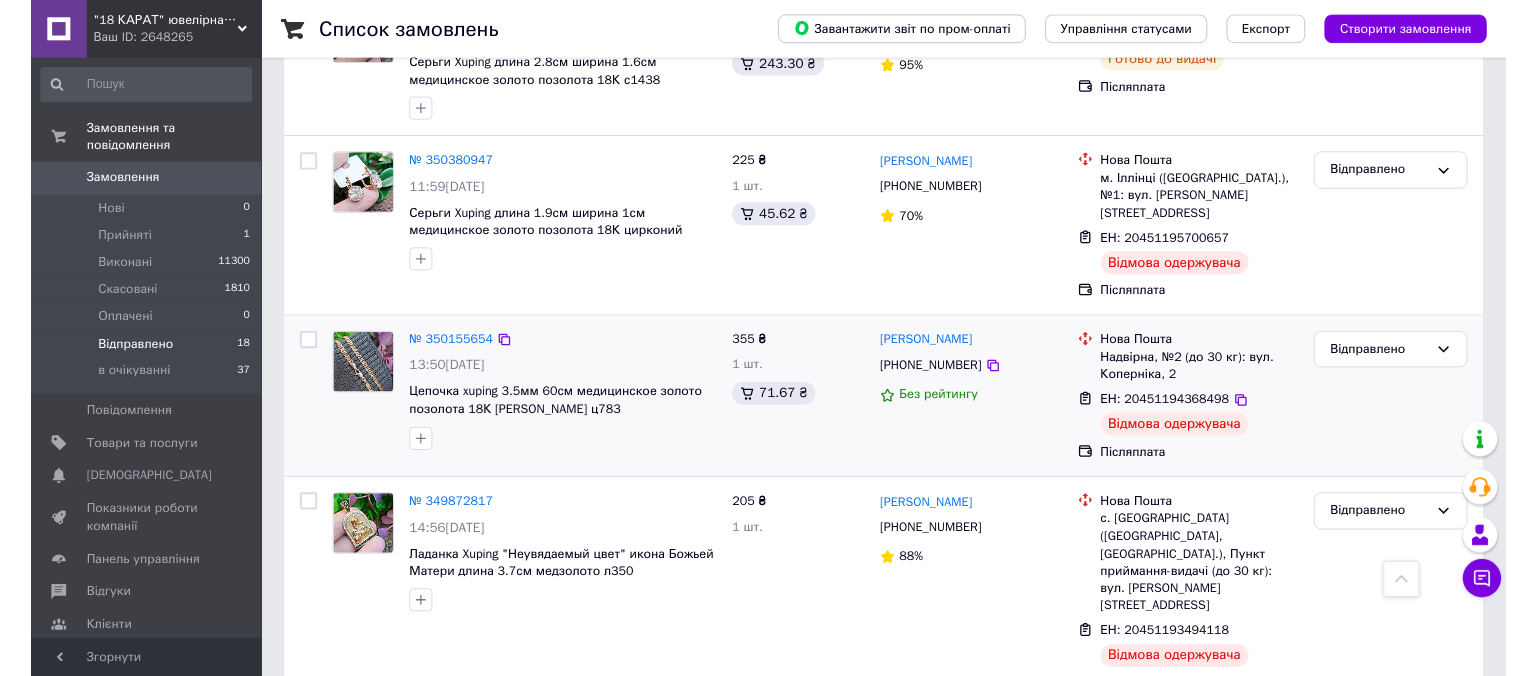 scroll, scrollTop: 2877, scrollLeft: 0, axis: vertical 